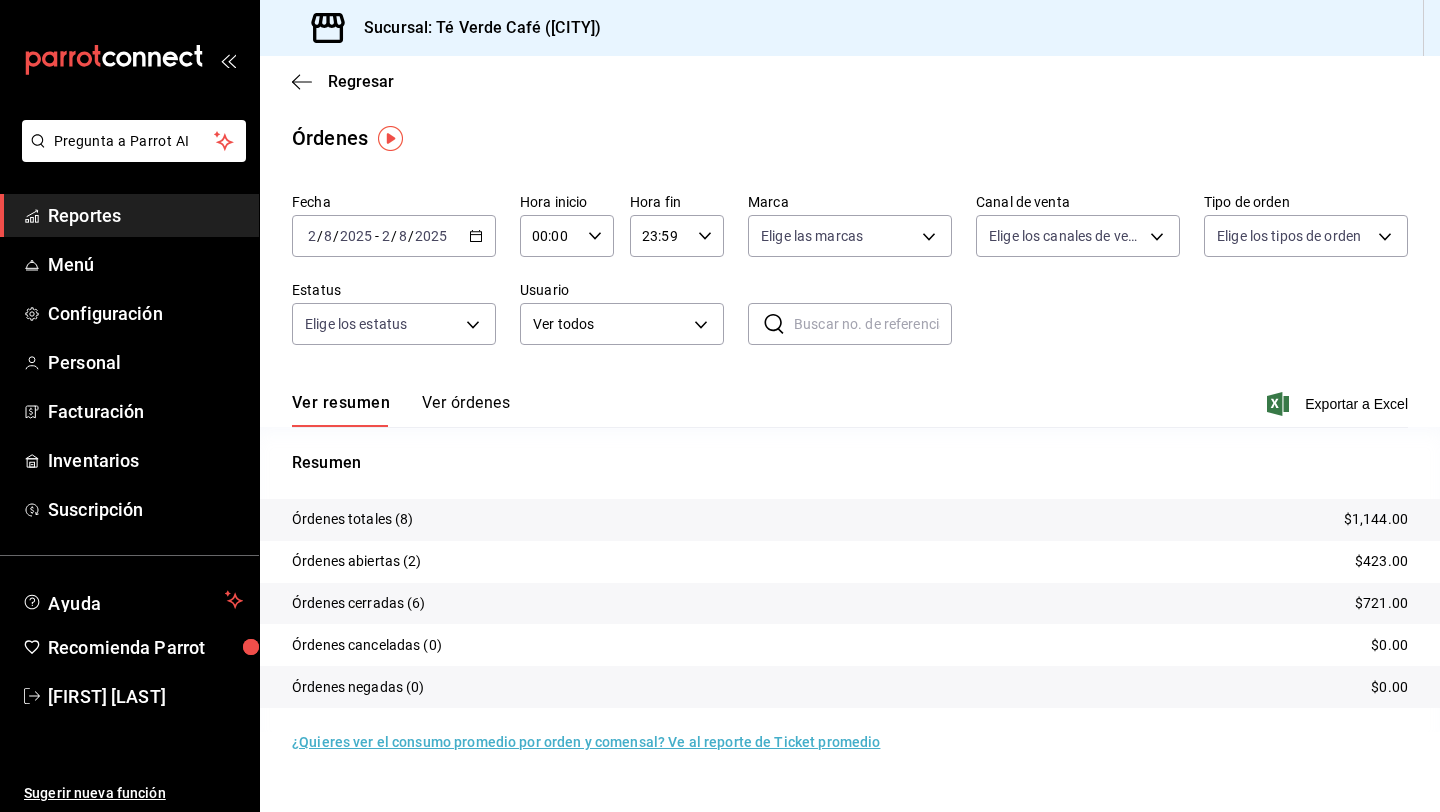 scroll, scrollTop: 0, scrollLeft: 0, axis: both 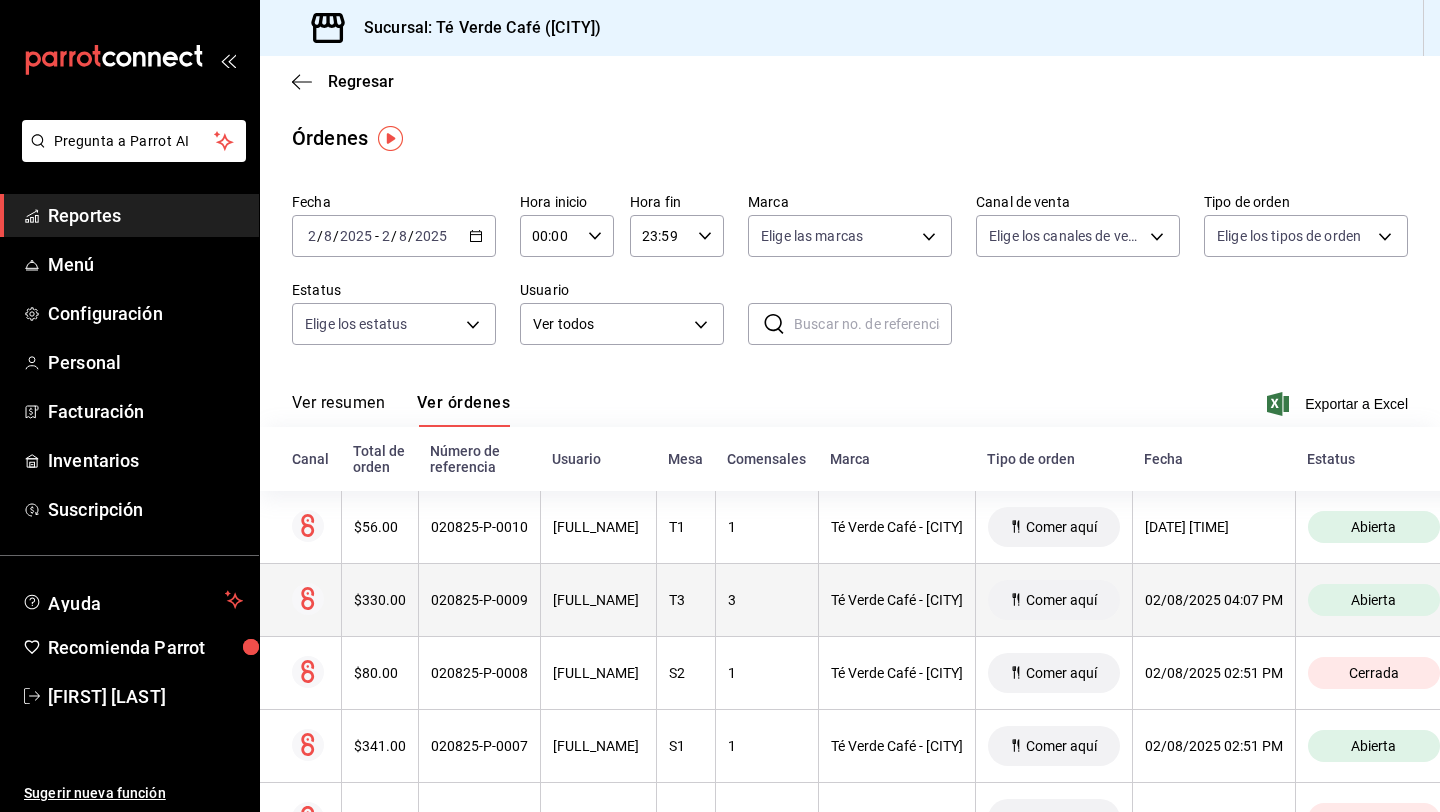 click on "$330.00" at bounding box center [379, 600] 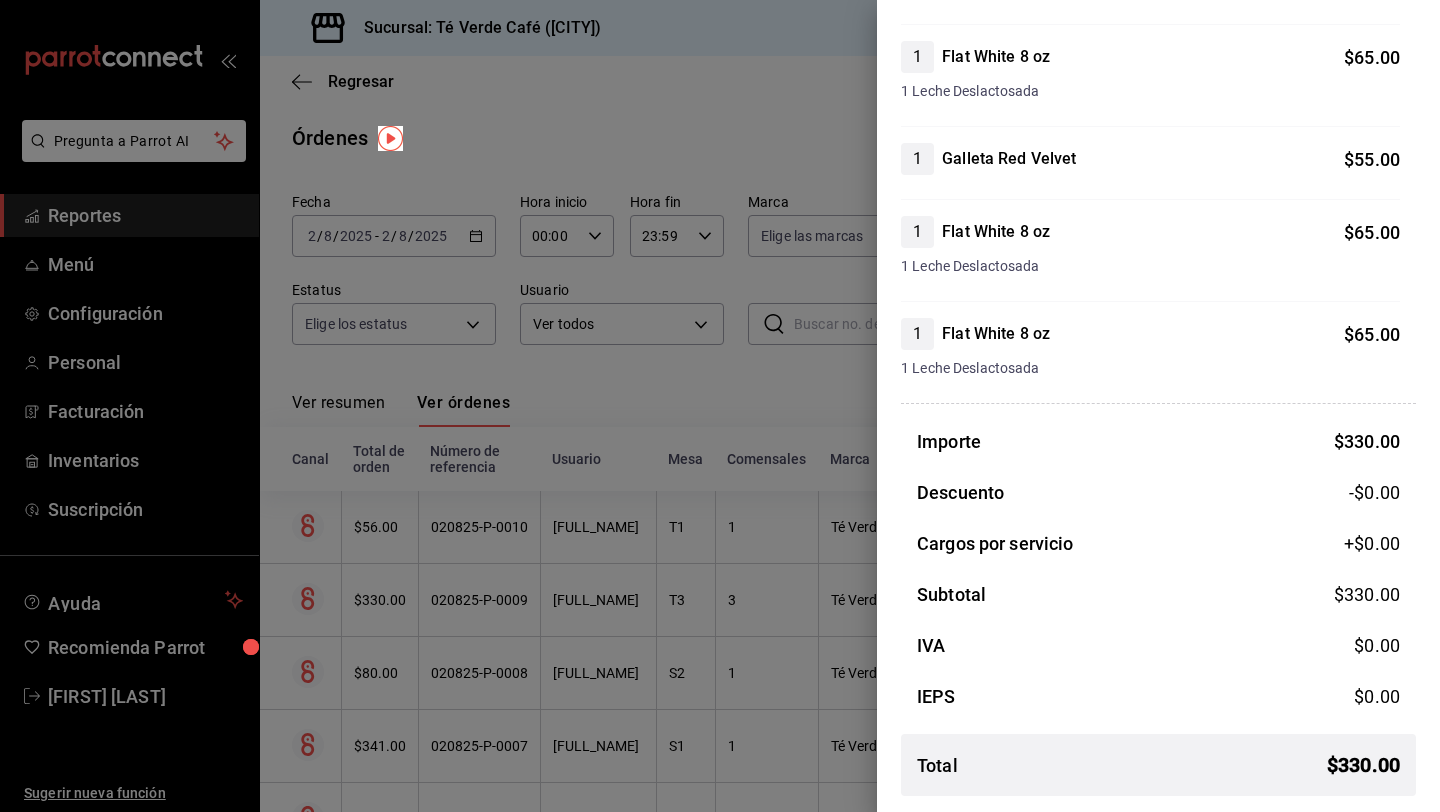 scroll, scrollTop: 0, scrollLeft: 0, axis: both 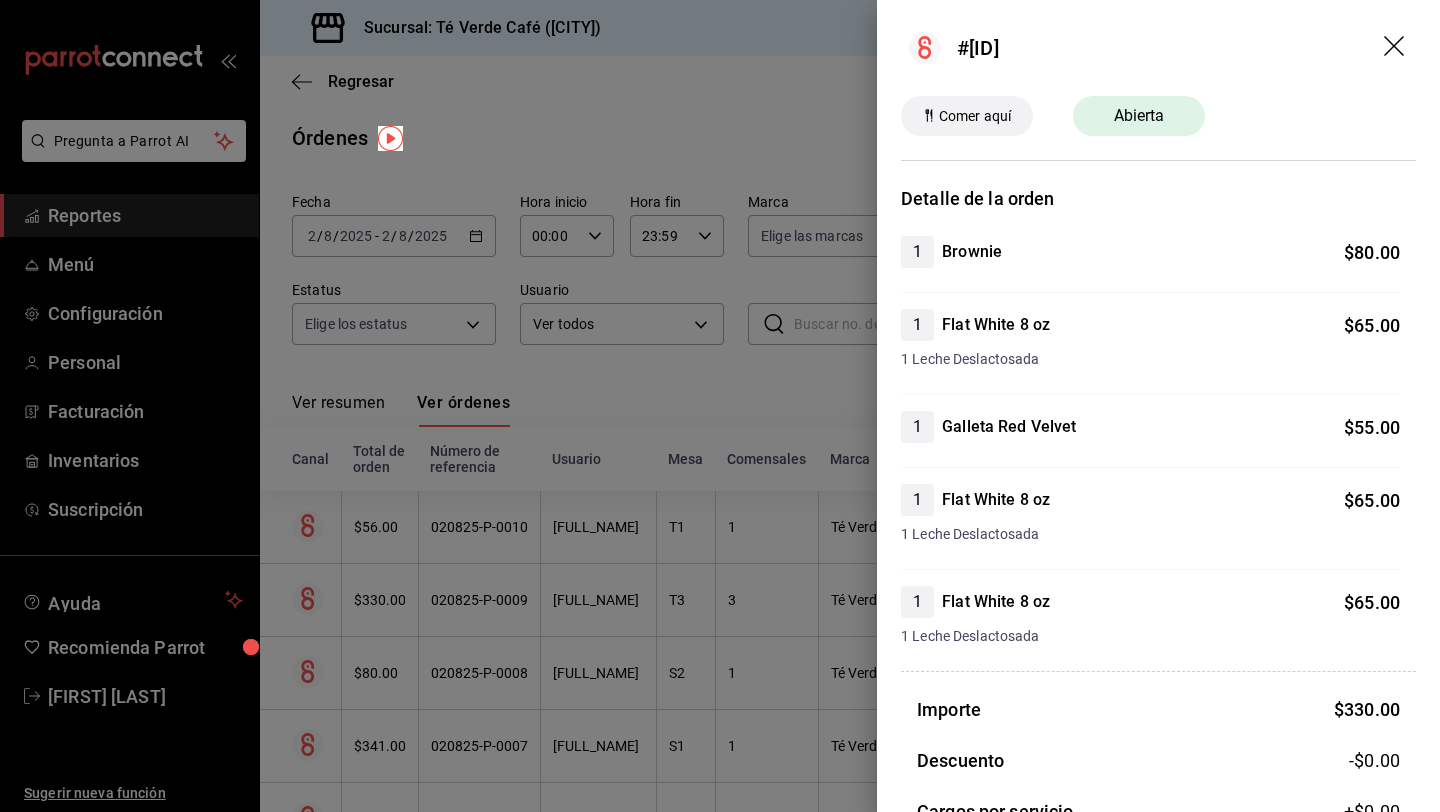 click 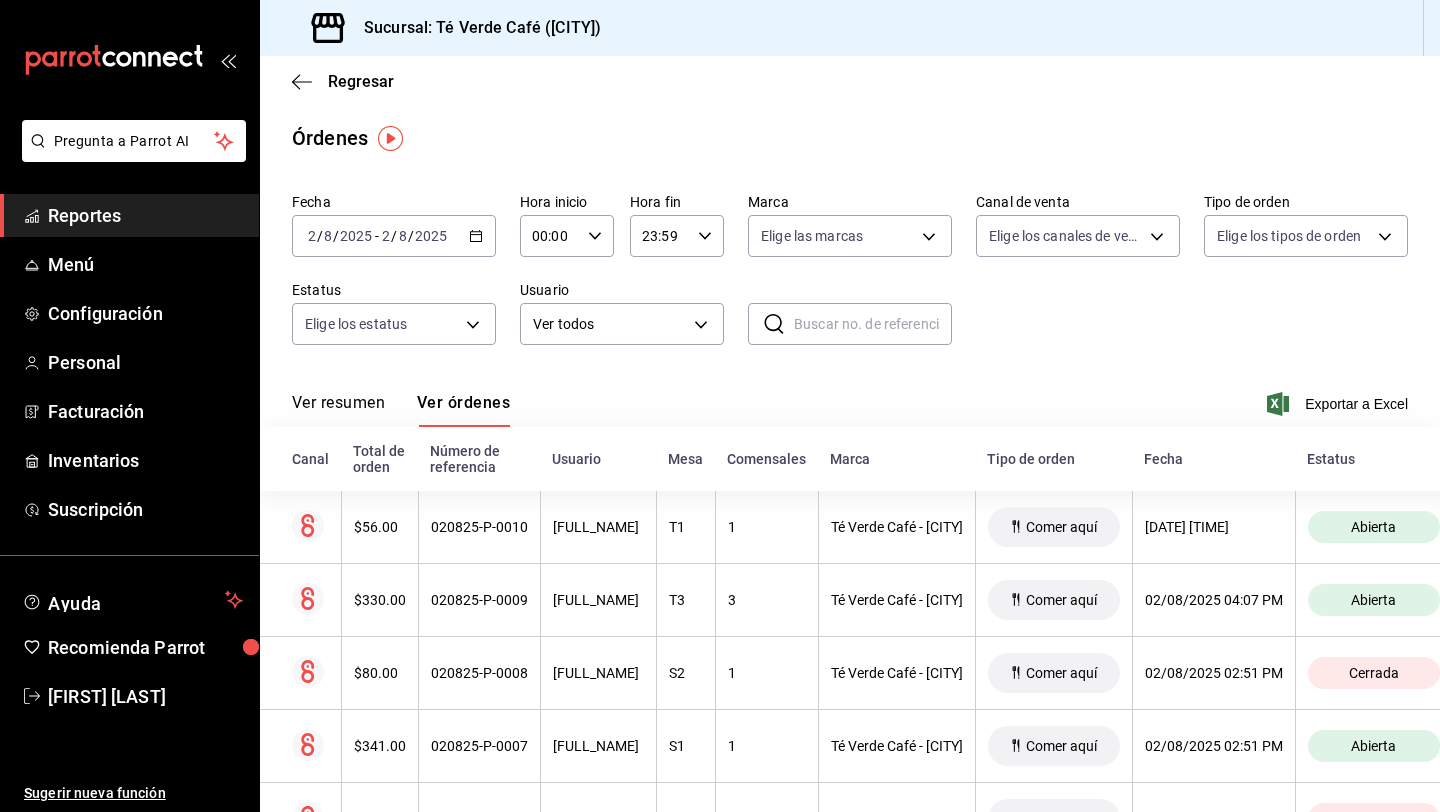click on "Ver resumen" at bounding box center [338, 410] 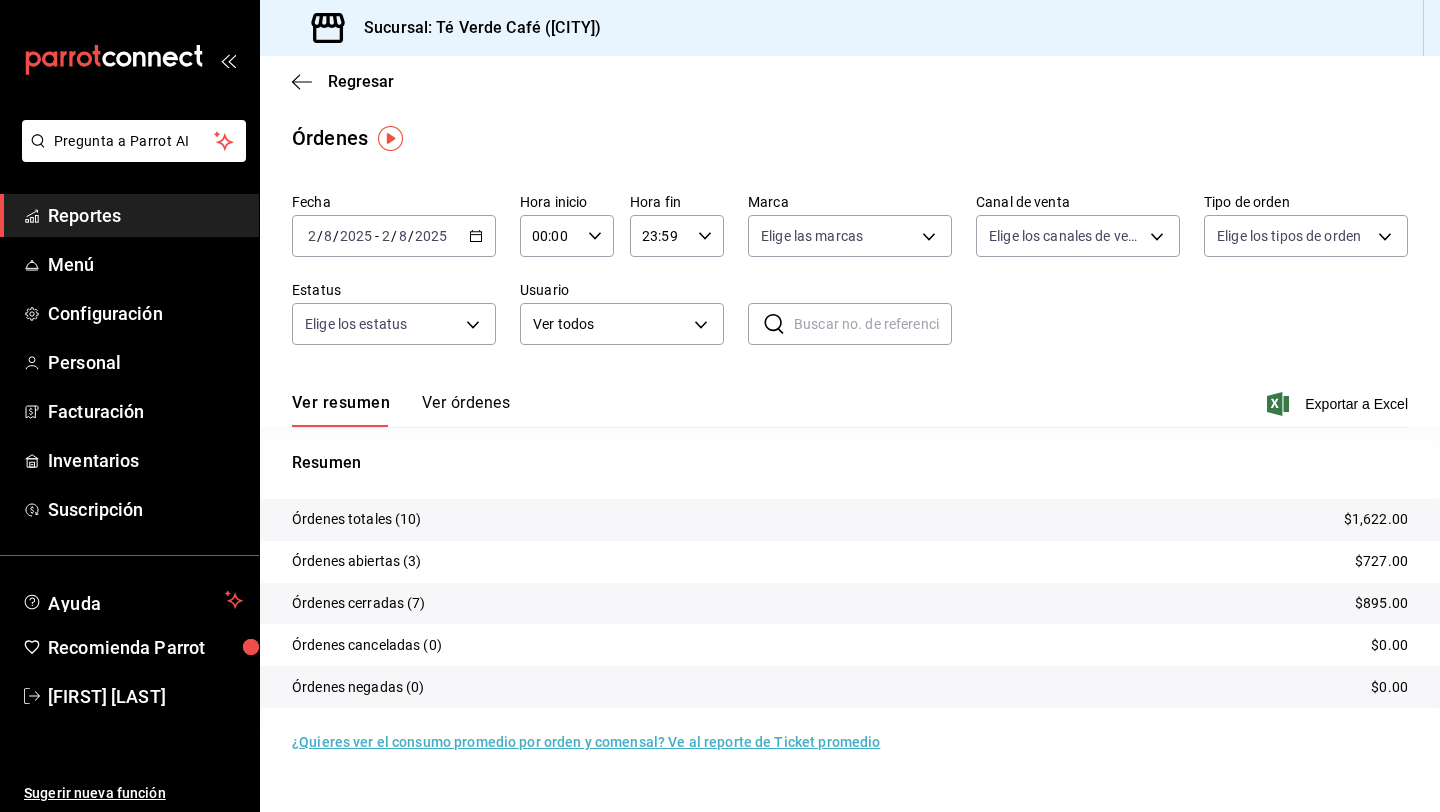 click on "Ver órdenes" at bounding box center (466, 410) 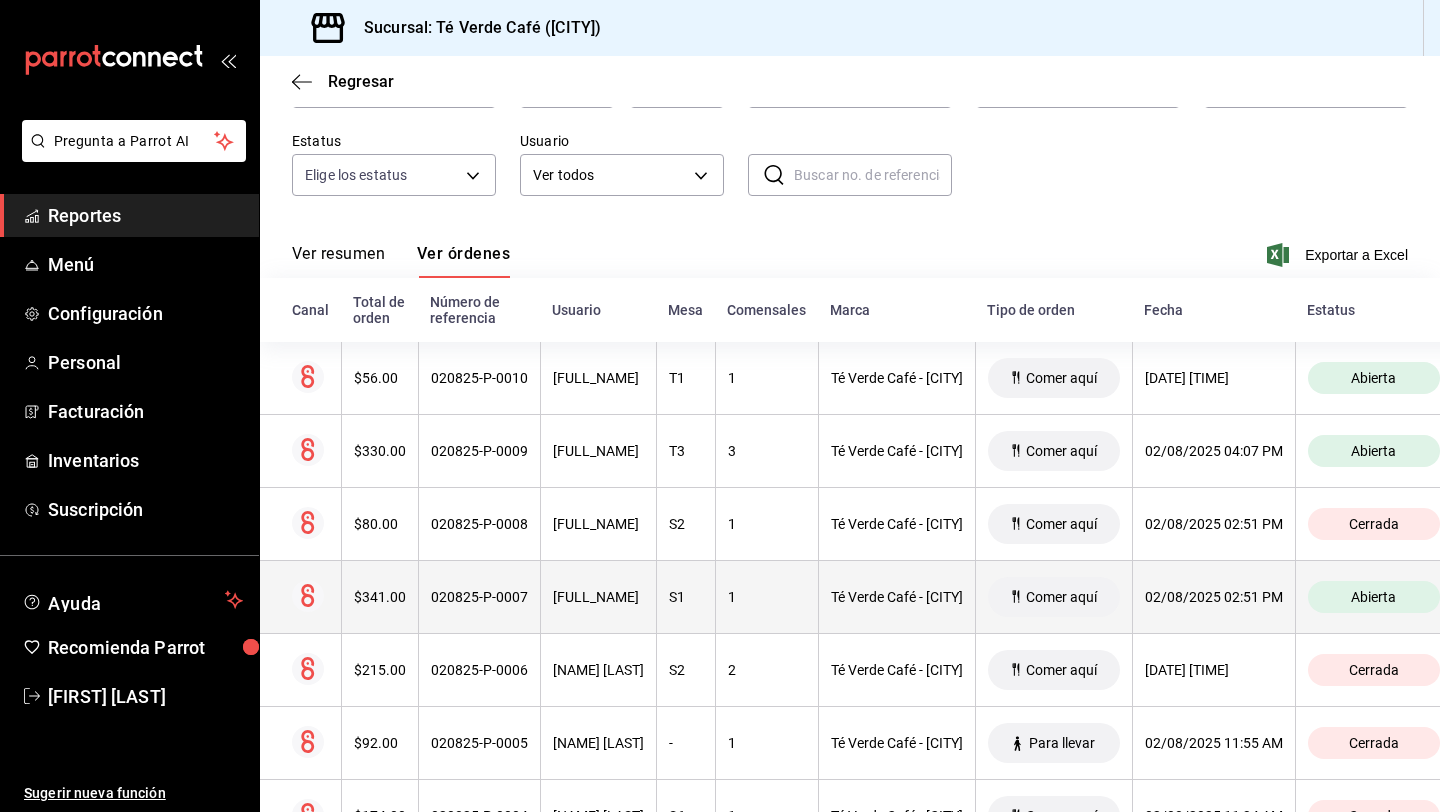 scroll, scrollTop: 168, scrollLeft: 0, axis: vertical 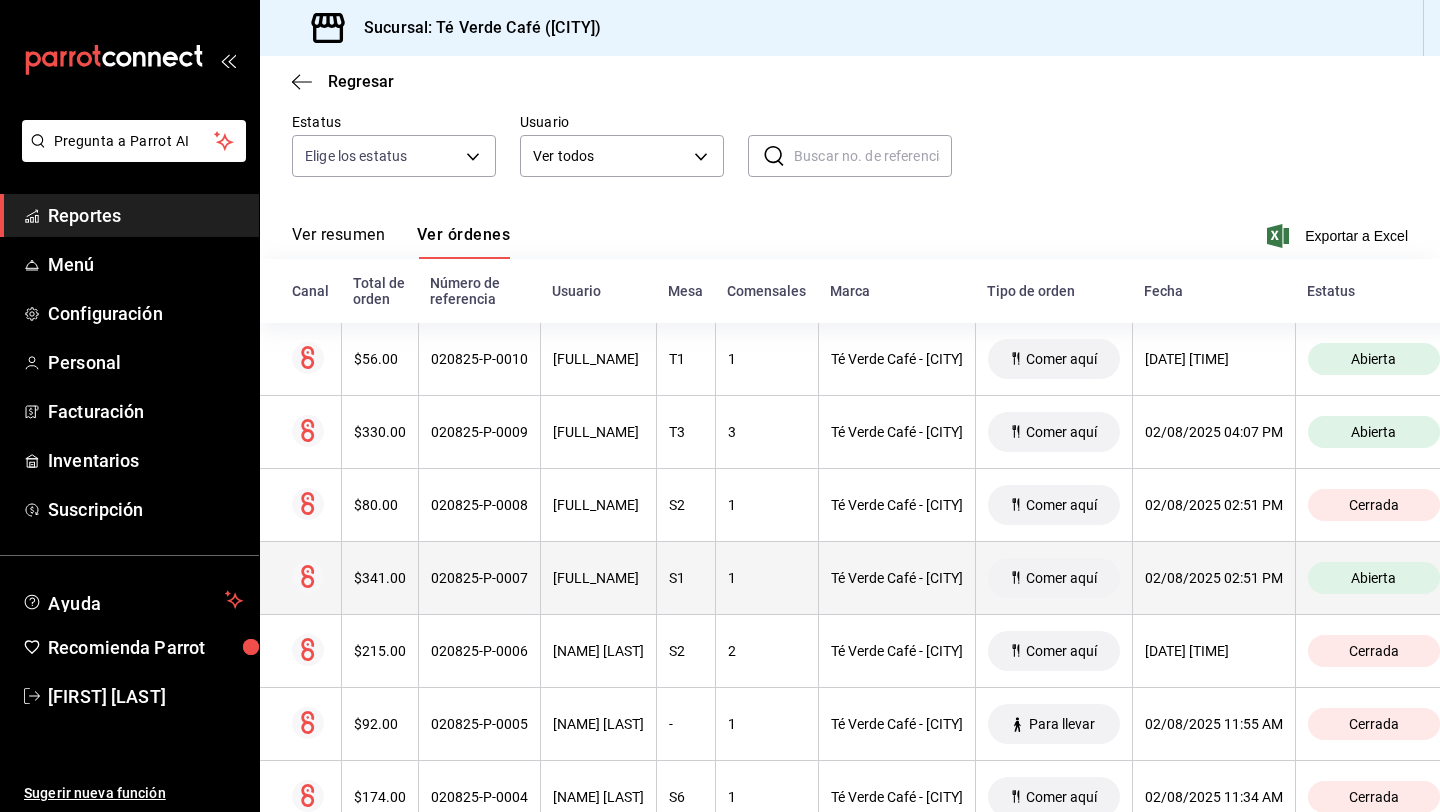 click on "$341.00" at bounding box center (380, 578) 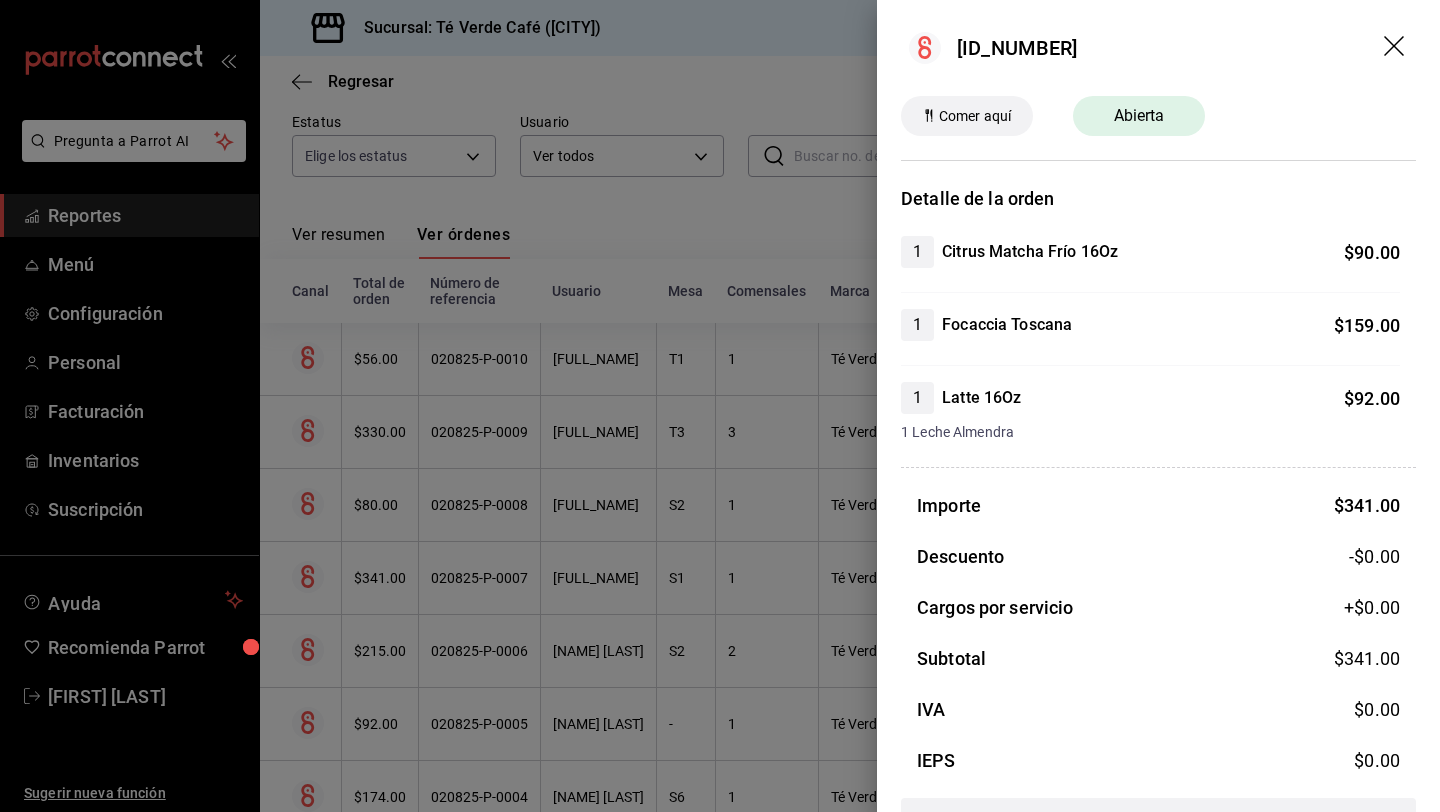 click 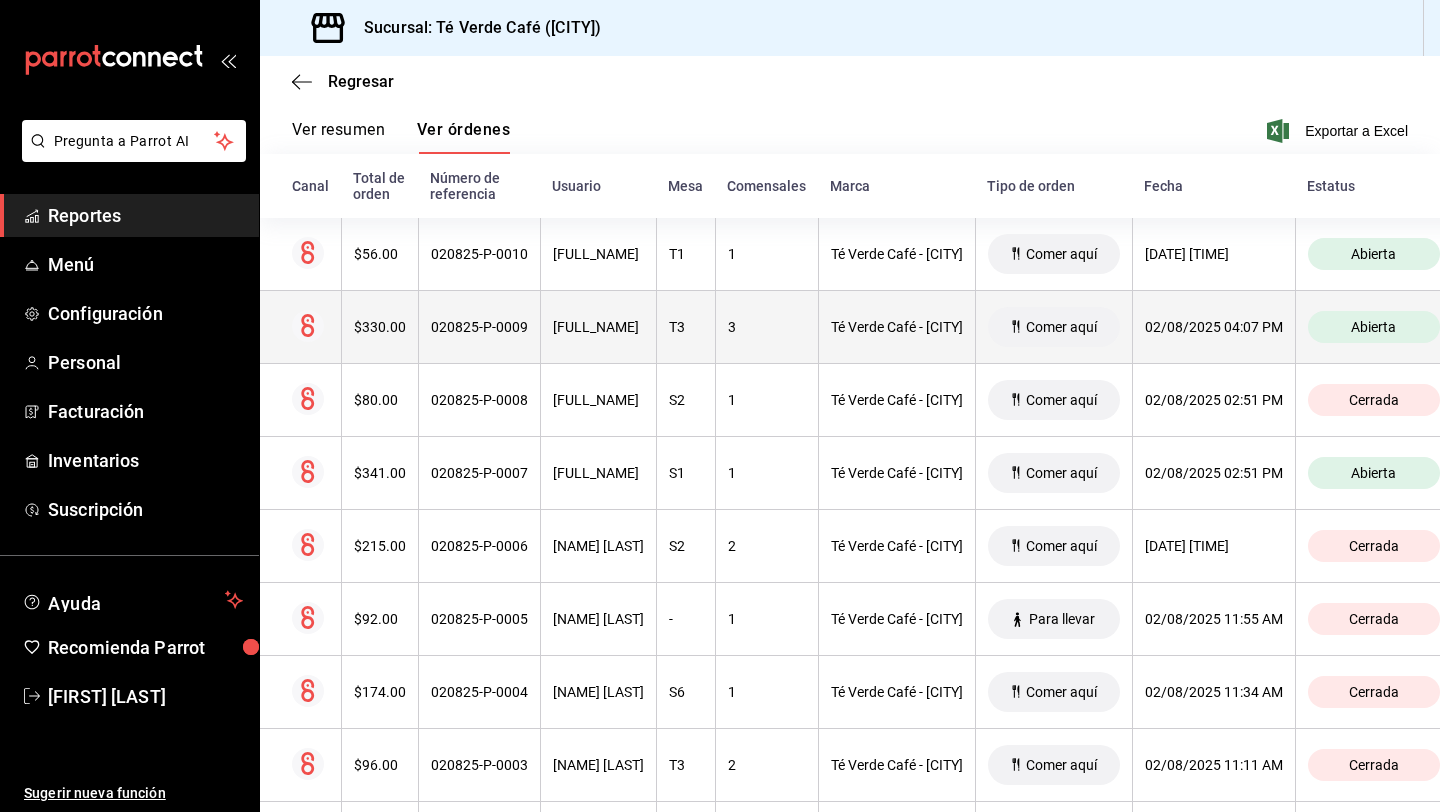 scroll, scrollTop: 0, scrollLeft: 0, axis: both 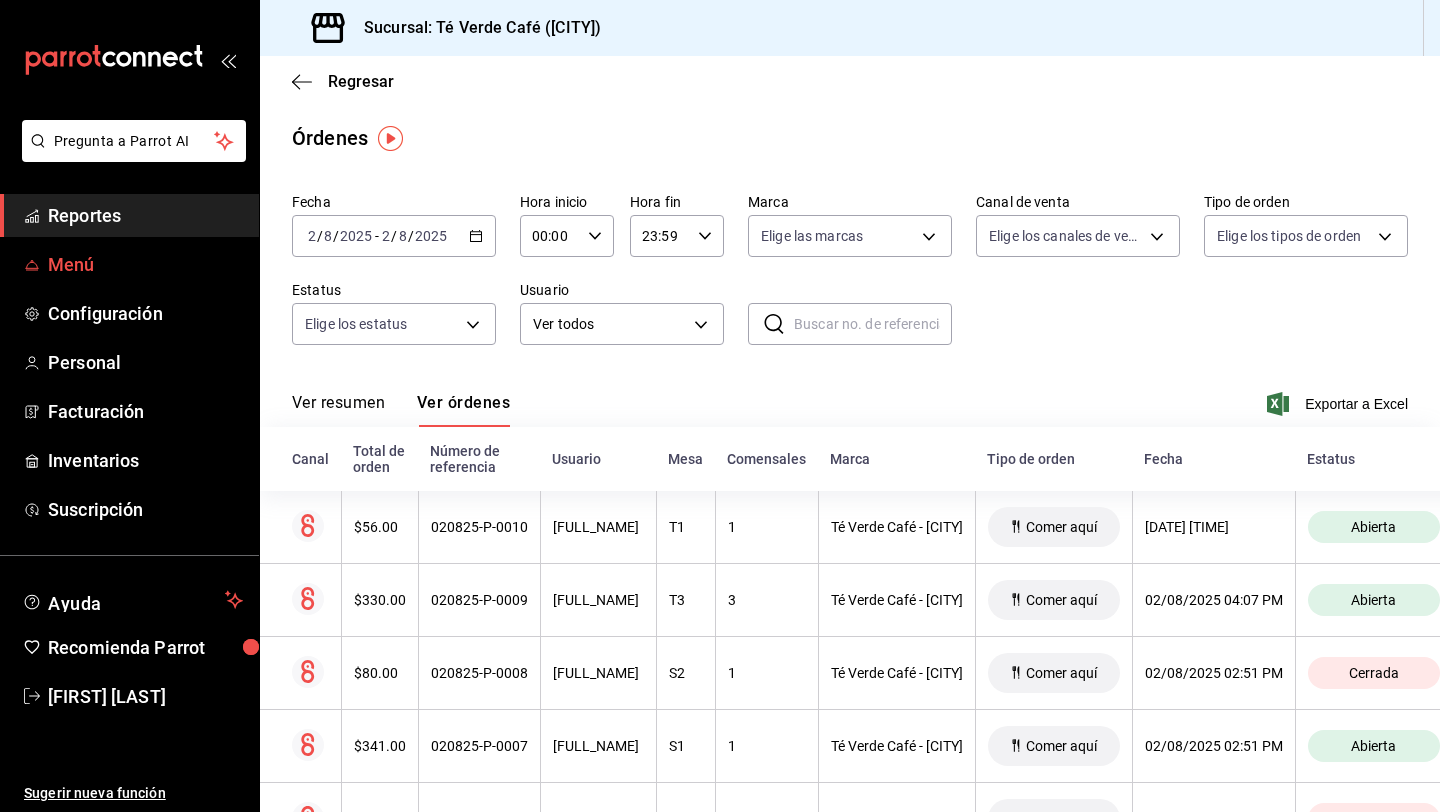 click on "Menú" at bounding box center (145, 264) 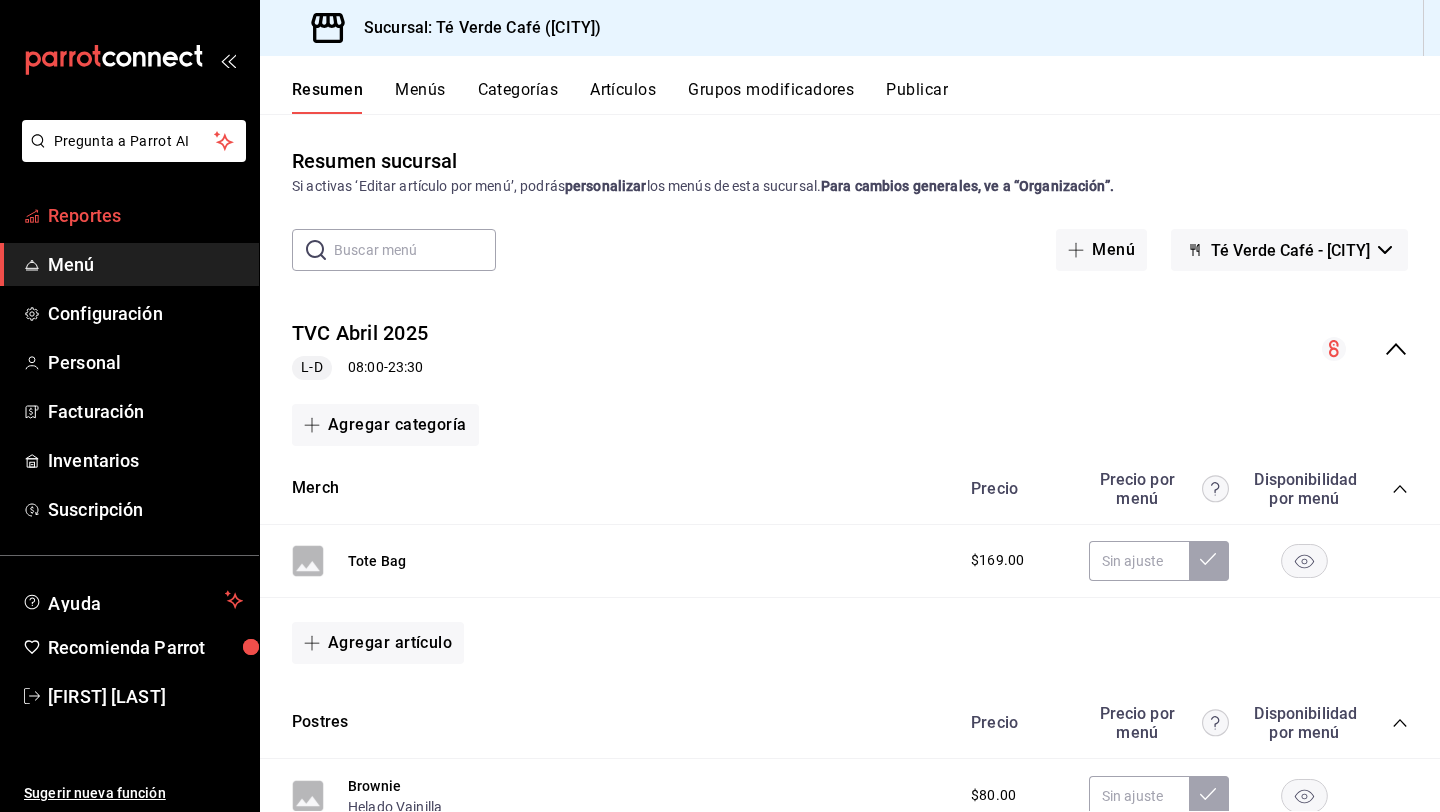 click on "Reportes" at bounding box center [145, 215] 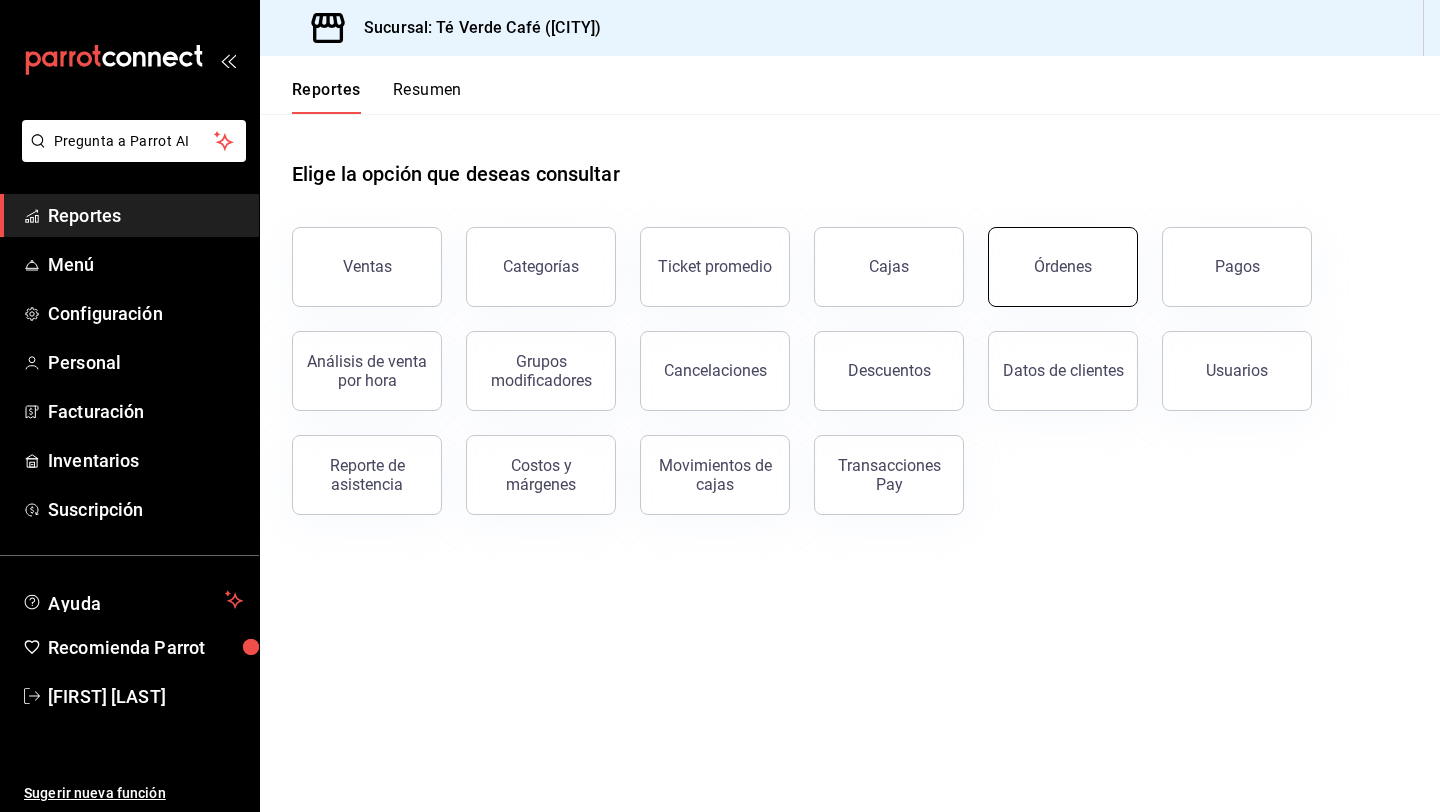 click on "Órdenes" at bounding box center [1063, 267] 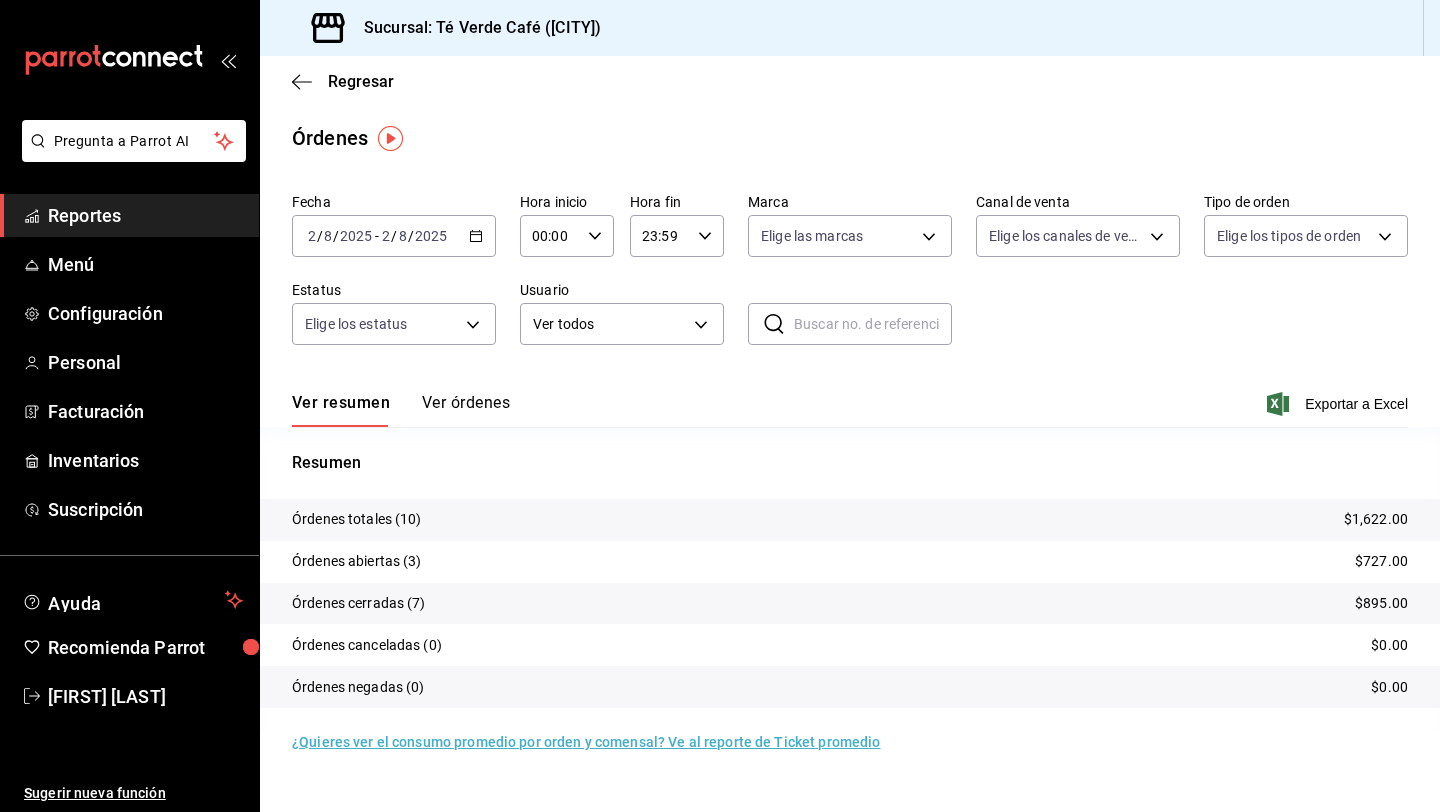 click on "Ver órdenes" at bounding box center (466, 410) 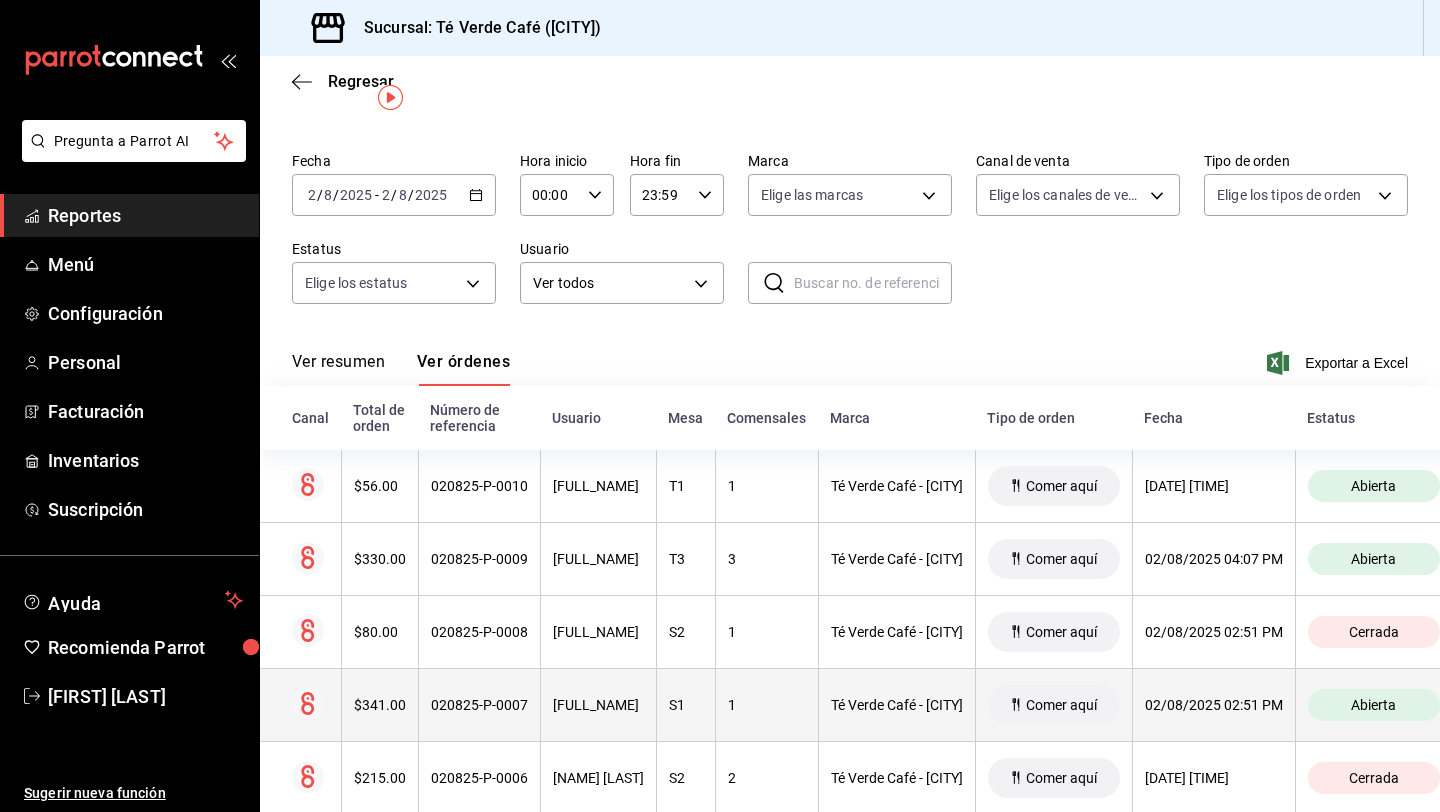 scroll, scrollTop: 0, scrollLeft: 0, axis: both 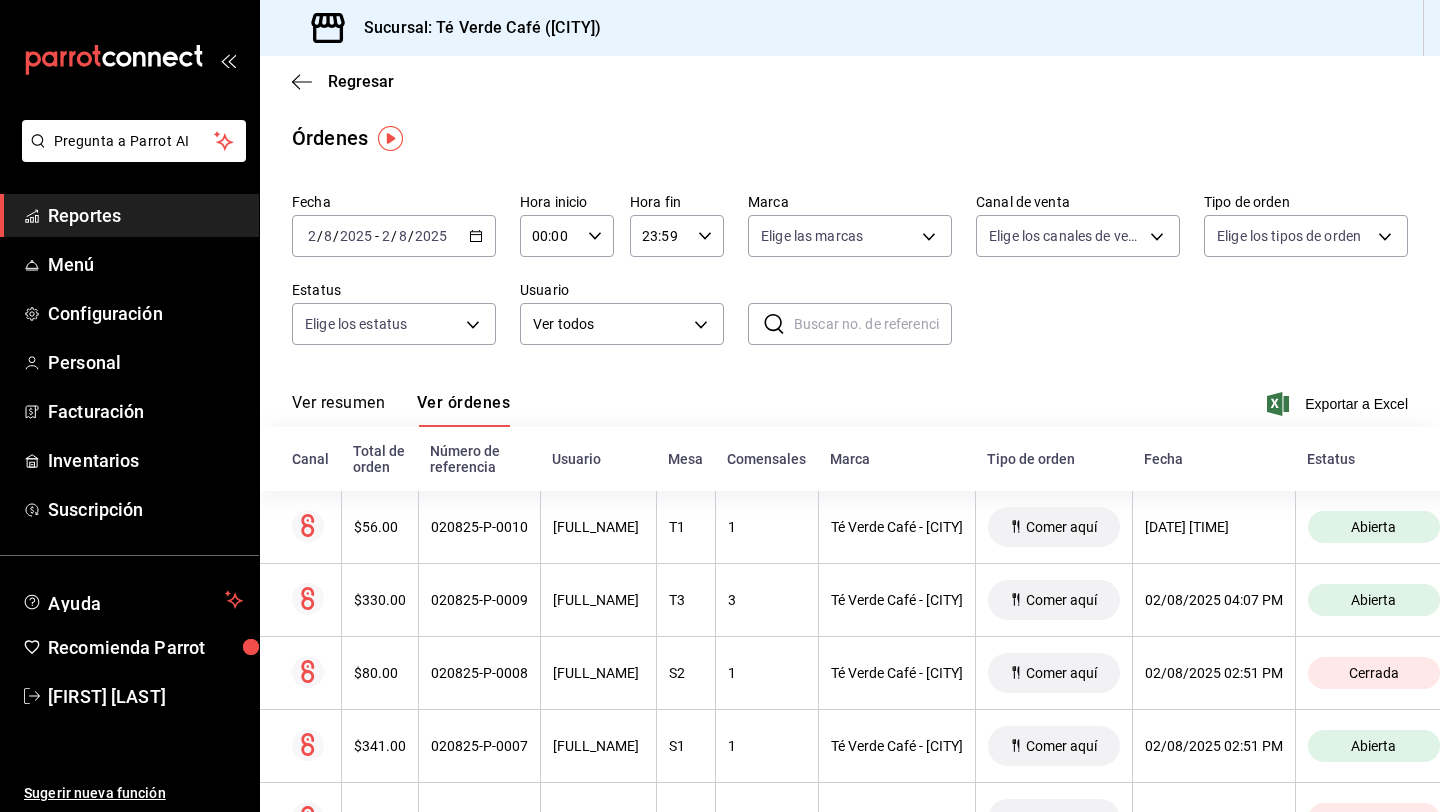 click on "Ver resumen" at bounding box center [338, 410] 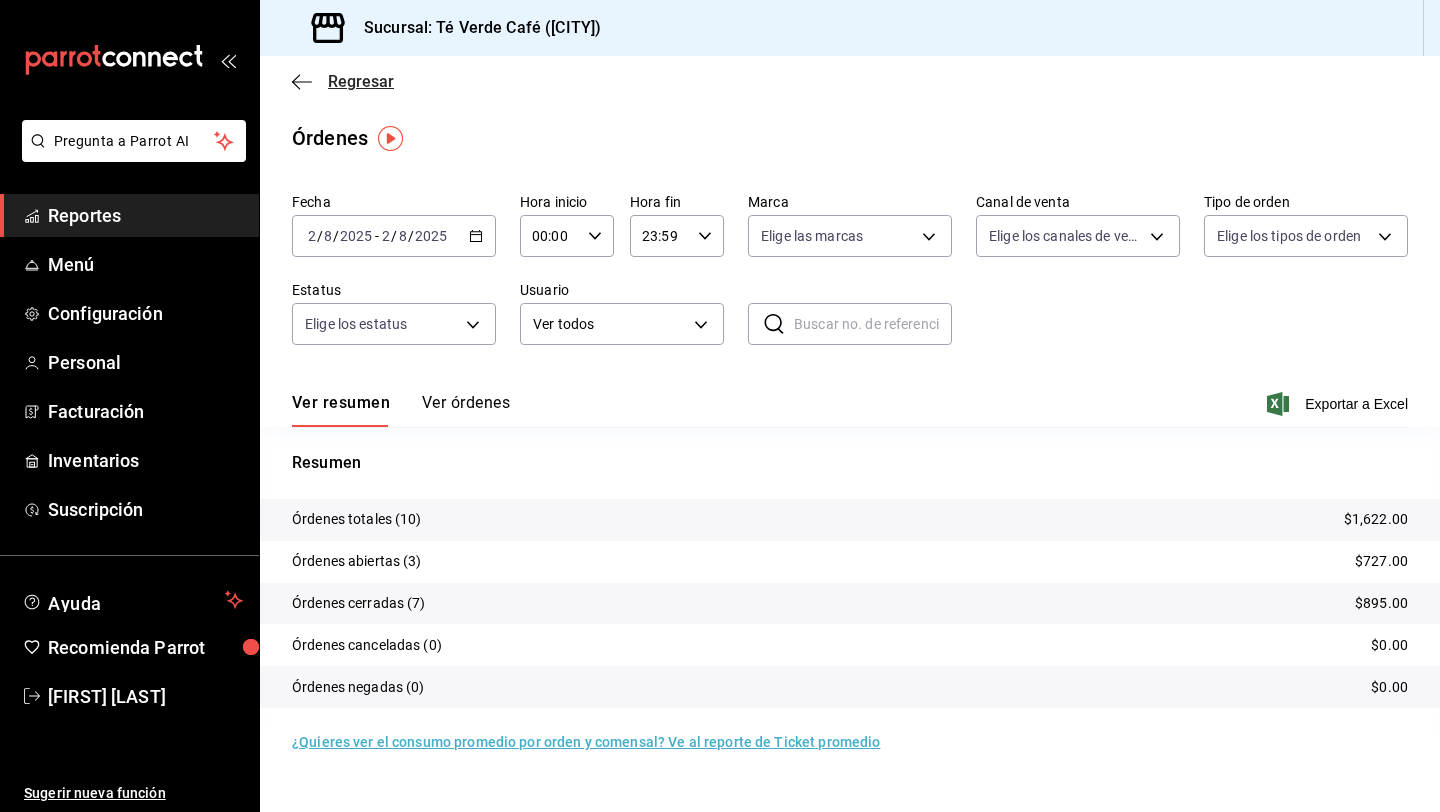 click 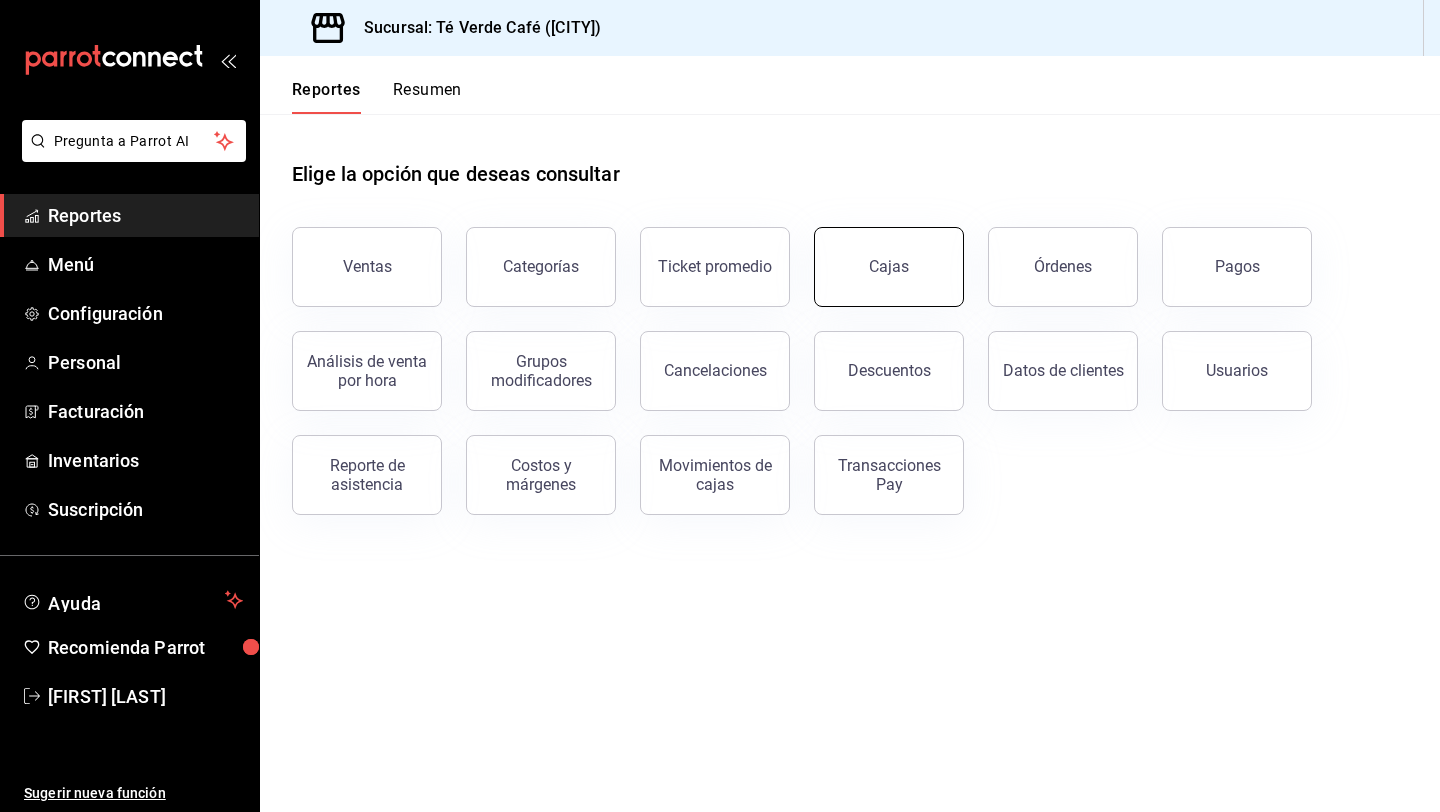 click on "Cajas" at bounding box center (889, 267) 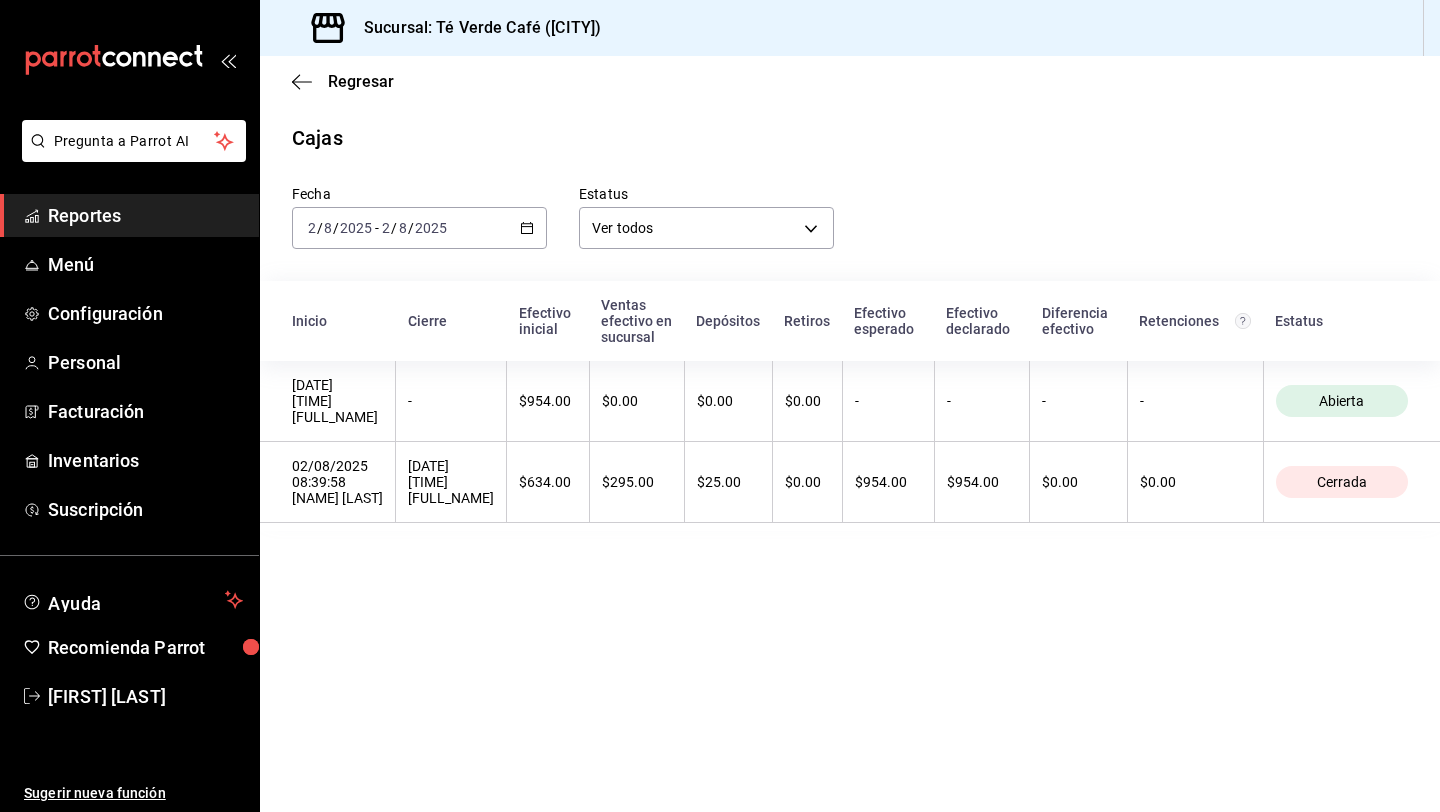 click on "Reportes" at bounding box center (145, 215) 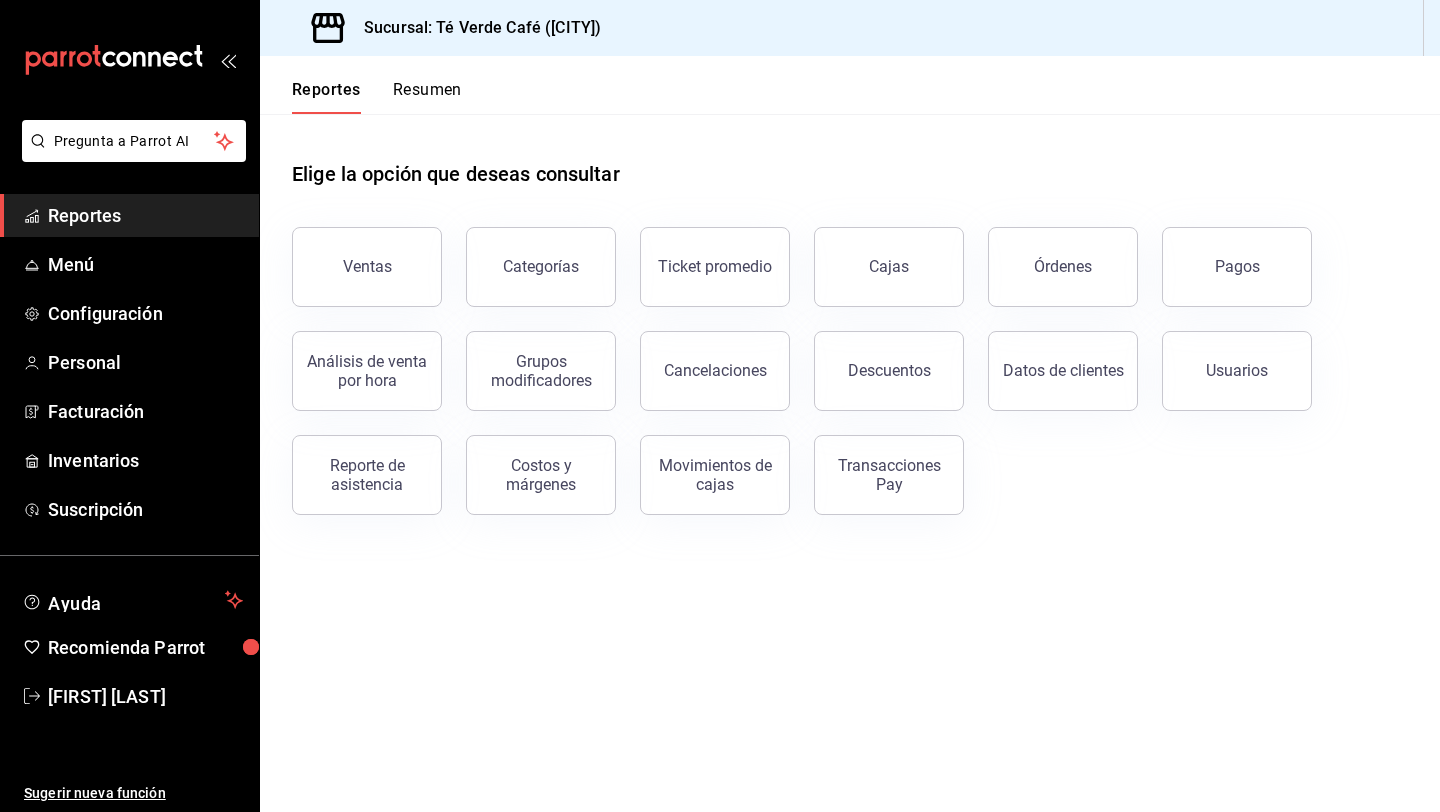 click on "Reportes" at bounding box center [145, 215] 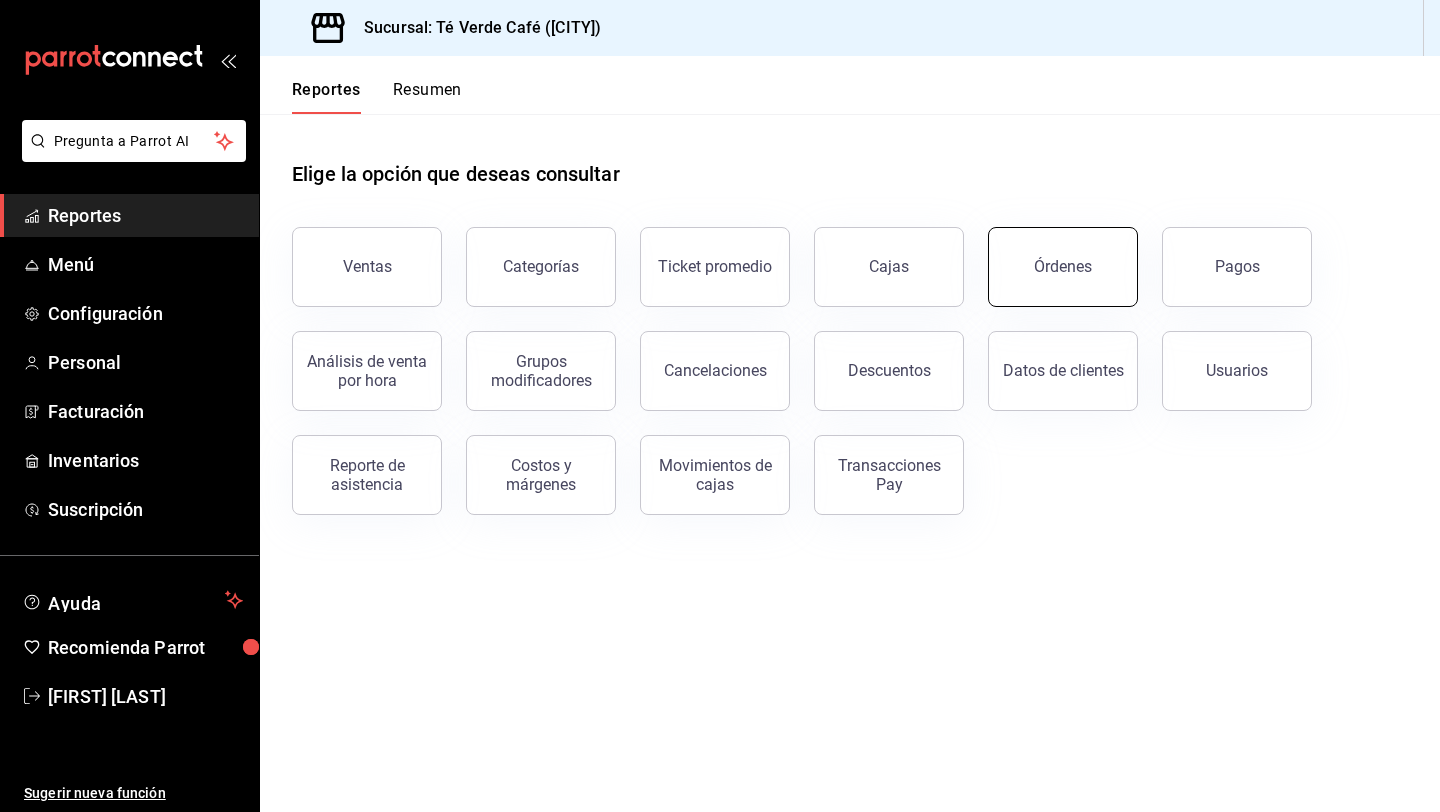 click on "Órdenes" at bounding box center [1063, 266] 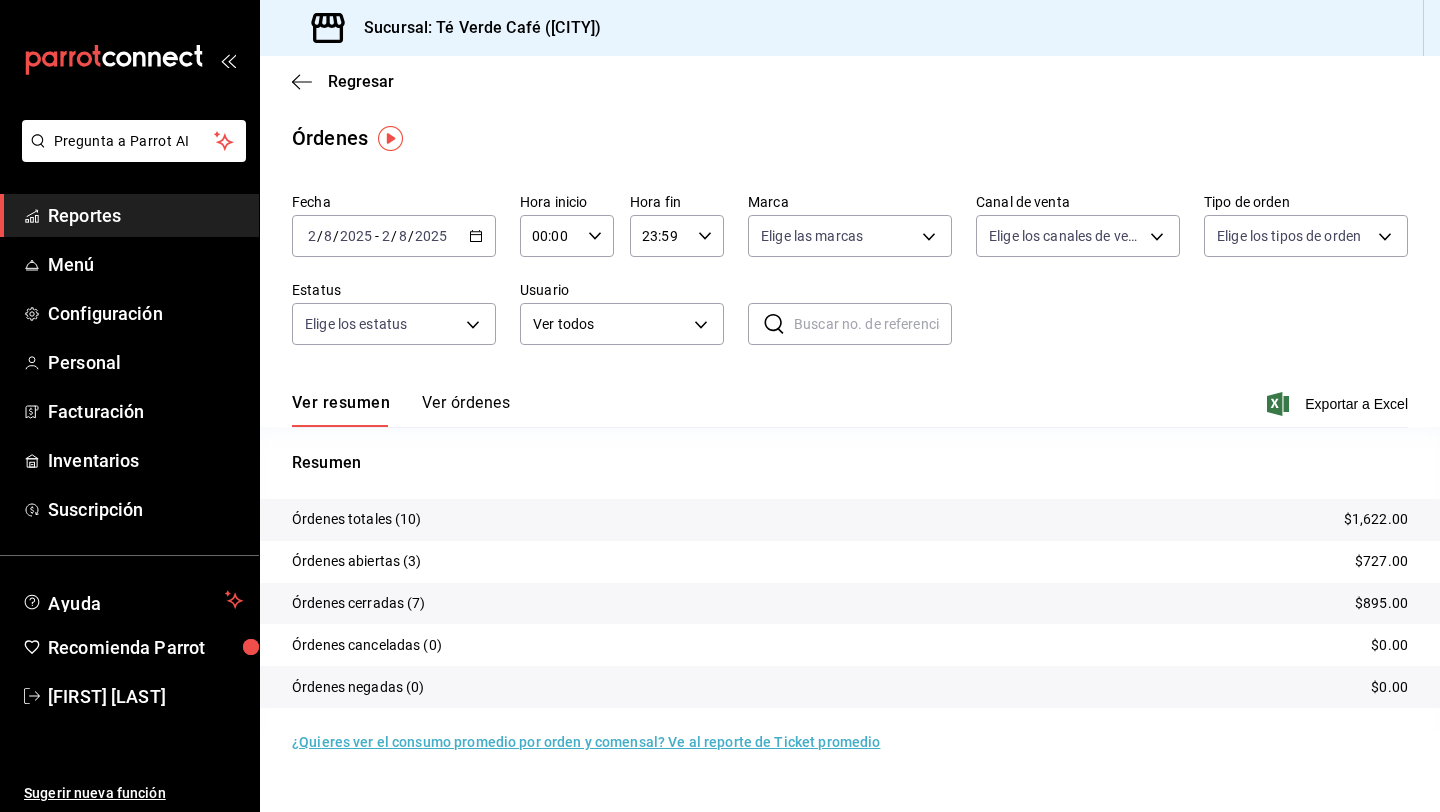 click on "Ver órdenes" at bounding box center [466, 410] 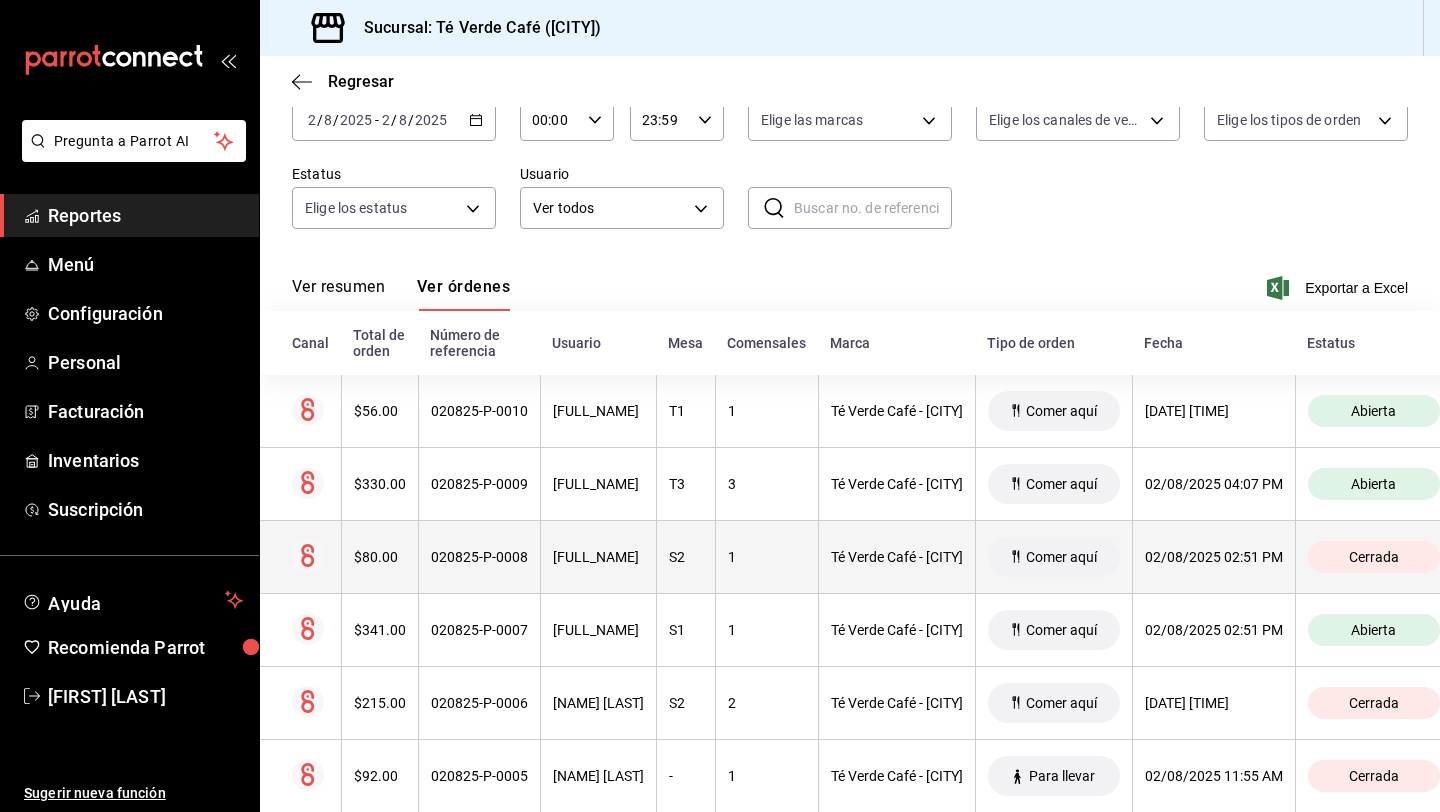 scroll, scrollTop: 122, scrollLeft: 0, axis: vertical 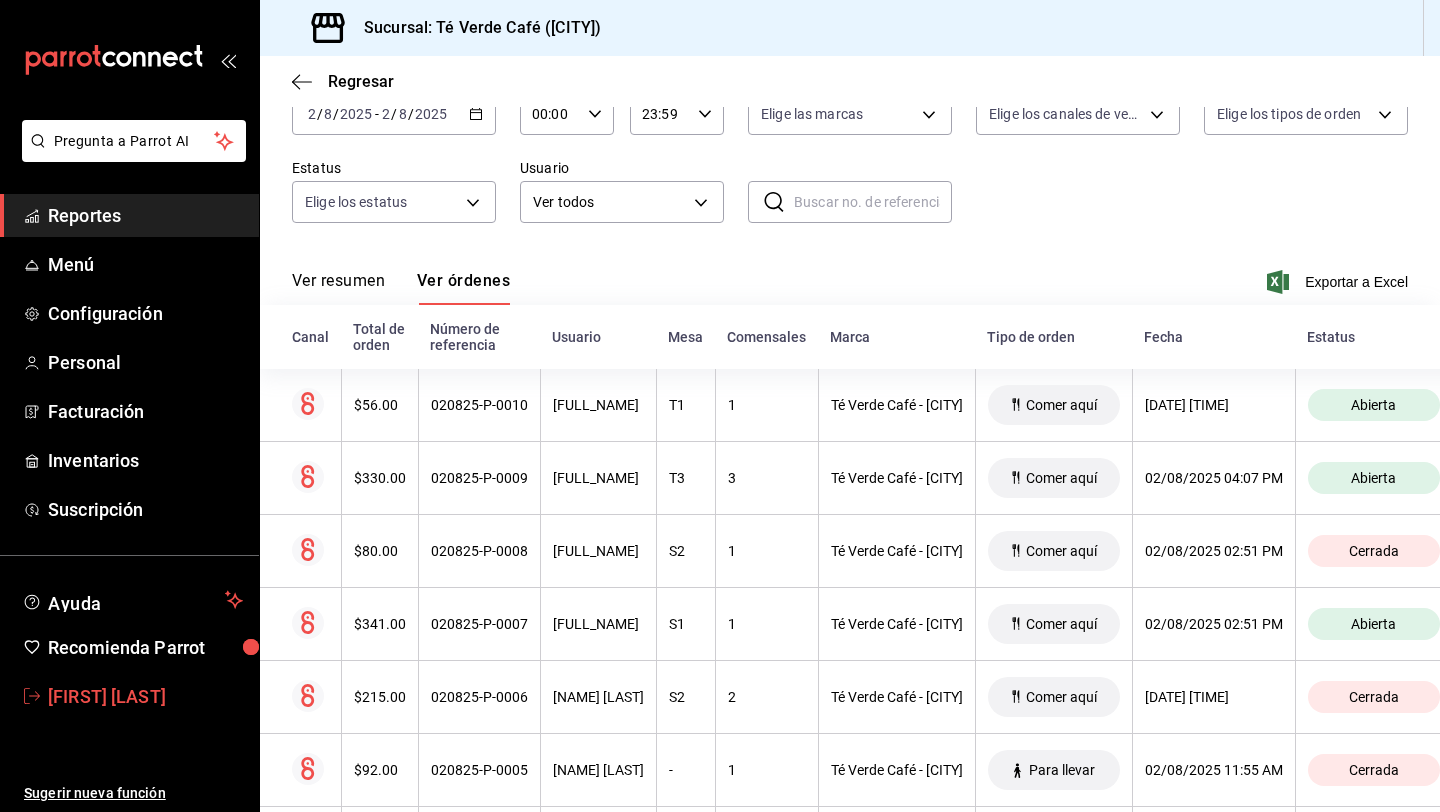 click on "[NAME] [LAST NAME]" at bounding box center (145, 696) 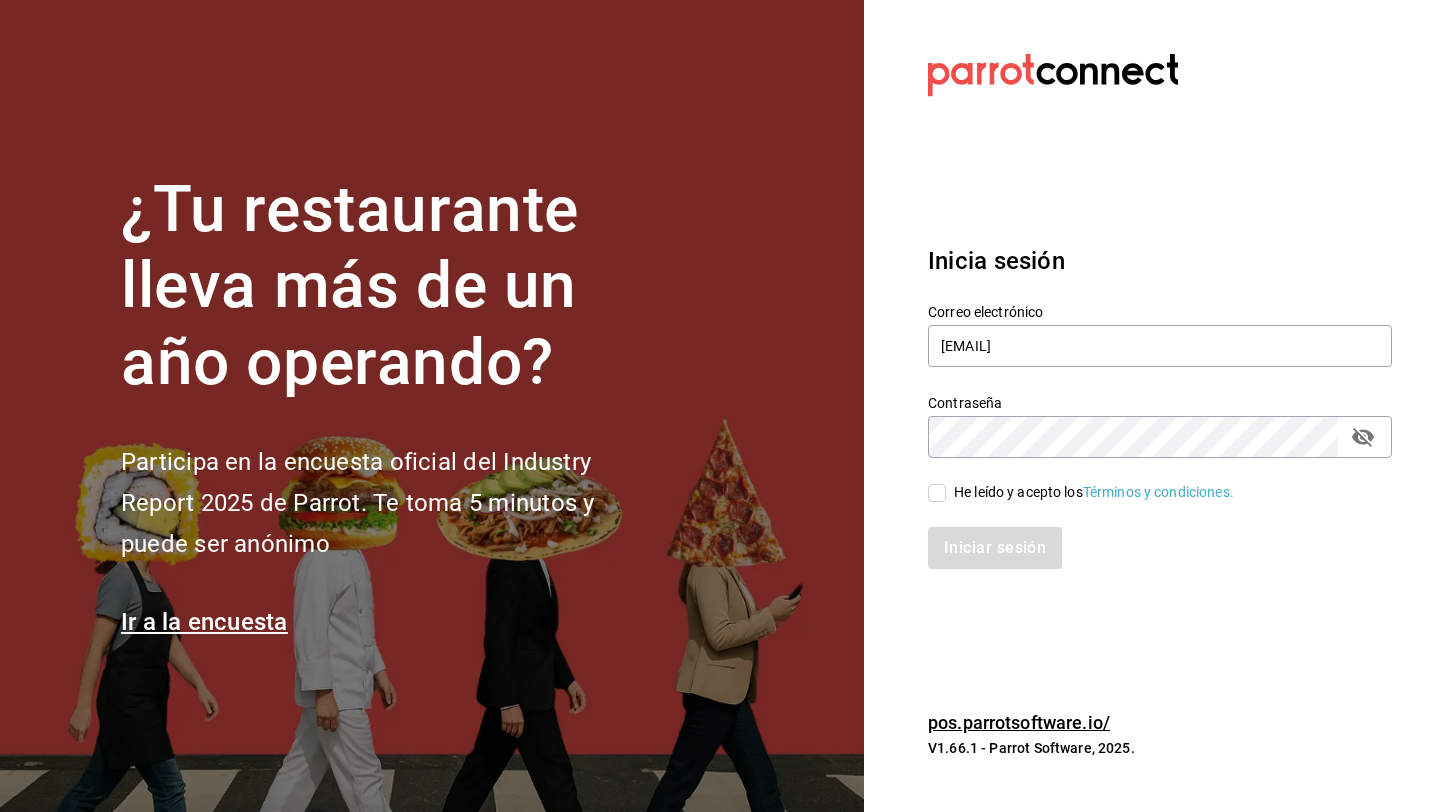 click on "He leído y acepto los  Términos y condiciones." at bounding box center [937, 493] 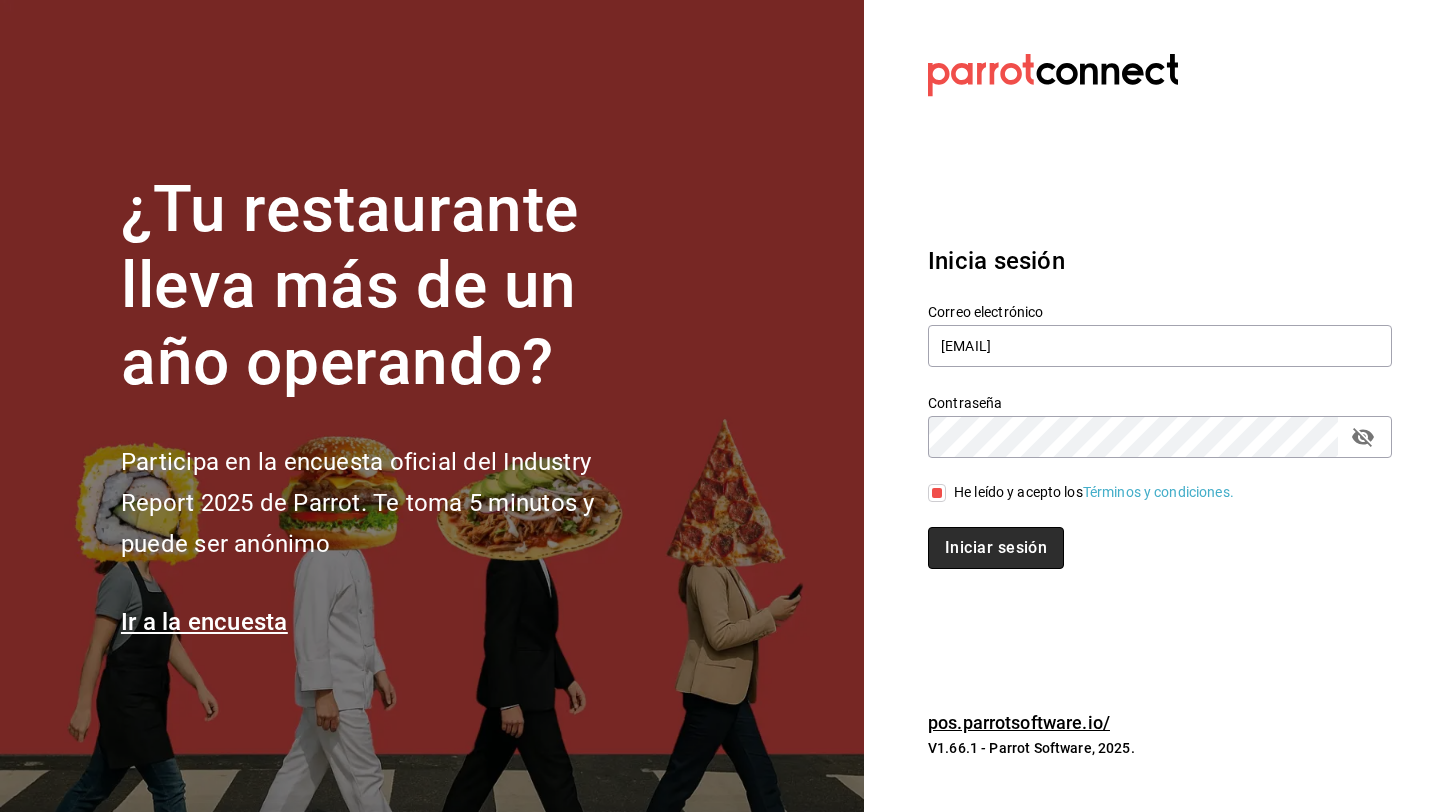 click on "Iniciar sesión" at bounding box center (996, 548) 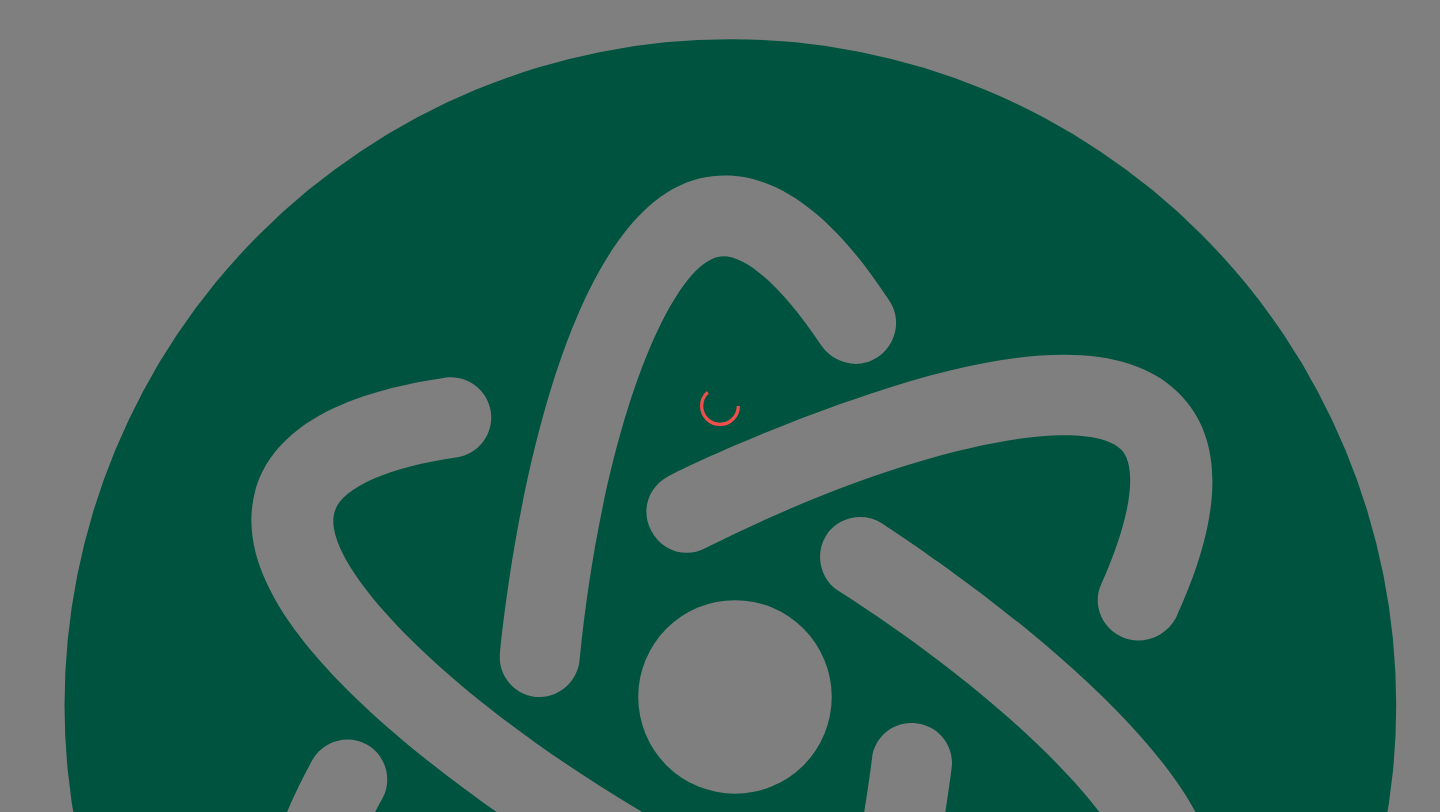 scroll, scrollTop: 0, scrollLeft: 0, axis: both 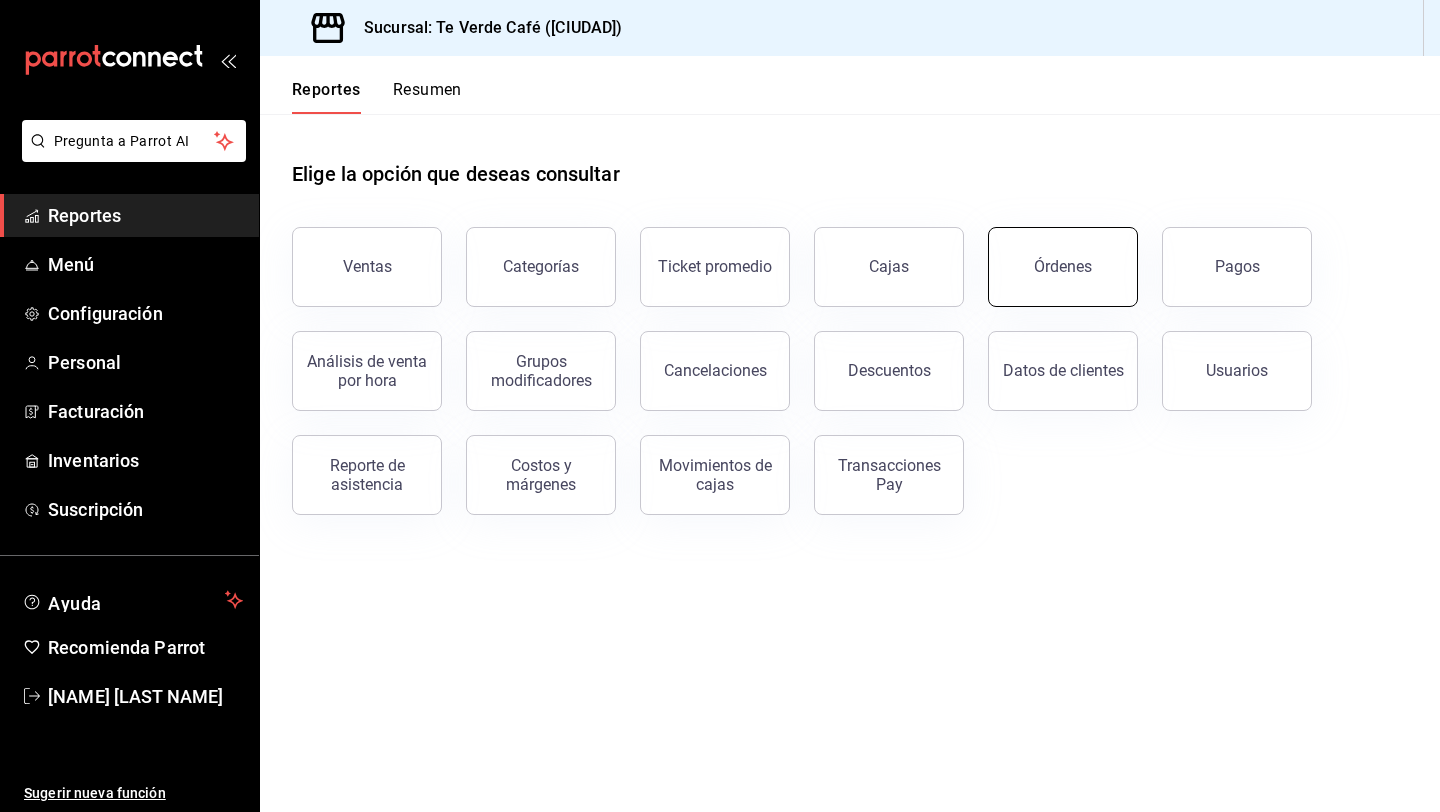 click on "Órdenes" at bounding box center [1063, 267] 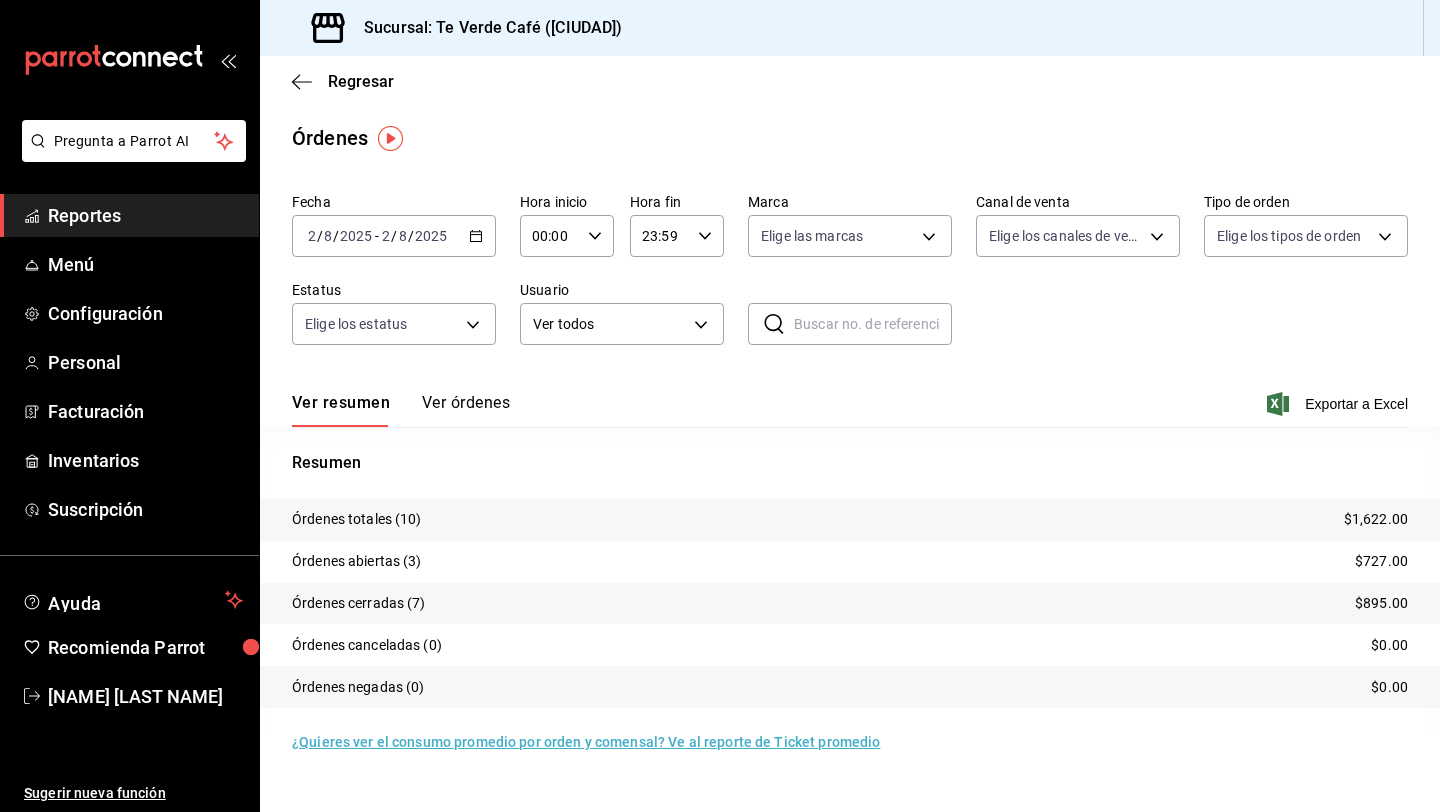 click on "Ver órdenes" at bounding box center (466, 410) 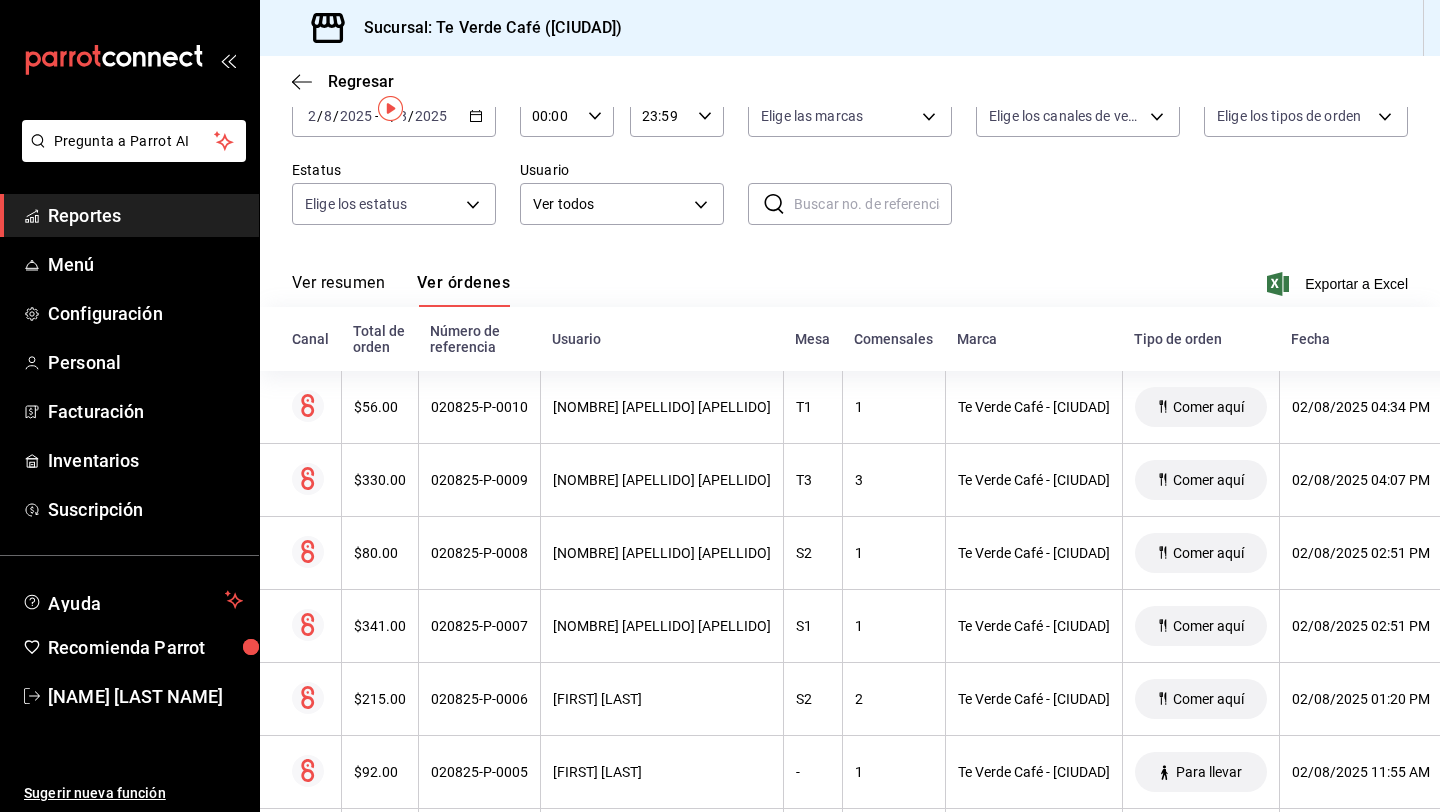 scroll, scrollTop: 0, scrollLeft: 0, axis: both 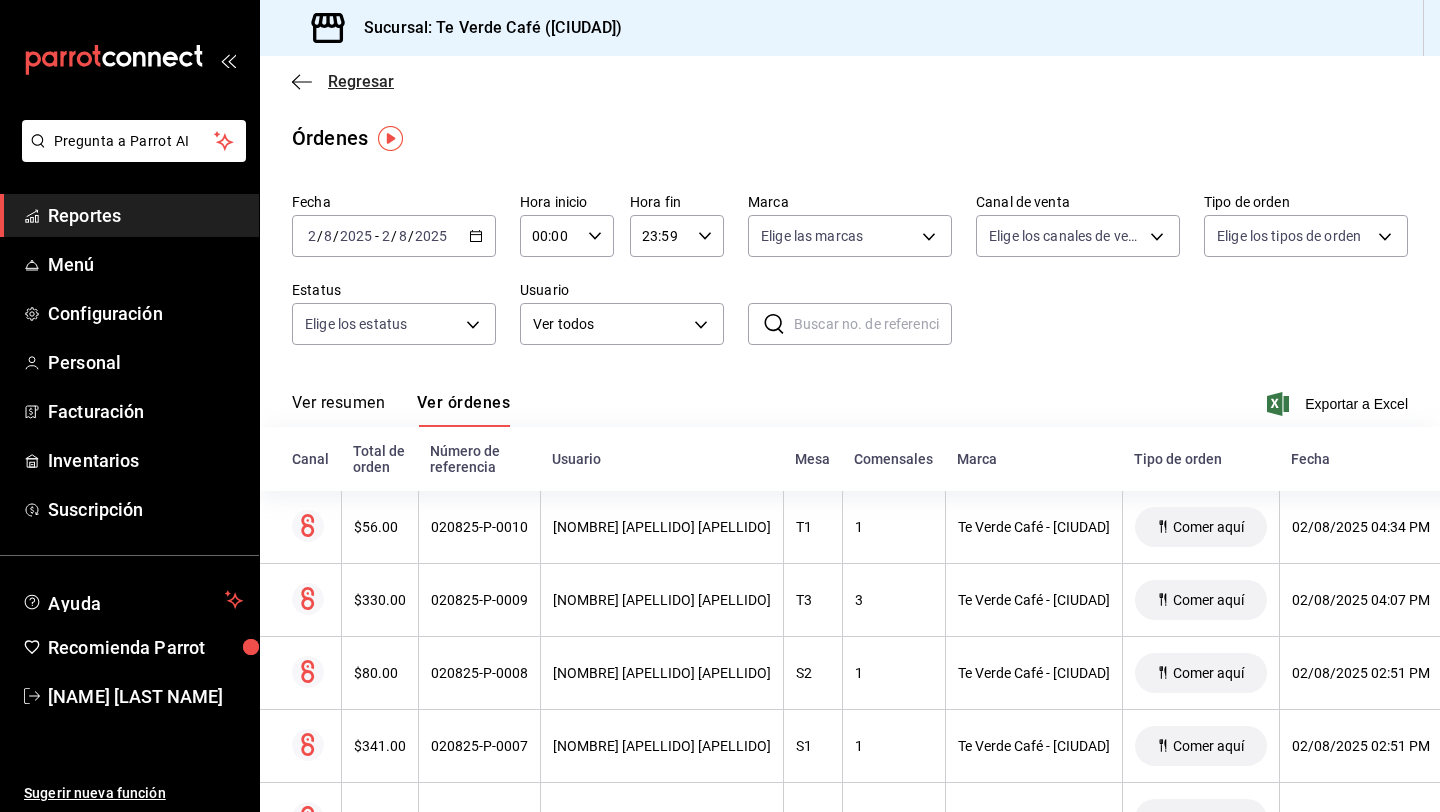 click 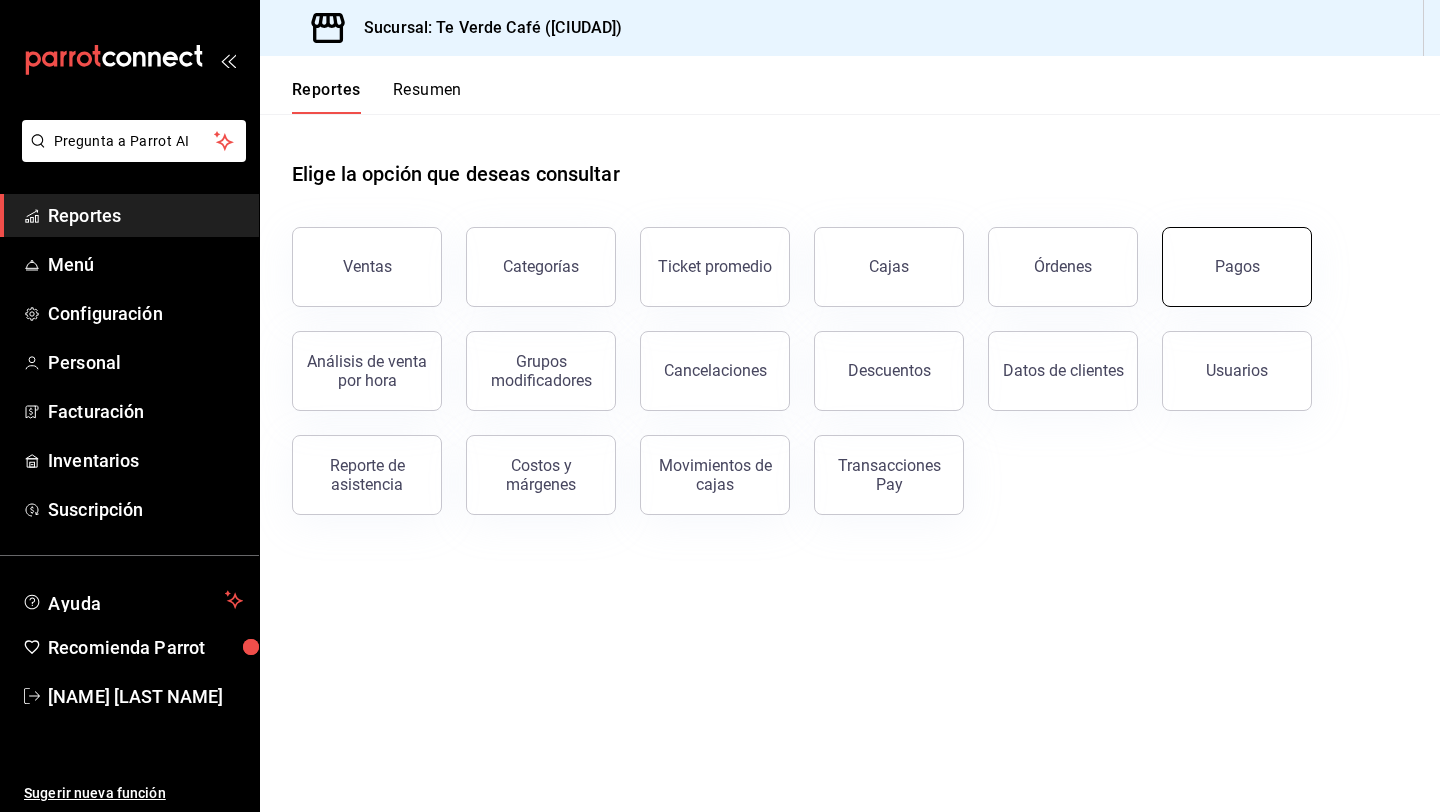 click on "Pagos" at bounding box center [1237, 267] 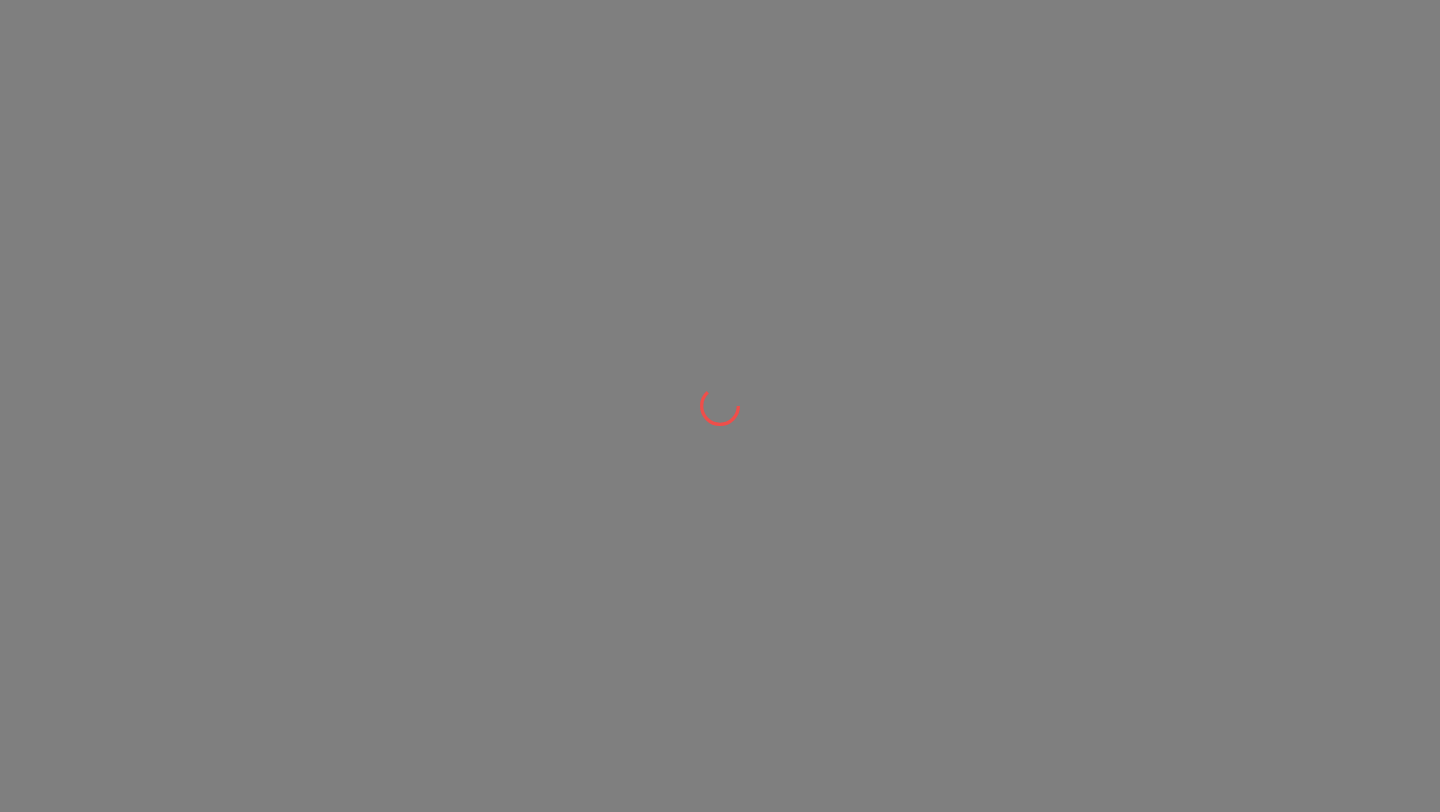 scroll, scrollTop: 0, scrollLeft: 0, axis: both 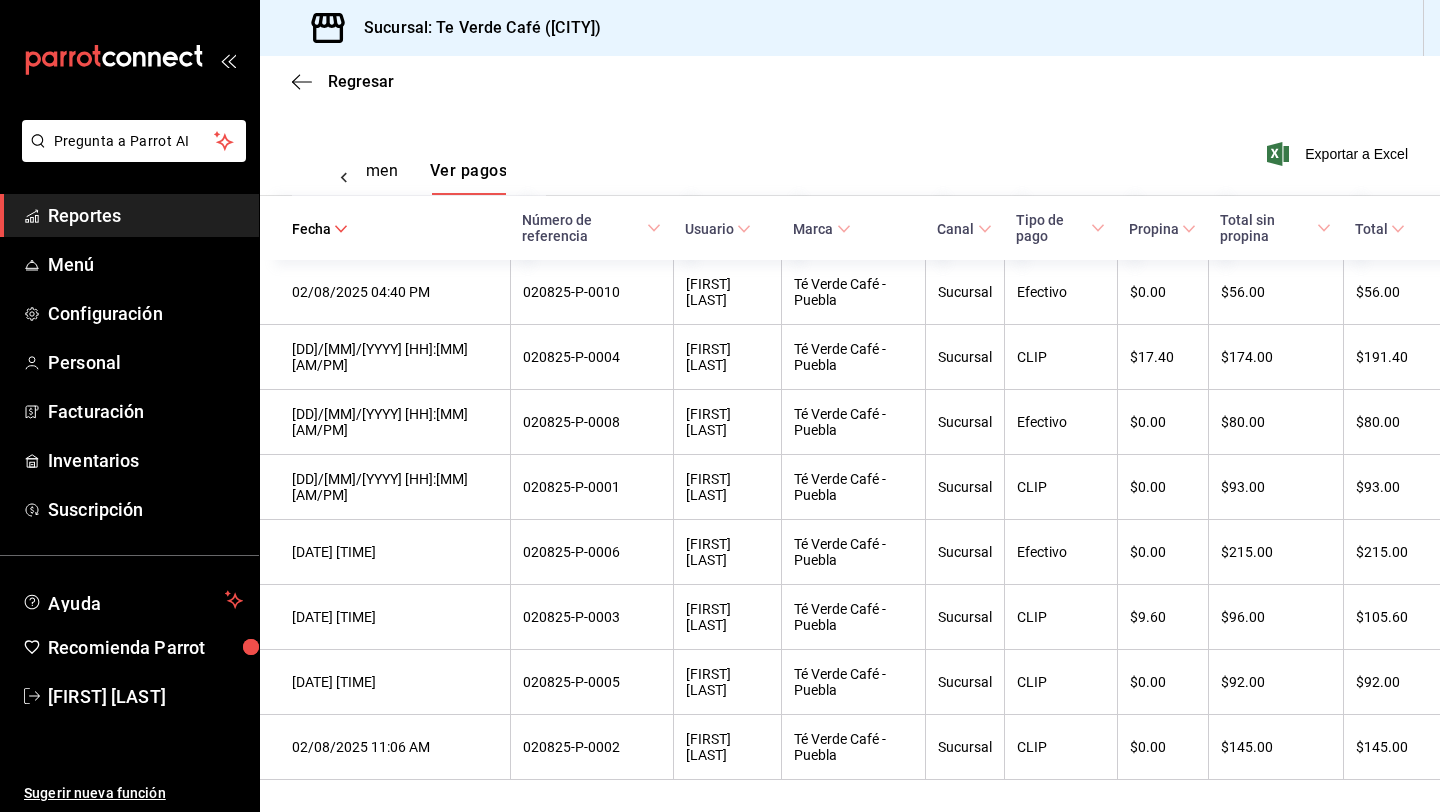 click on "Reportes" at bounding box center [129, 215] 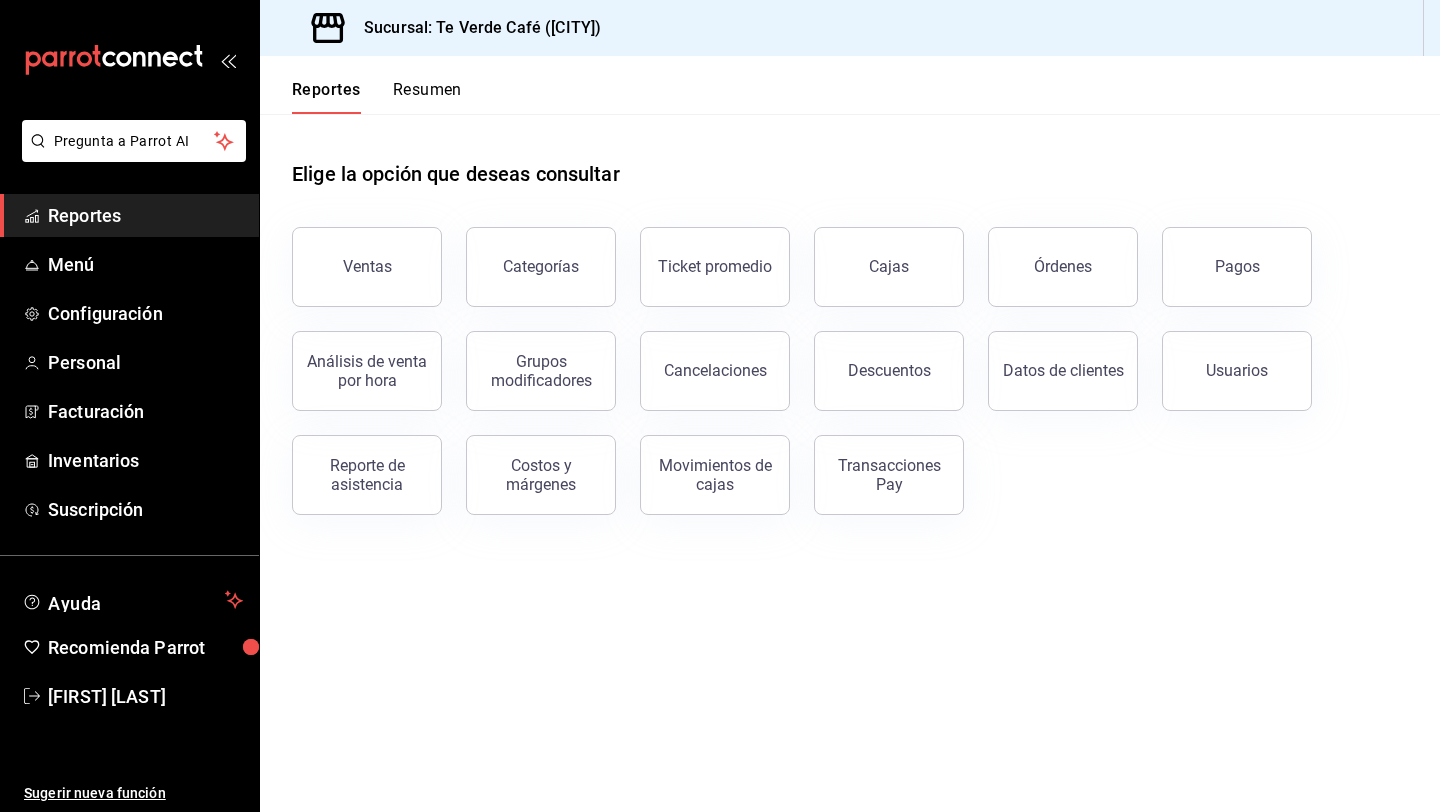 click on "Órdenes" at bounding box center (1063, 267) 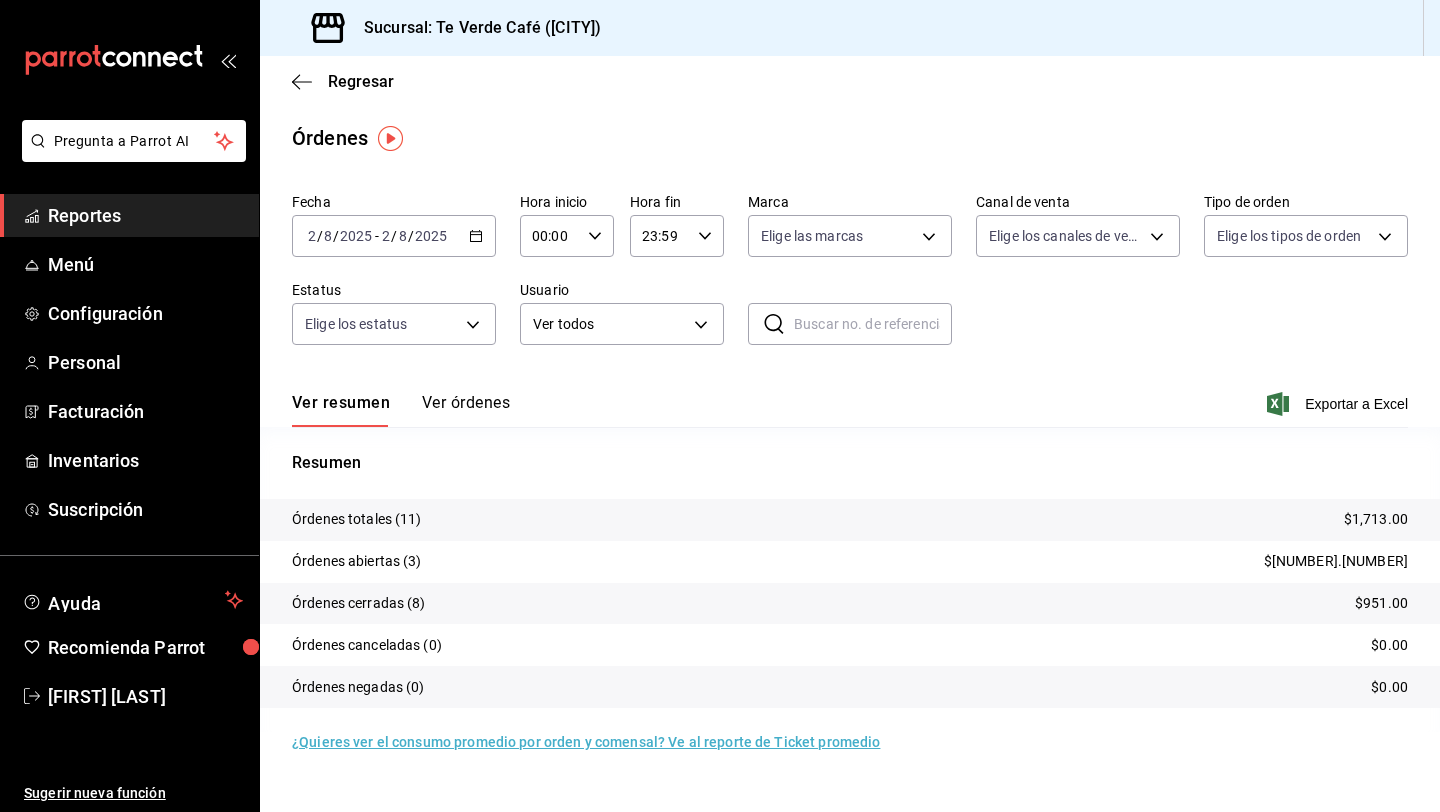 click on "Ver órdenes" at bounding box center [466, 410] 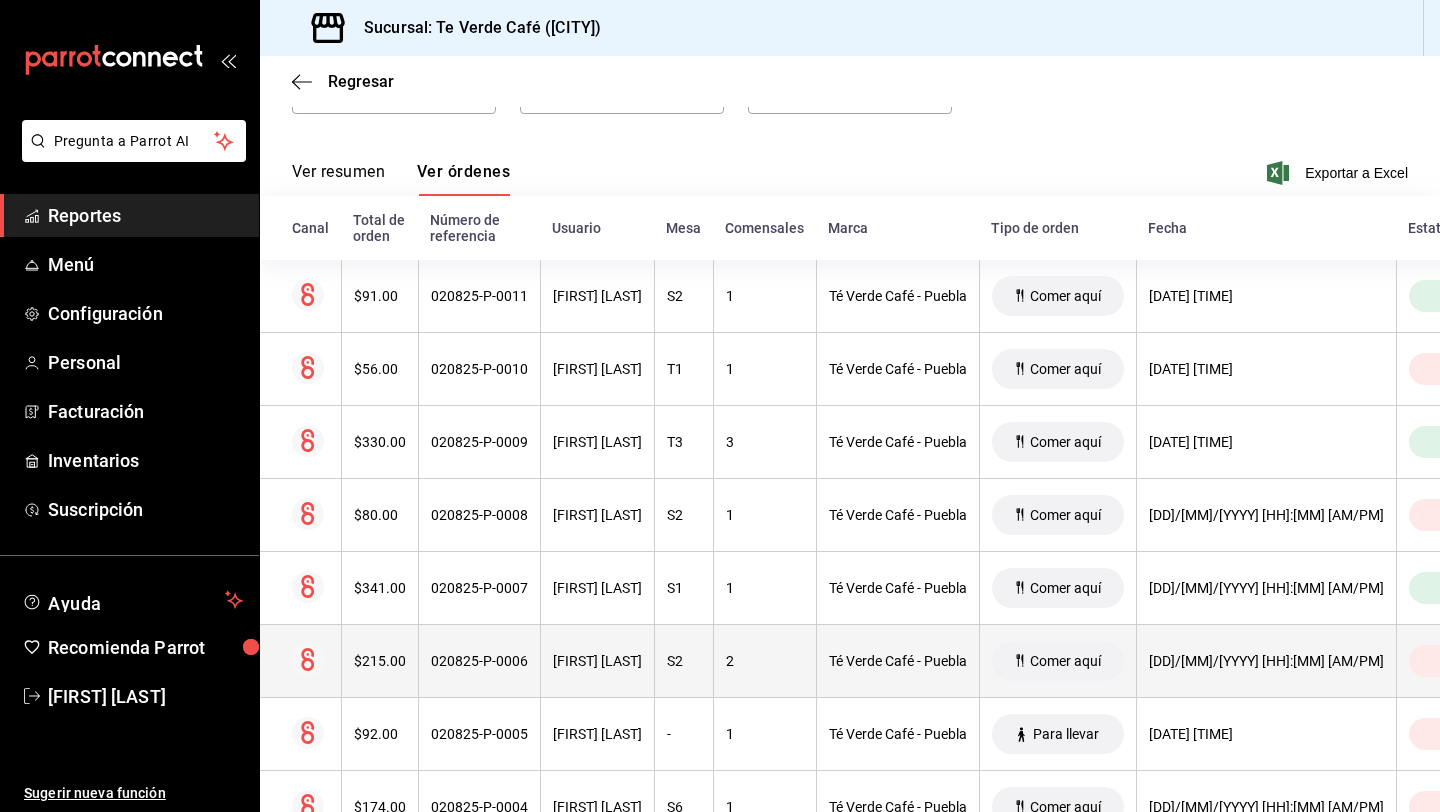 scroll, scrollTop: 225, scrollLeft: 0, axis: vertical 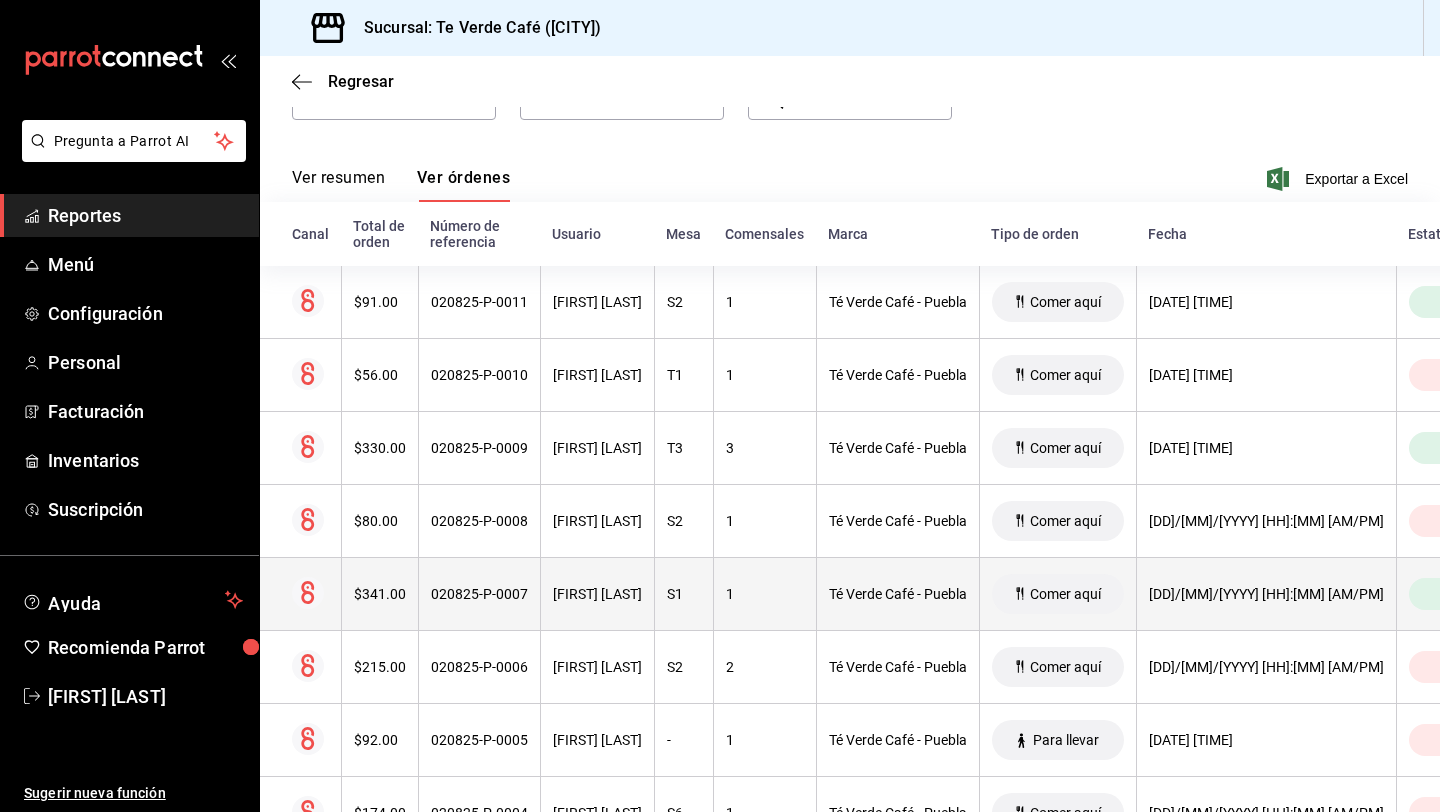click on "$341.00" at bounding box center [380, 594] 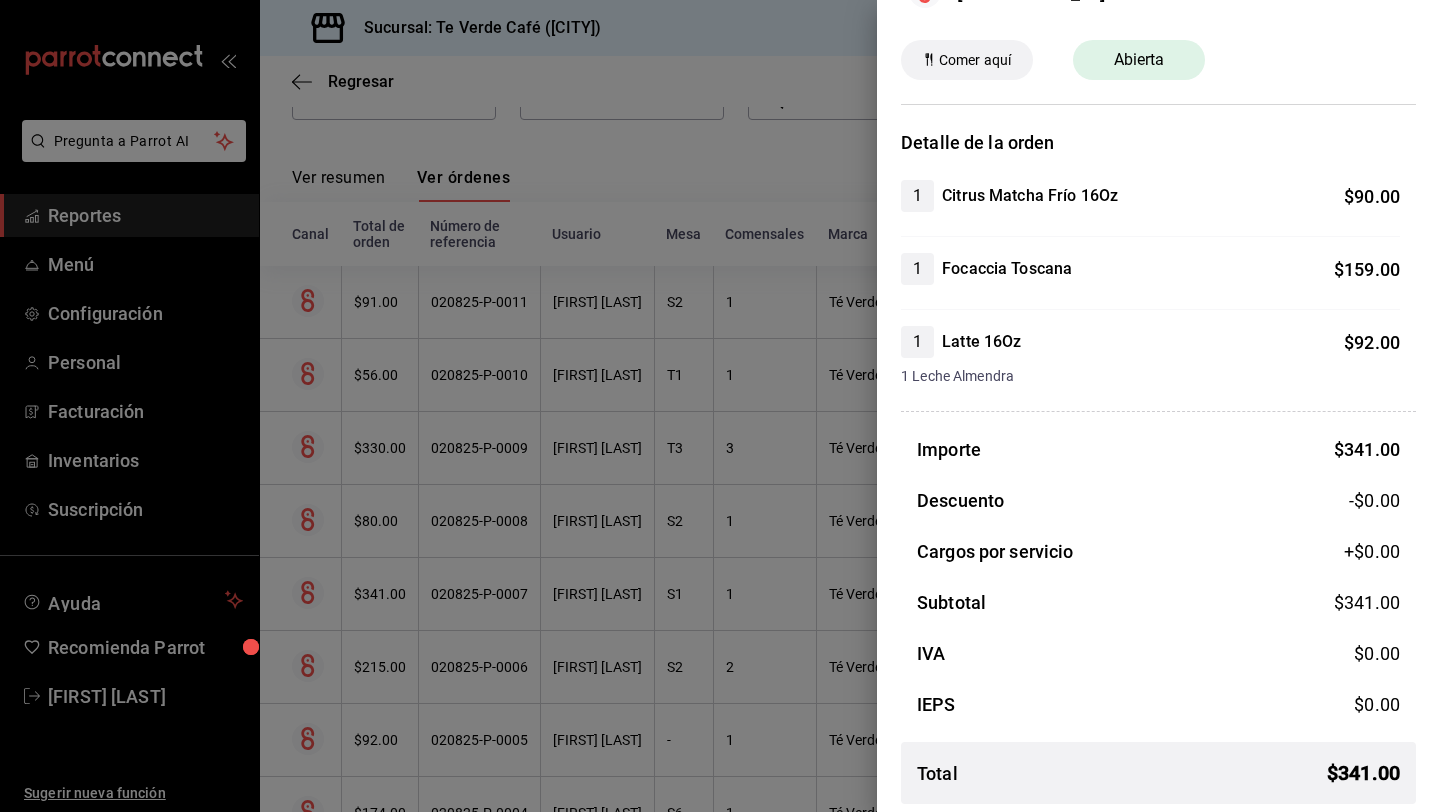 scroll, scrollTop: 0, scrollLeft: 0, axis: both 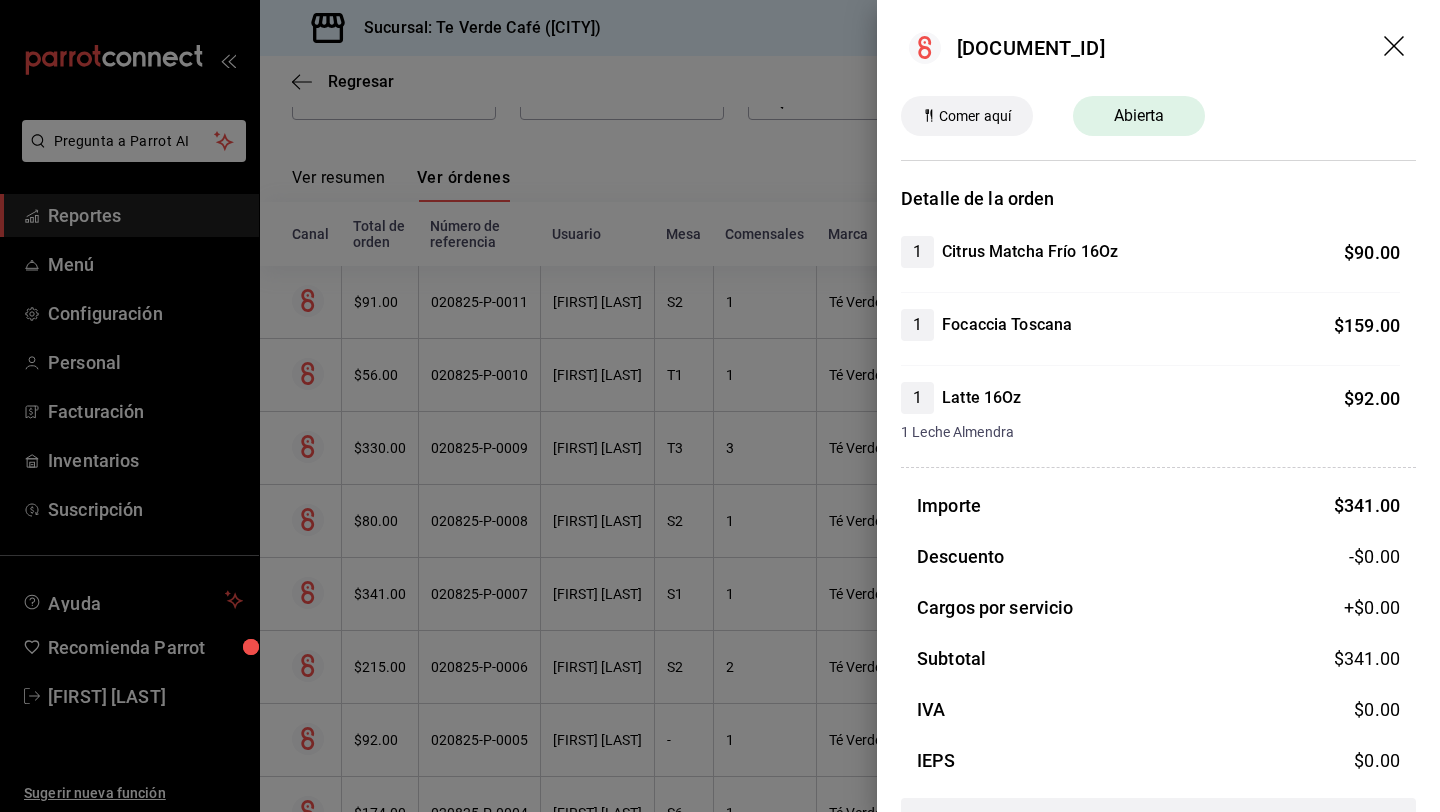 click 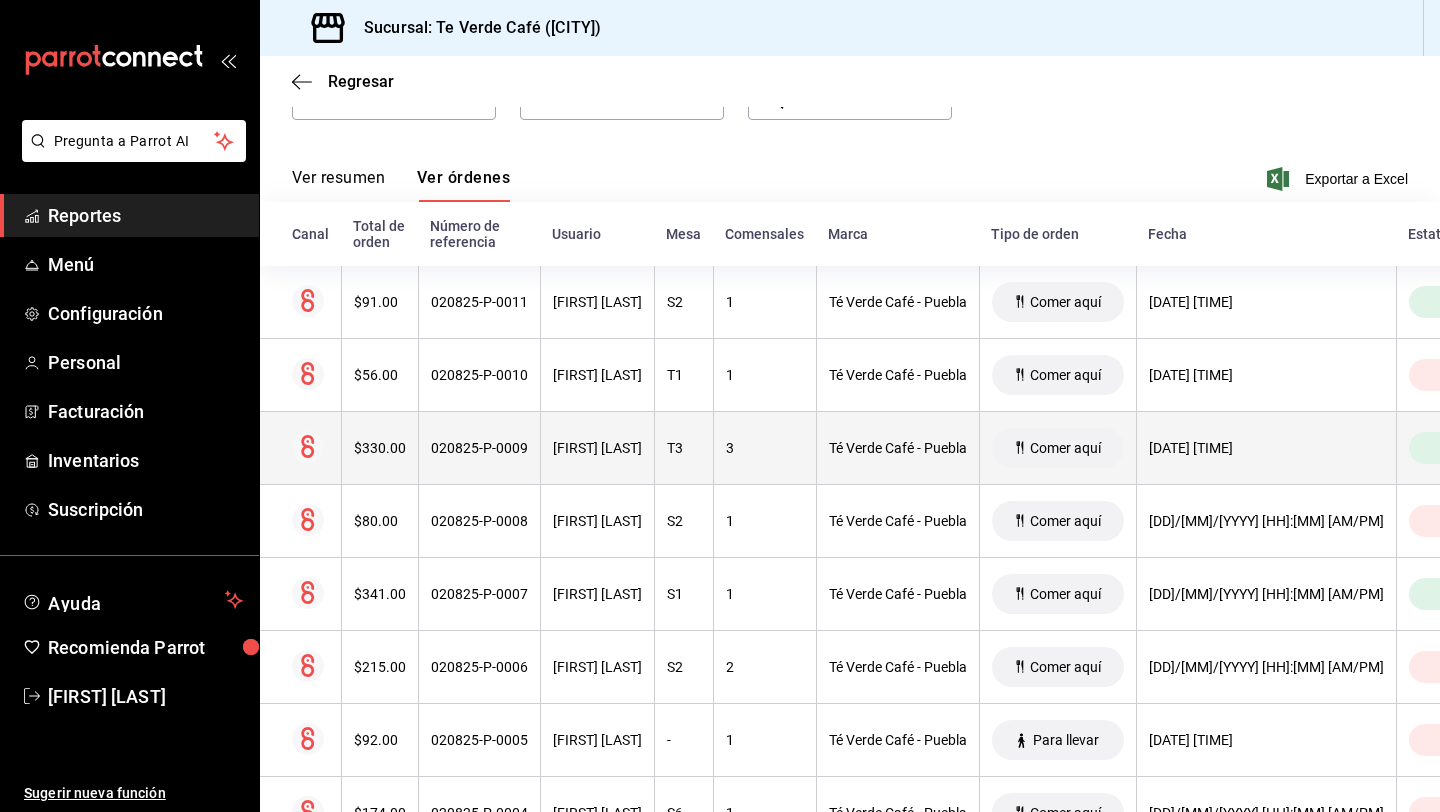 click on "$330.00" at bounding box center [379, 448] 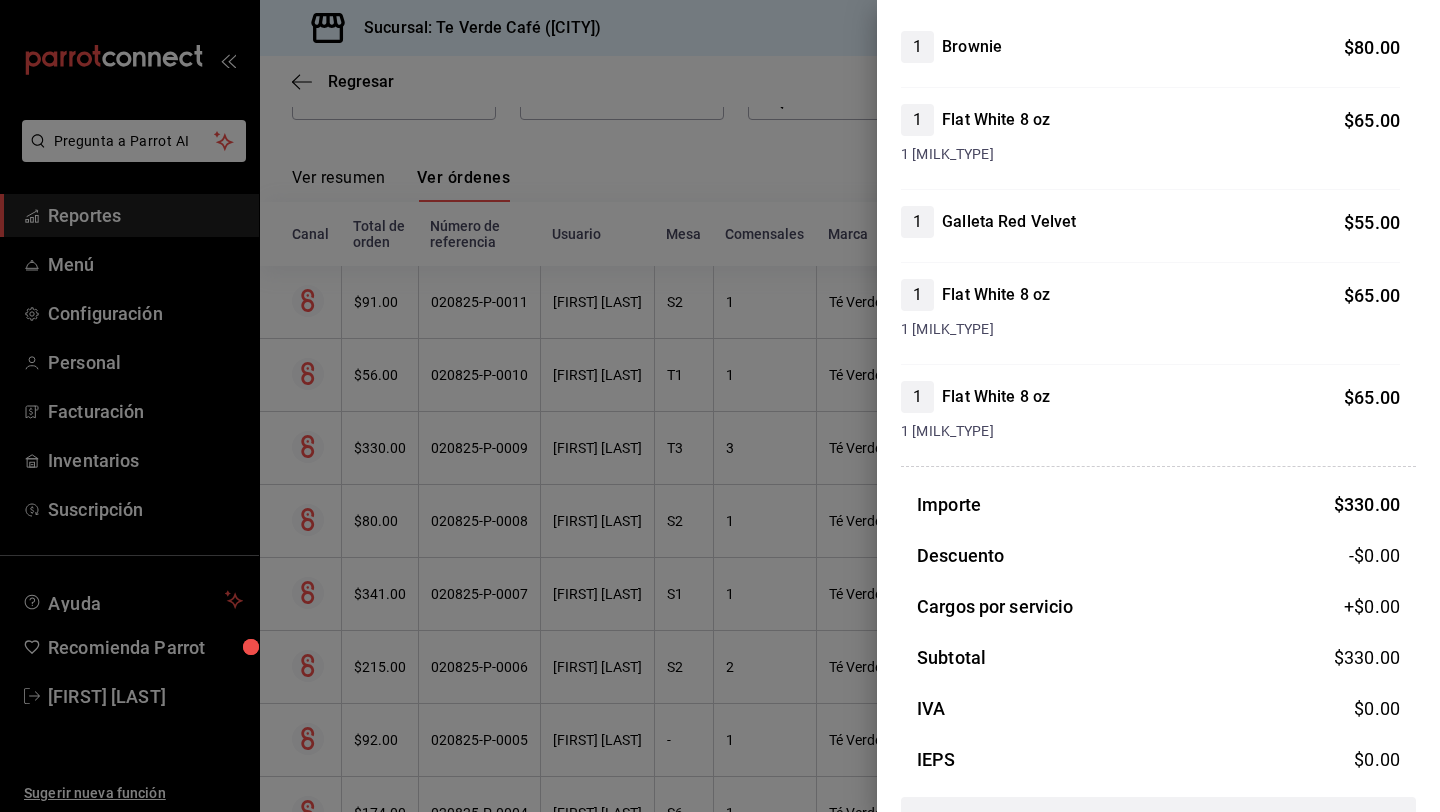 scroll, scrollTop: 0, scrollLeft: 0, axis: both 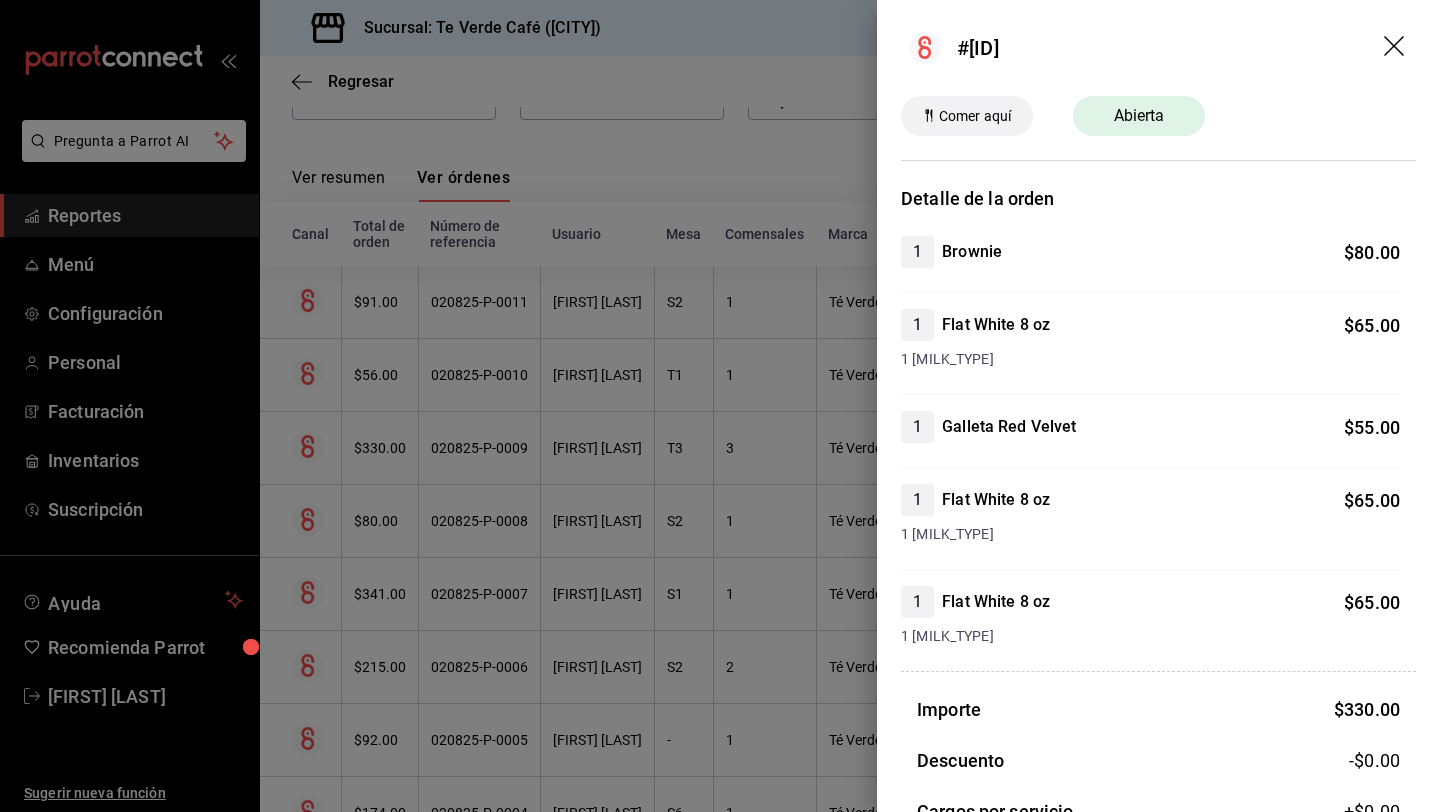 click 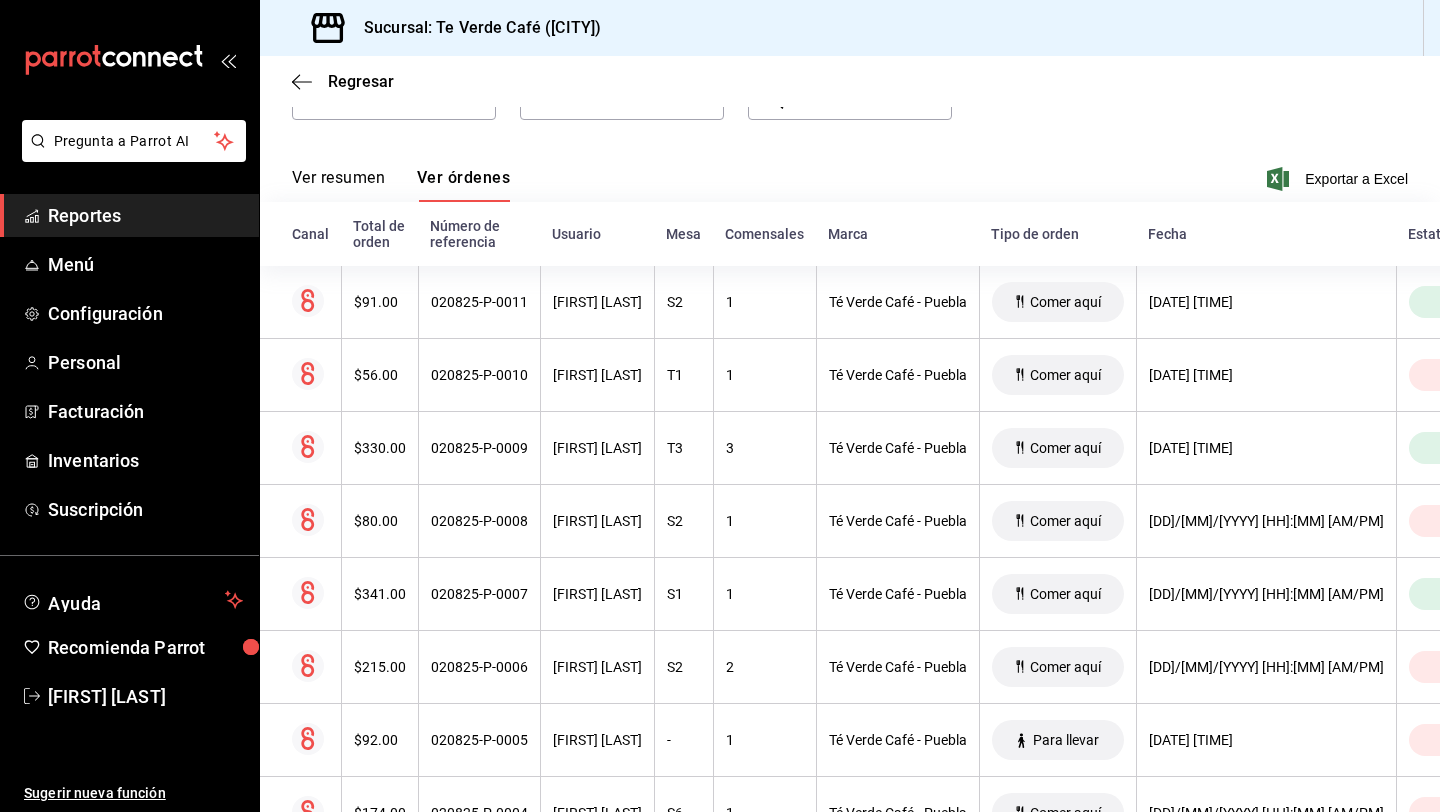 click on "Reportes" at bounding box center (145, 215) 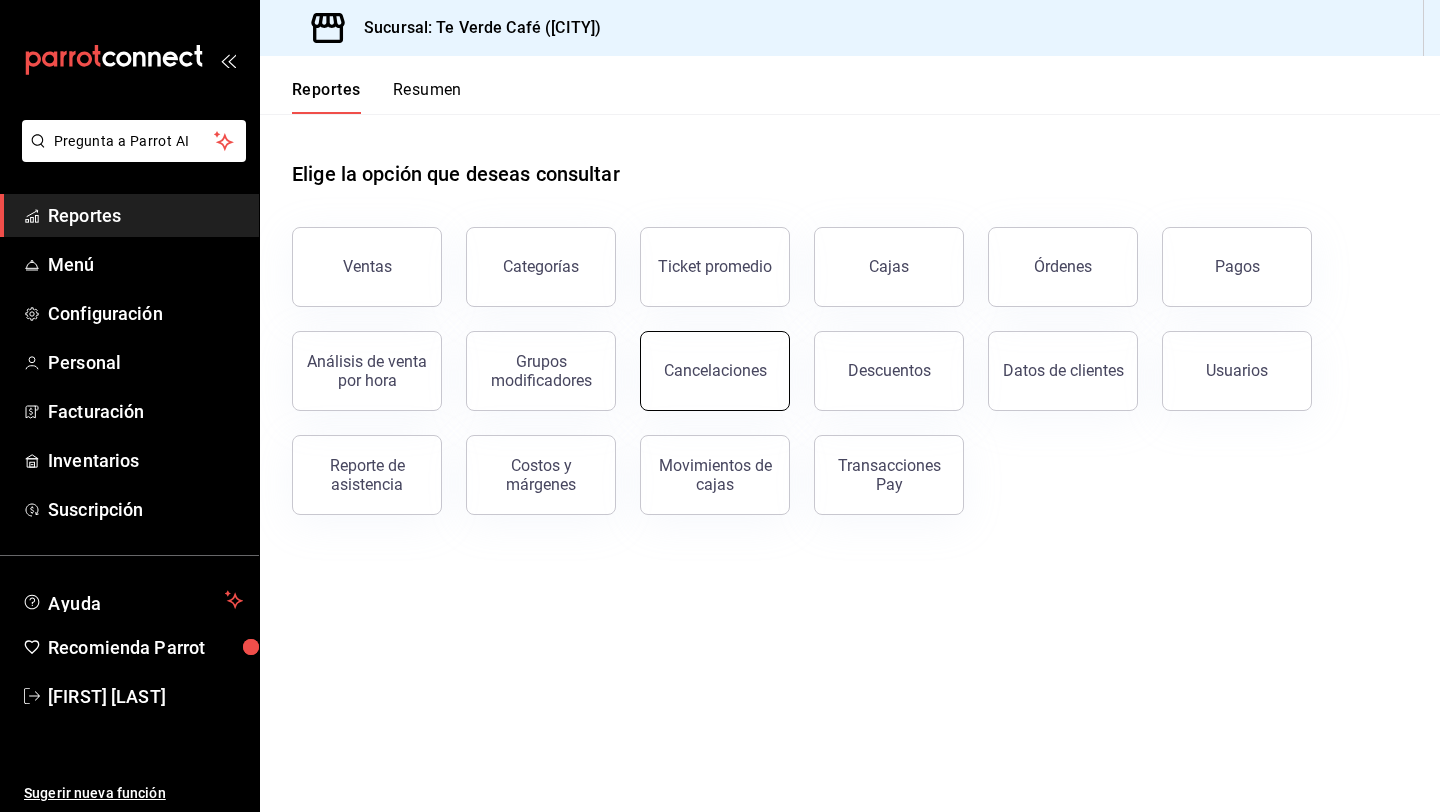 click on "Cancelaciones" at bounding box center [715, 370] 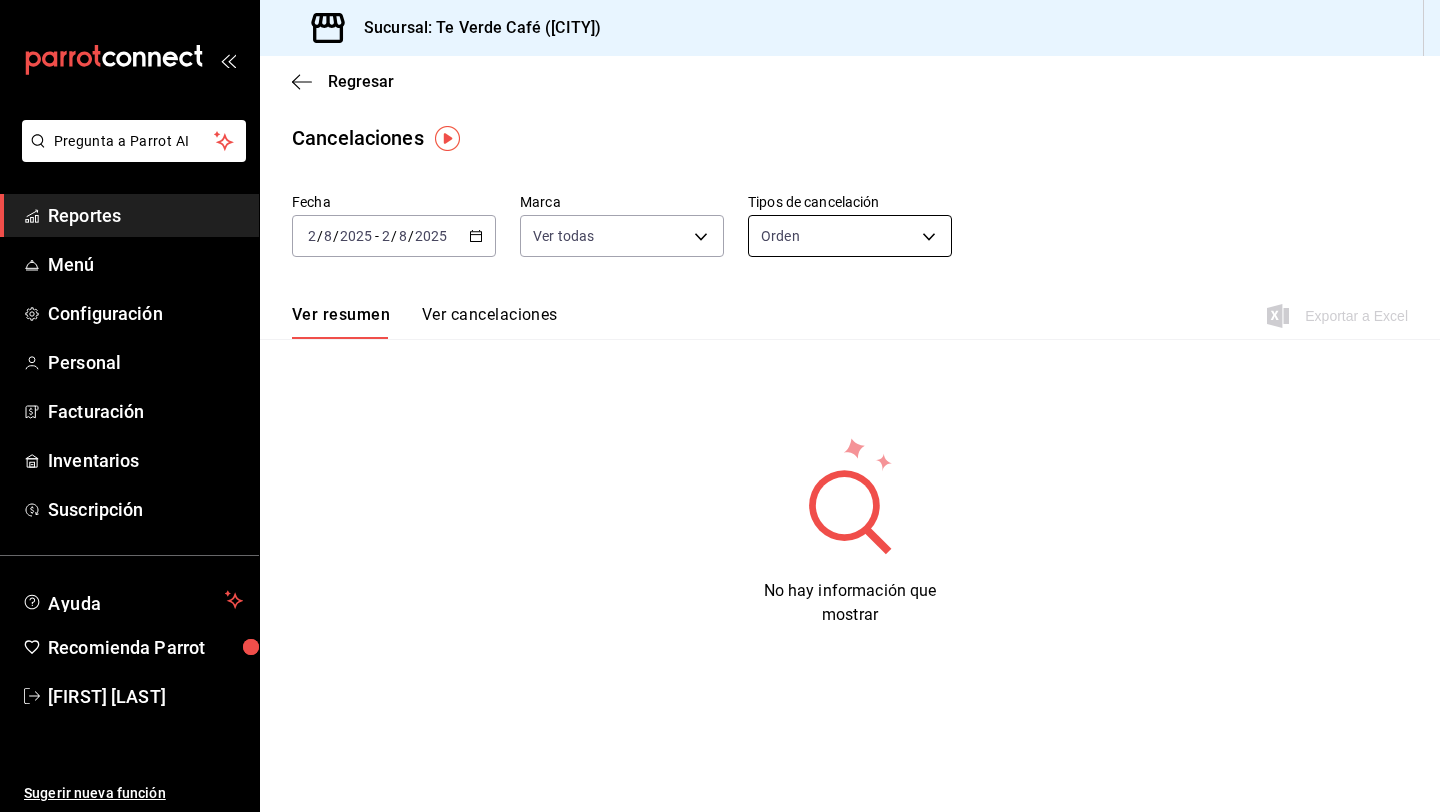 click on "Pregunta a Parrot AI Reportes   Menú   Configuración   Personal   Facturación   Inventarios   Suscripción   Ayuda Recomienda Parrot   Iván Hernández   Sugerir nueva función   Sucursal: Té Verde Café (Puebla) Regresar Cancelaciones Fecha 2025-08-02 2 / 8 / 2025 - 2025-08-02 2 / 8 / 2025 Marca Ver todas [object Object] Tipos de cancelación Orden ORDER Ver resumen Ver cancelaciones Exportar a Excel No hay información que mostrar Pregunta a Parrot AI Reportes   Menú   Configuración   Personal   Facturación   Inventarios   Suscripción   Ayuda Recomienda Parrot   Iván Hernández   Sugerir nueva función   GANA 1 MES GRATIS EN TU SUSCRIPCIÓN AQUÍ ¿Recuerdas cómo empezó tu restaurante?
Hoy puedes ayudar a un colega a tener el mismo cambio que tú viviste.
Recomienda Parrot directamente desde tu Portal Administrador.
Es fácil y rápido.
🎁 Por cada restaurante que se una, ganas 1 mes gratis. Ver video tutorial Ir a video Visitar centro de ayuda (81) 2046 6363 soporte@parrotsoftware.io" at bounding box center (720, 406) 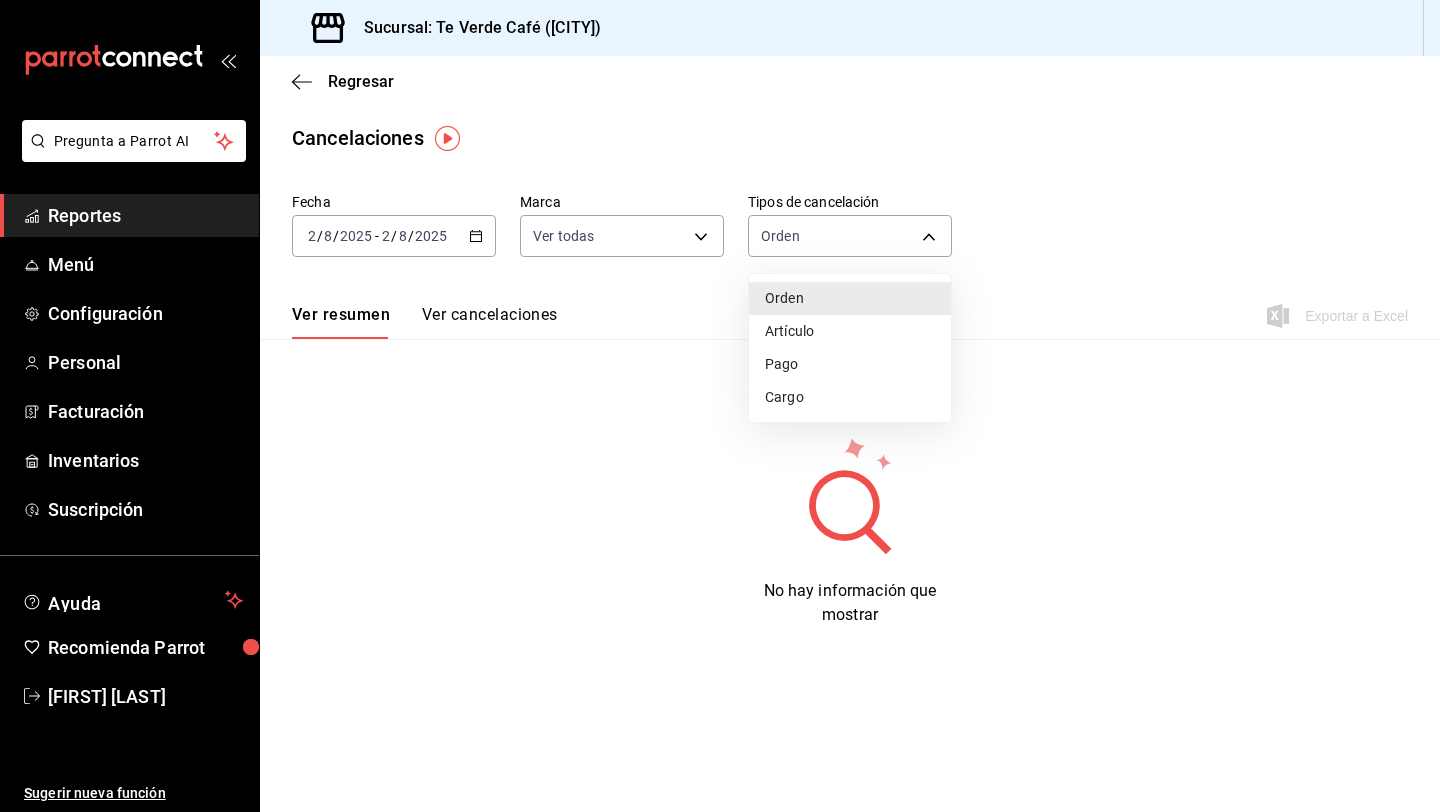 click on "Pago" at bounding box center [850, 364] 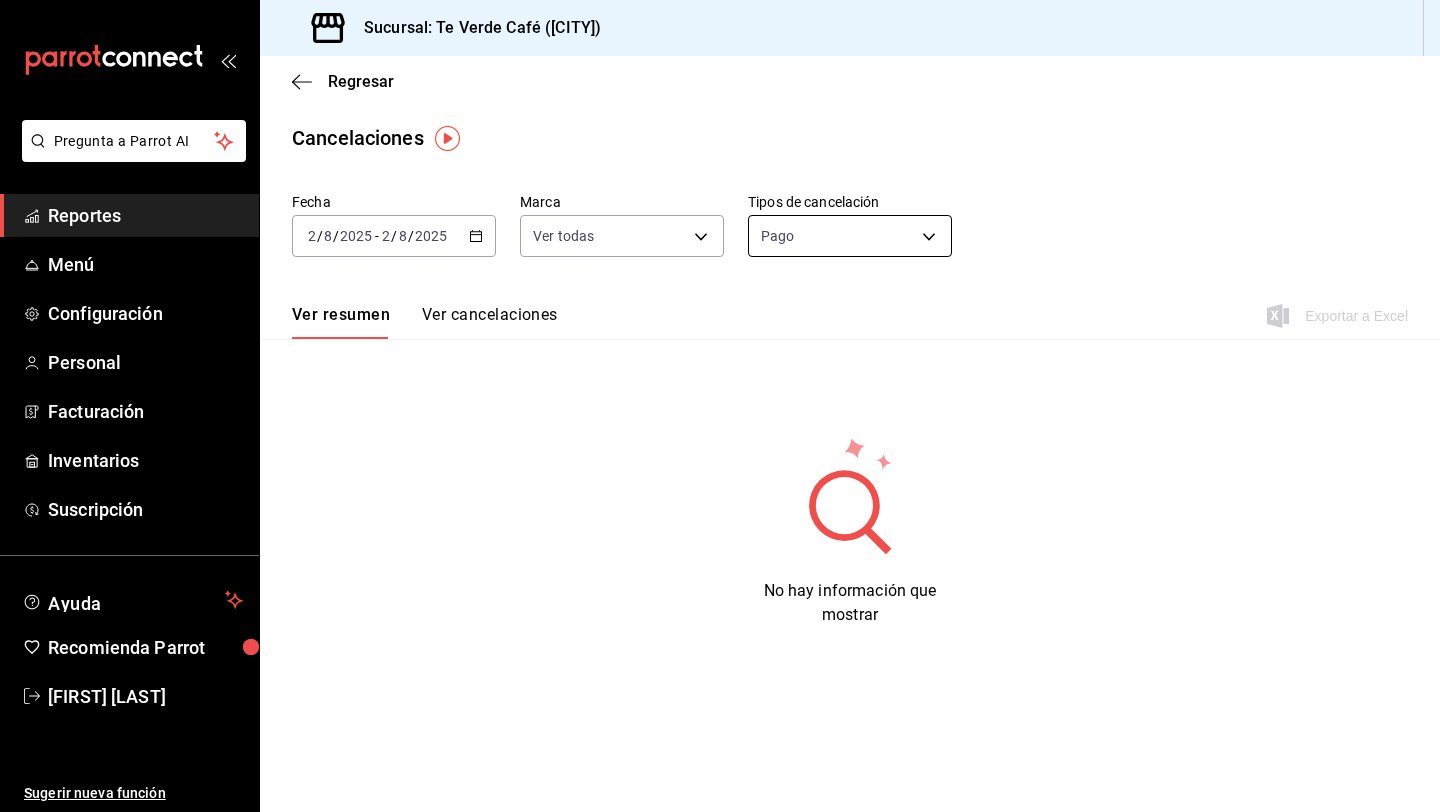 click on "Pregunta a Parrot AI Reportes   Menú   Configuración   Personal   Facturación   Inventarios   Suscripción   Ayuda Recomienda Parrot   Iván Hernández   Sugerir nueva función   Sucursal: Té Verde Café (Puebla) Regresar Cancelaciones Fecha 2025-08-02 2 / 8 / 2025 - 2025-08-02 2 / 8 / 2025 Marca Ver todas [object Object] Tipos de cancelación Pago ORDER_PAYMENT Ver resumen Ver cancelaciones Exportar a Excel No hay información que mostrar Pregunta a Parrot AI Reportes   Menú   Configuración   Personal   Facturación   Inventarios   Suscripción   Ayuda Recomienda Parrot   Iván Hernández   Sugerir nueva función   GANA 1 MES GRATIS EN TU SUSCRIPCIÓN AQUÍ ¿Recuerdas cómo empezó tu restaurante?
Hoy puedes ayudar a un colega a tener el mismo cambio que tú viviste.
Recomienda Parrot directamente desde tu Portal Administrador.
Es fácil y rápido.
🎁 Por cada restaurante que se una, ganas 1 mes gratis. Ver video tutorial Ir a video Visitar centro de ayuda (81) 2046 6363 soporte@parrotsoftware.io" at bounding box center (720, 406) 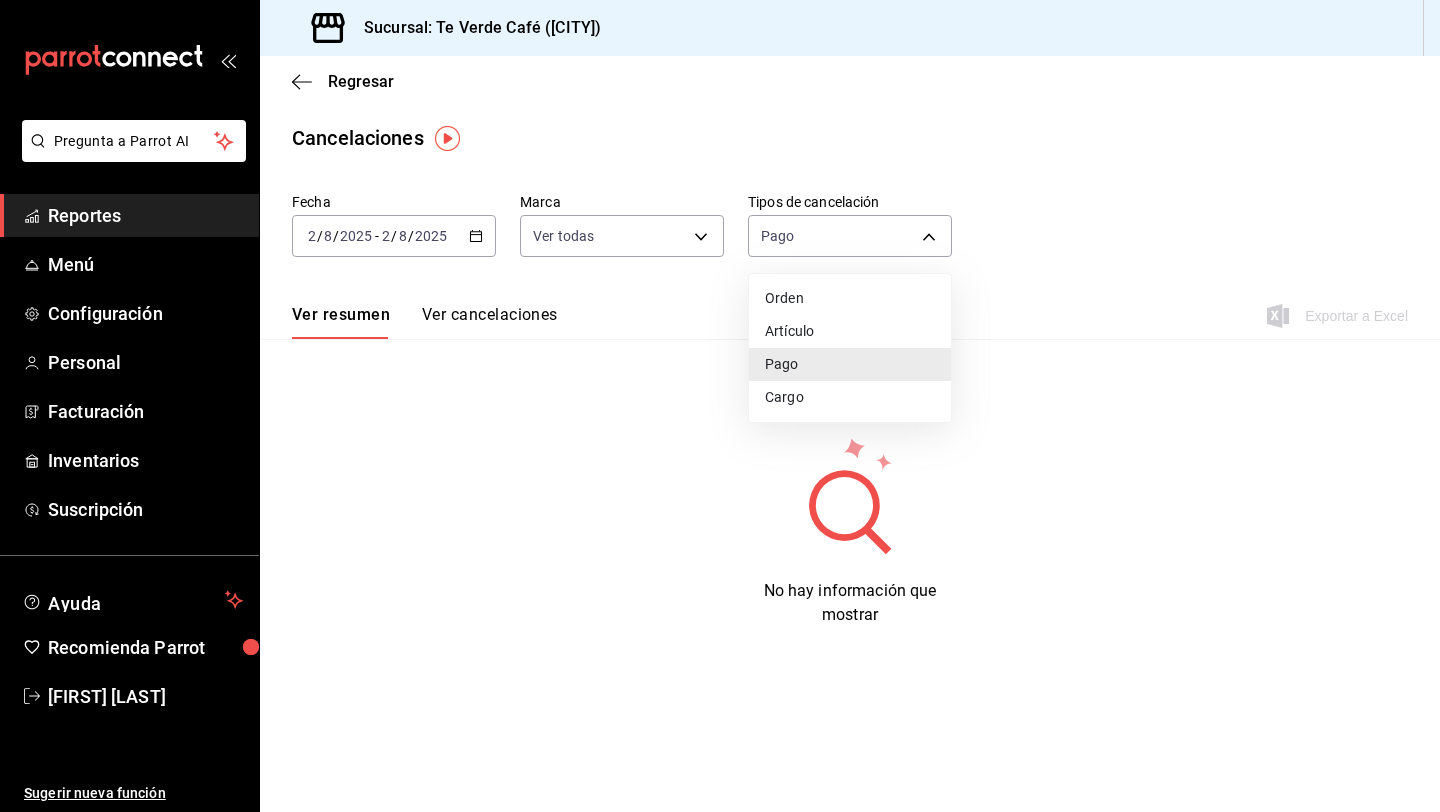 click at bounding box center (720, 406) 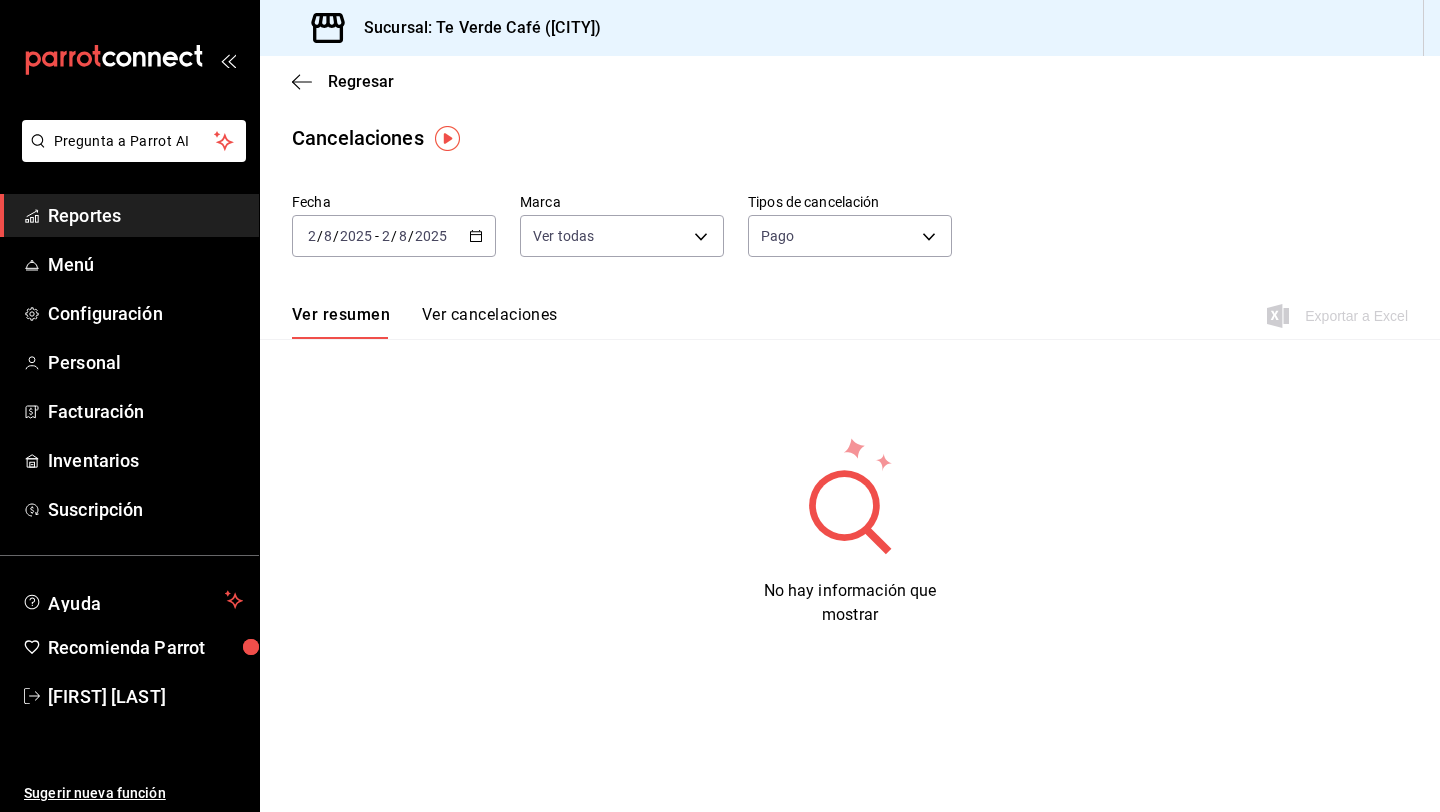 click 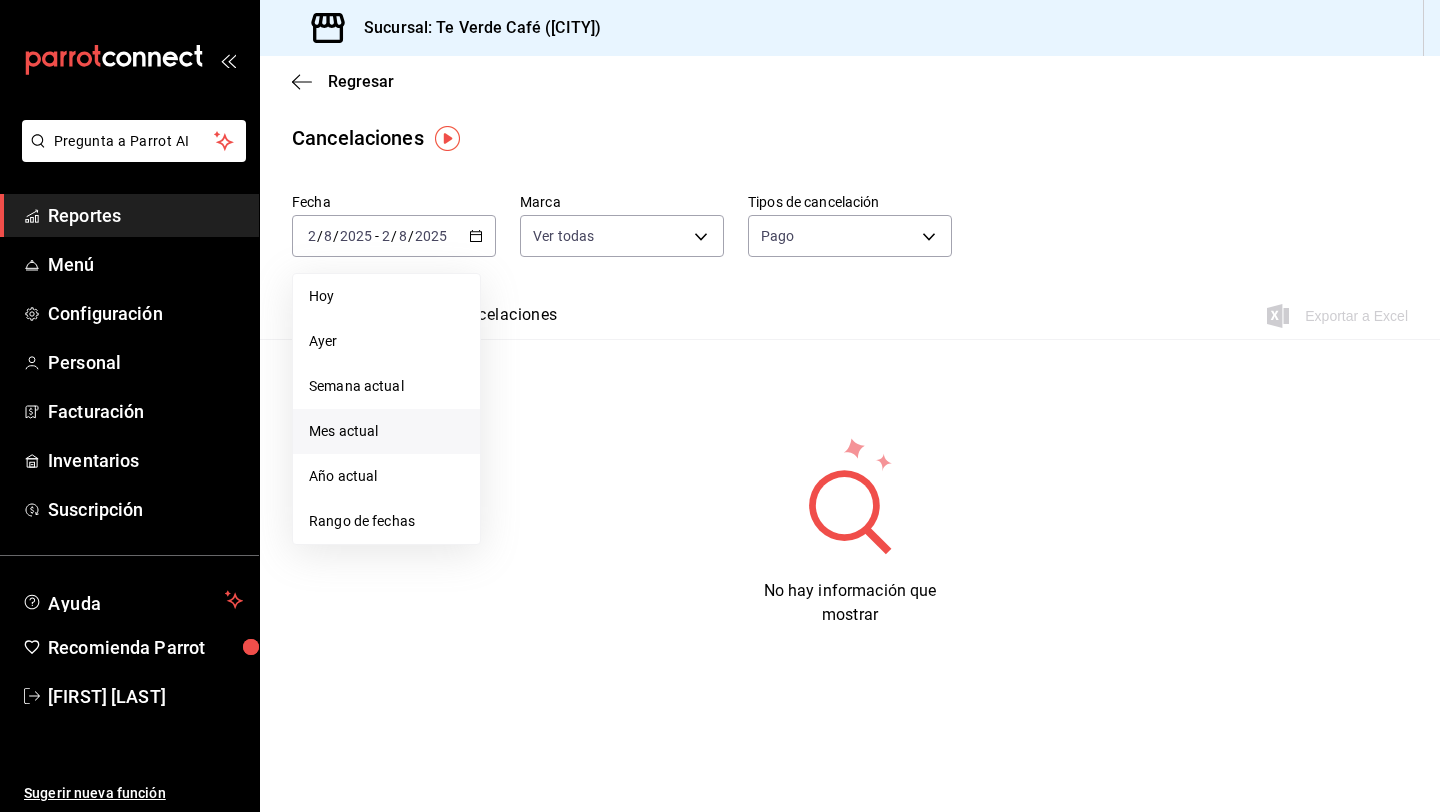 click on "Mes actual" at bounding box center [386, 431] 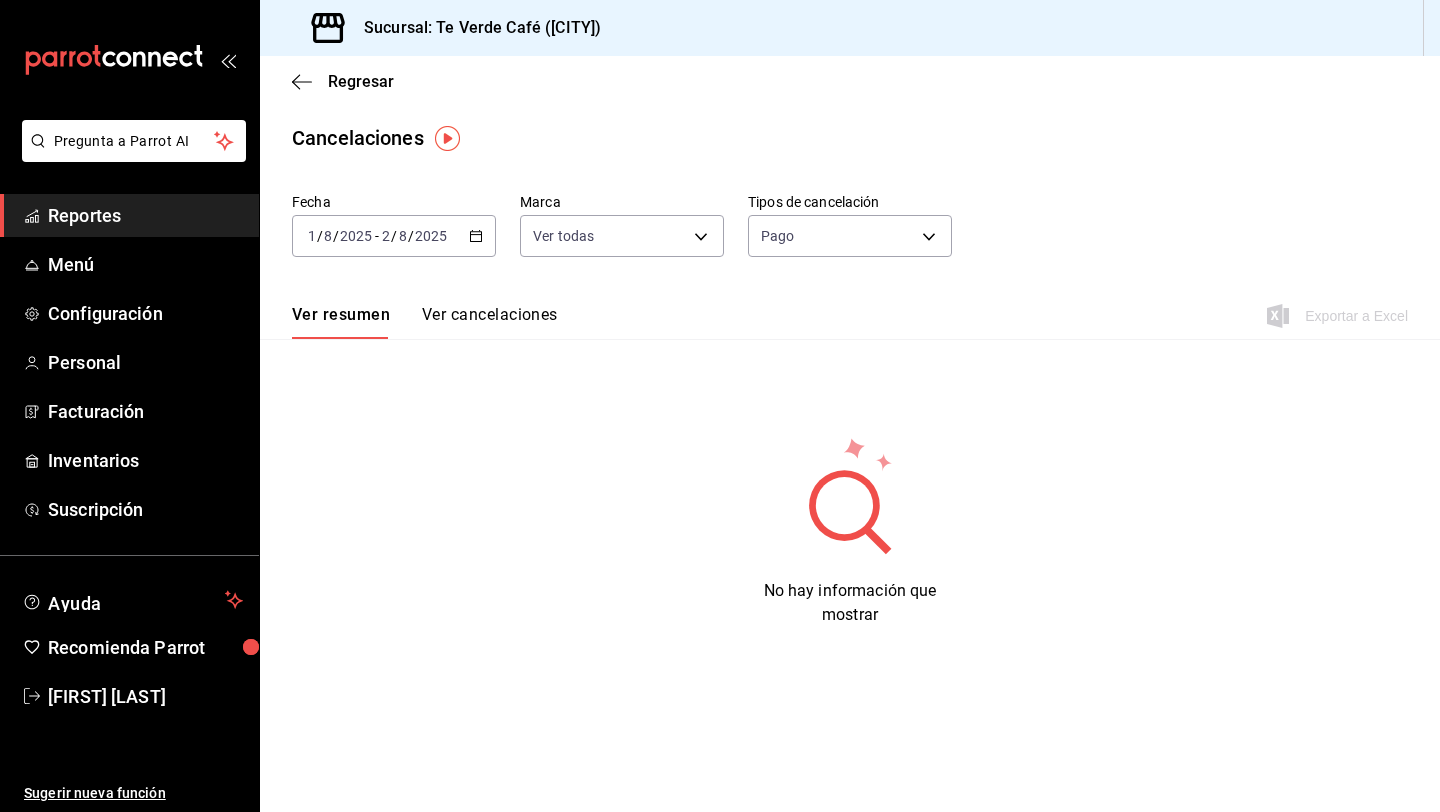 click 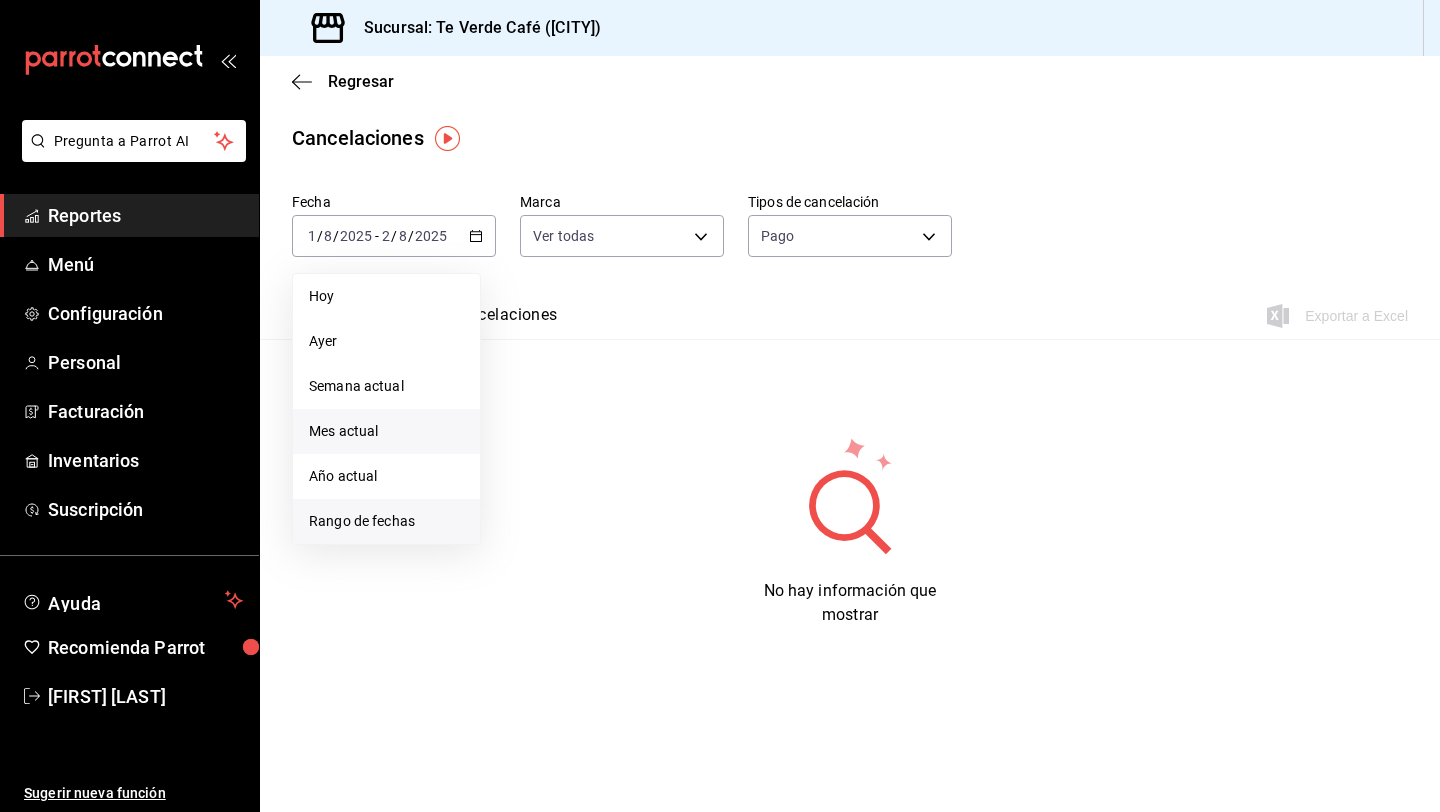 click on "Rango de fechas" at bounding box center (386, 521) 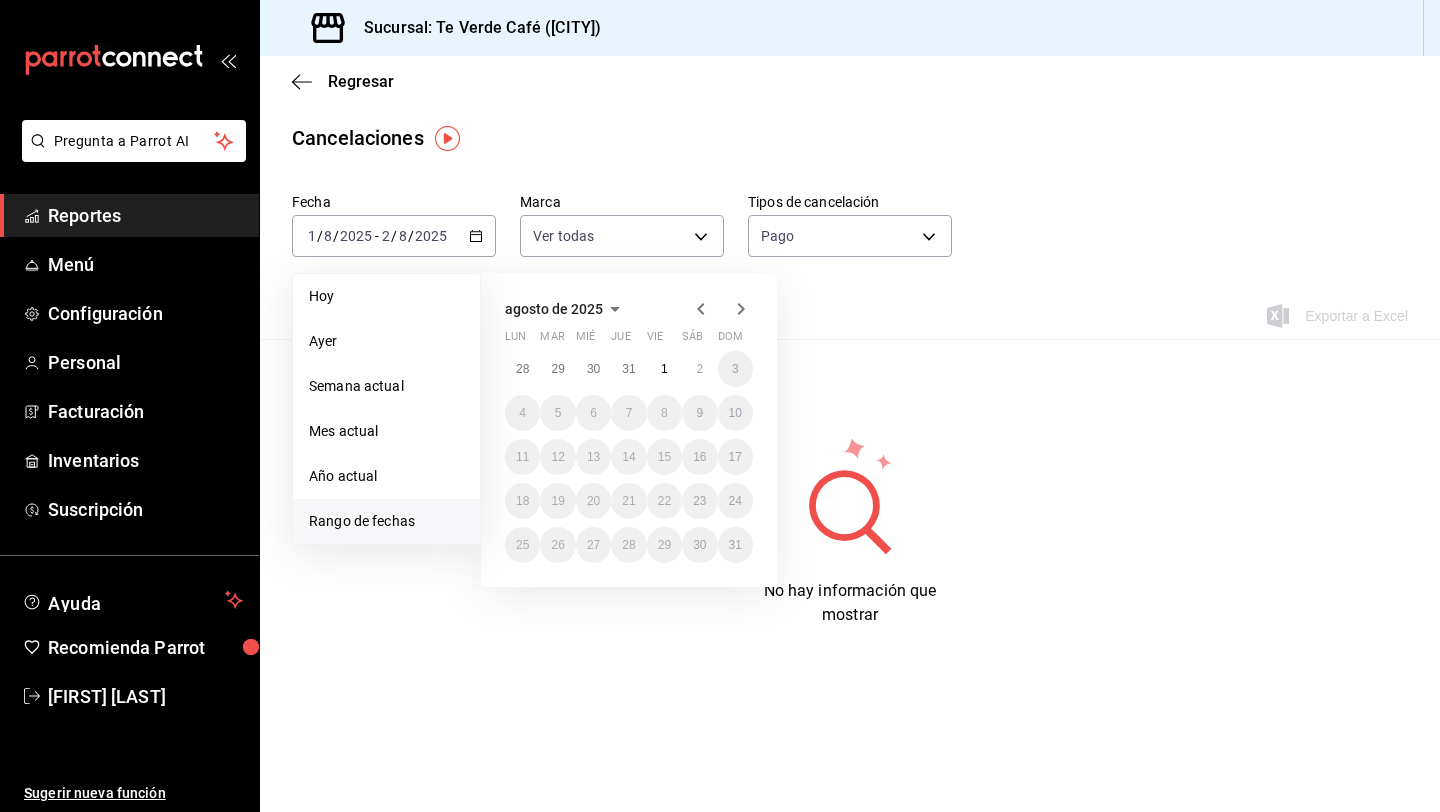 click 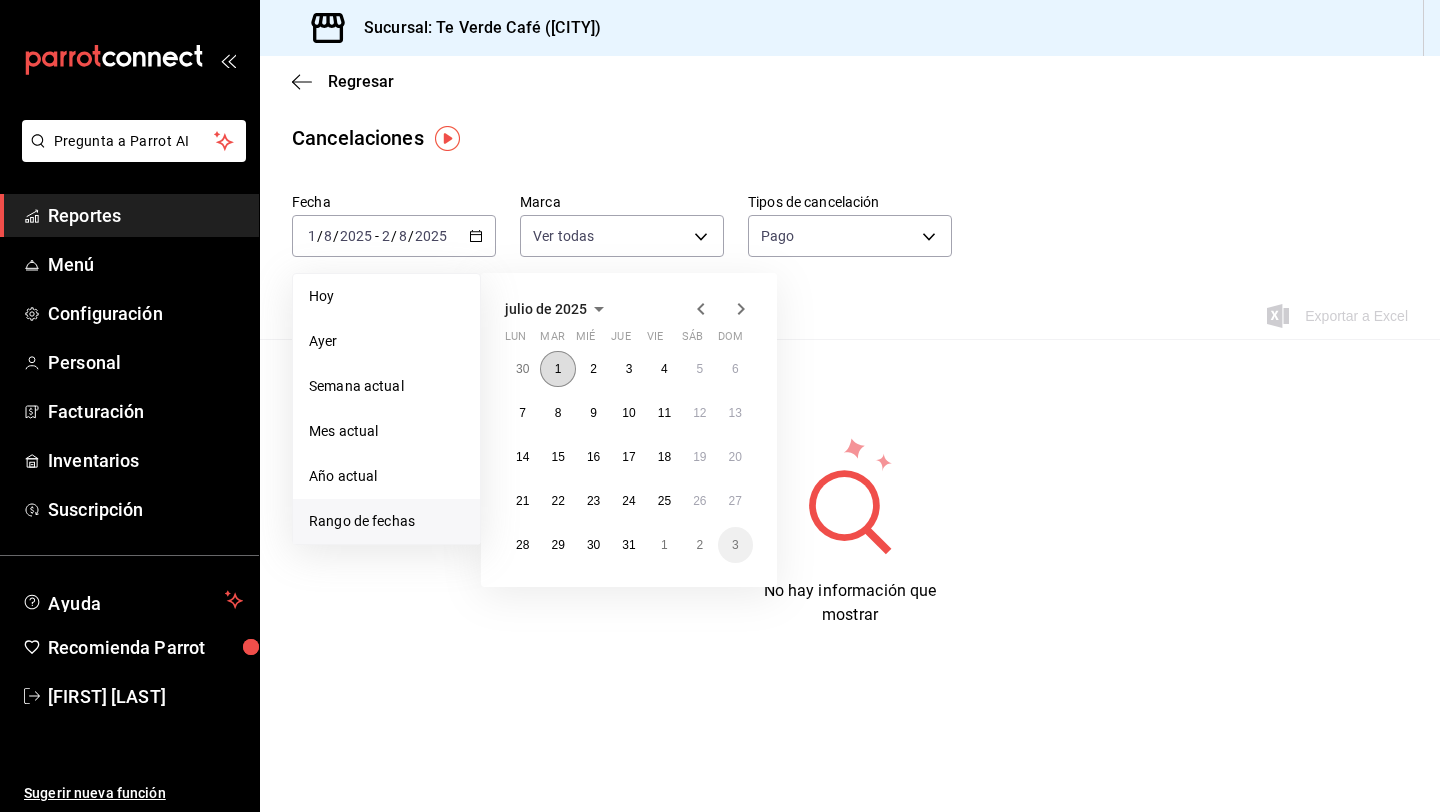 click on "1" at bounding box center (557, 369) 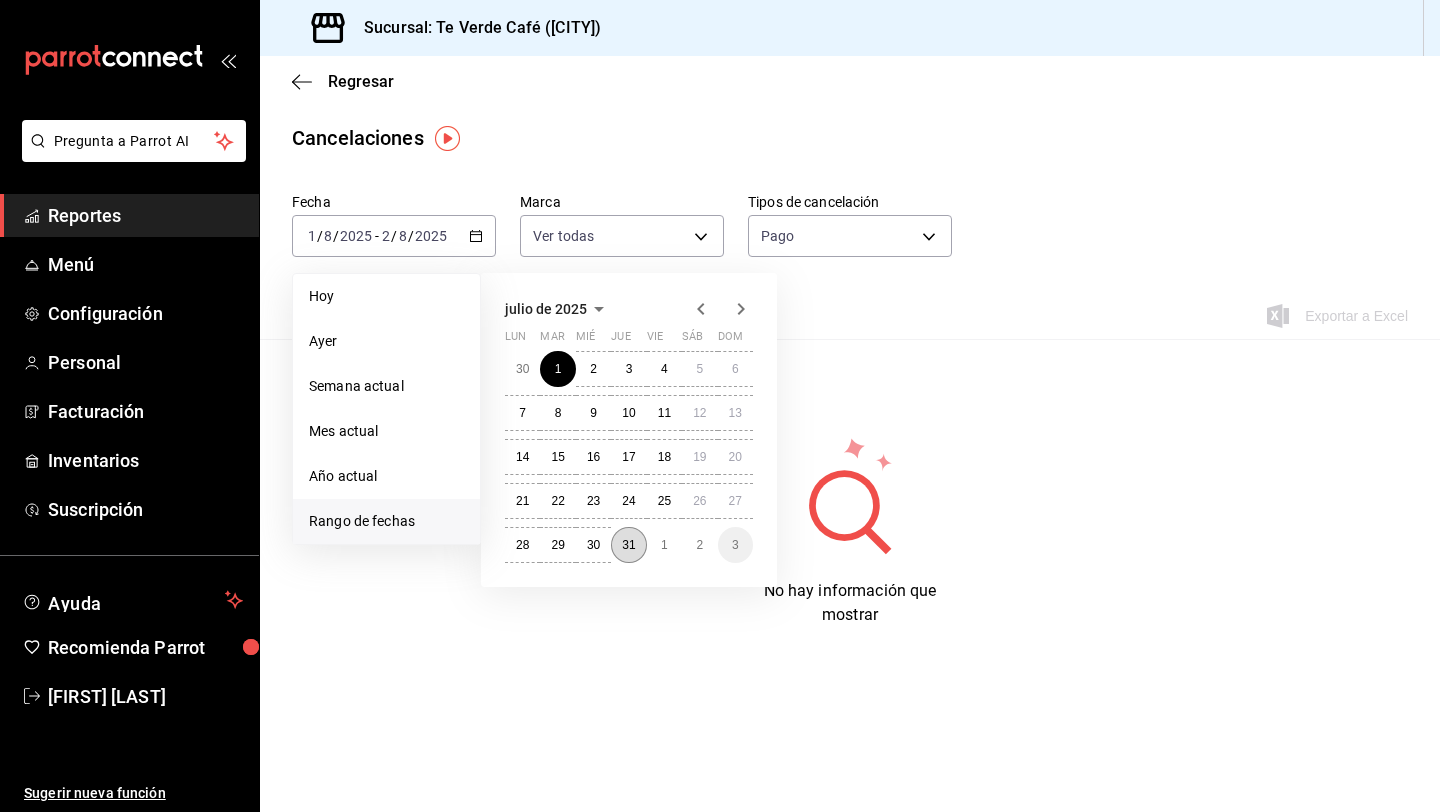 click on "31" at bounding box center [628, 545] 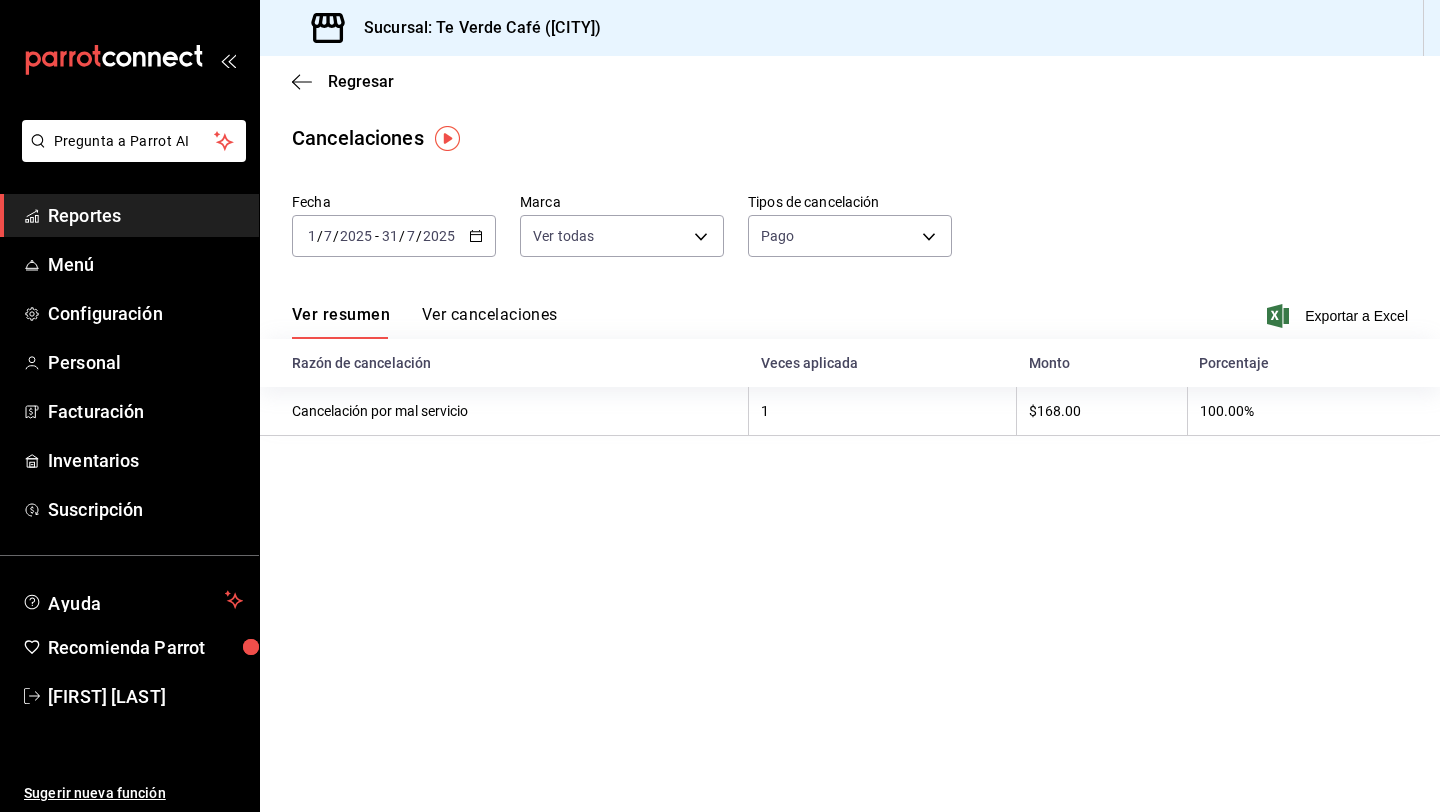 click on "Ver cancelaciones" at bounding box center [490, 322] 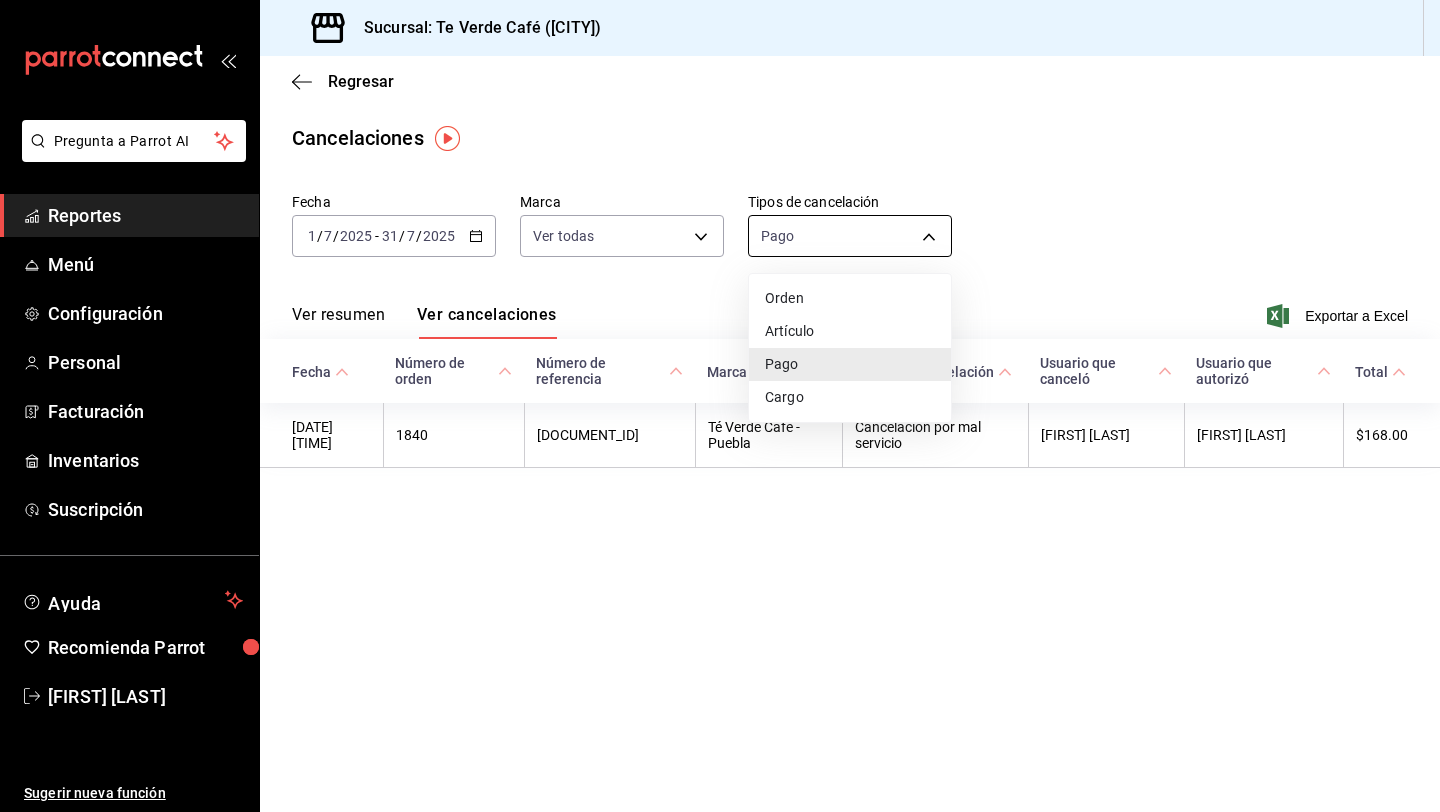 click on "Pregunta a Parrot AI Reportes   Menú   Configuración   Personal   Facturación   Inventarios   Suscripción   Ayuda Recomienda Parrot   Iván Hernández   Sugerir nueva función   Sucursal: Té Verde Café (Puebla) Regresar Cancelaciones Fecha 2025-07-01 1 / 7 / 2025 - 2025-07-31 31 / 7 / 2025 Marca Ver todas [object Object] Tipos de cancelación Pago ORDER_PAYMENT Ver resumen Ver cancelaciones Exportar a Excel Fecha Número de orden Número de referencia Marca Razón de cancelación Usuario que canceló Usuario que autorizó Total 22/07/2025 06:11 PM 1840 220725-P-0011 Té Verde Café - Puebla Cancelación por mal servicio Iván Hernández Iván Hernández $168.00 Pregunta a Parrot AI Reportes   Menú   Configuración   Personal   Facturación   Inventarios   Suscripción   Ayuda Recomienda Parrot   Iván Hernández   Sugerir nueva función   GANA 1 MES GRATIS EN TU SUSCRIPCIÓN AQUÍ Ver video tutorial Ir a video Visitar centro de ayuda (81) 2046 6363 soporte@parrotsoftware.io Visitar centro de ayuda Pago" at bounding box center [720, 406] 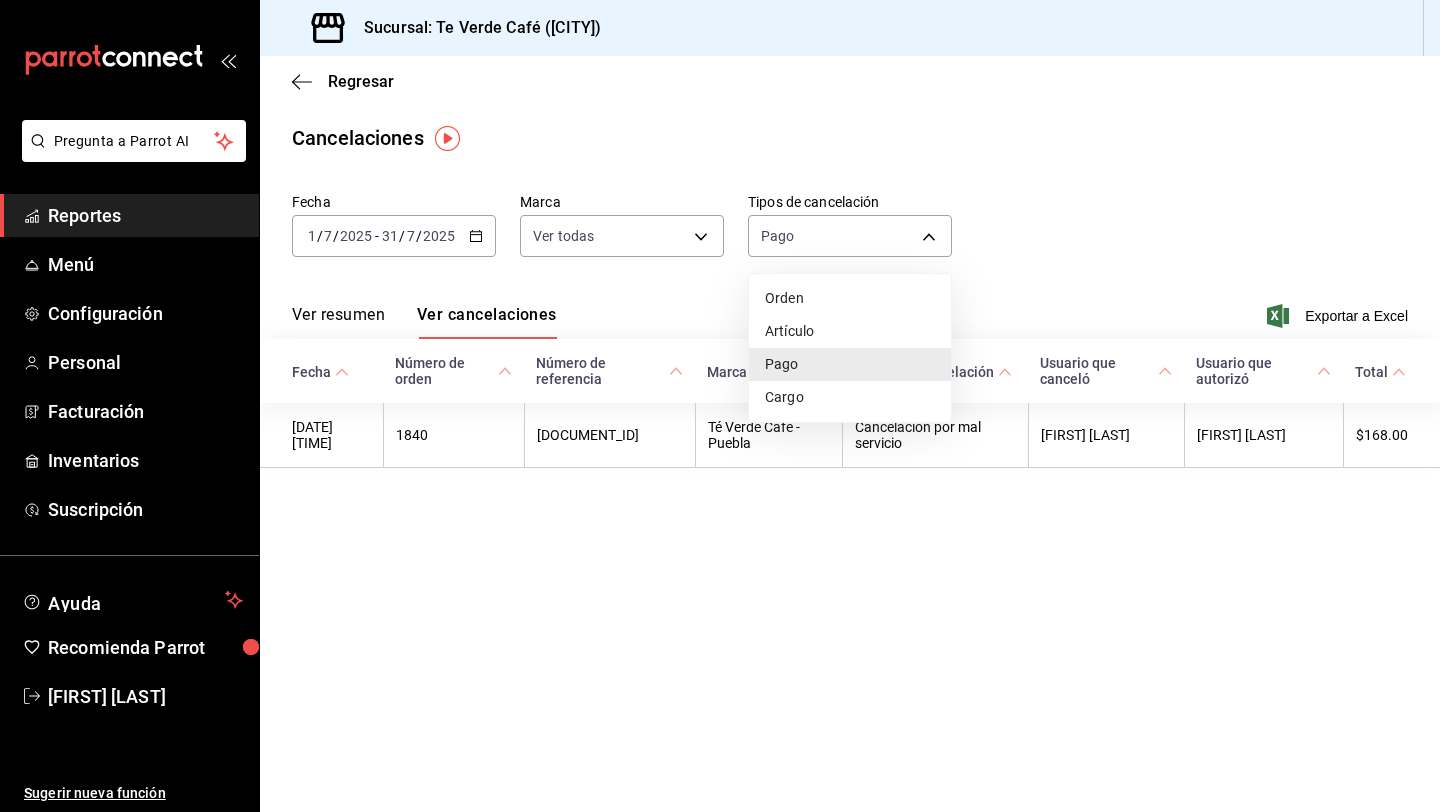 click on "Orden" at bounding box center [850, 298] 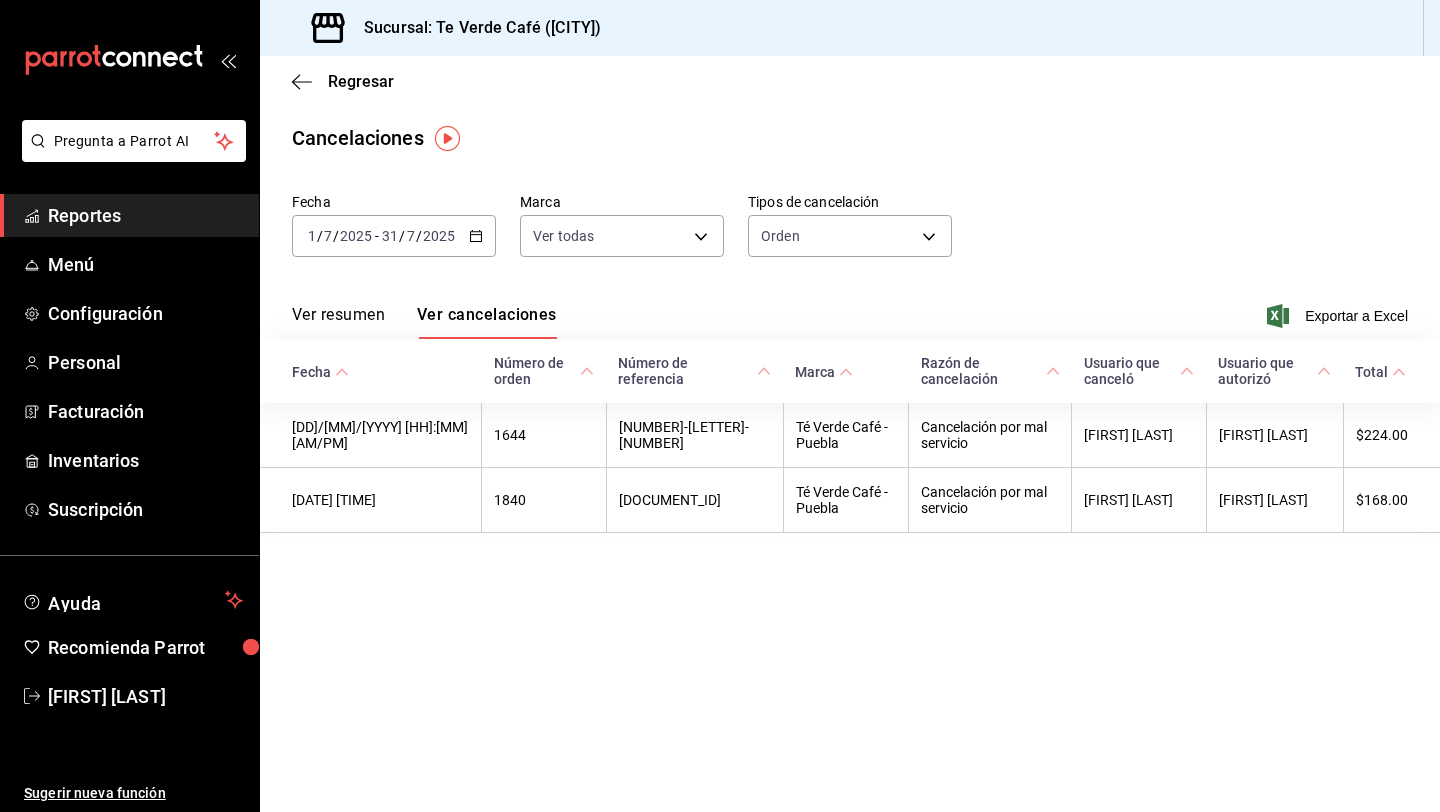 type on "2025" 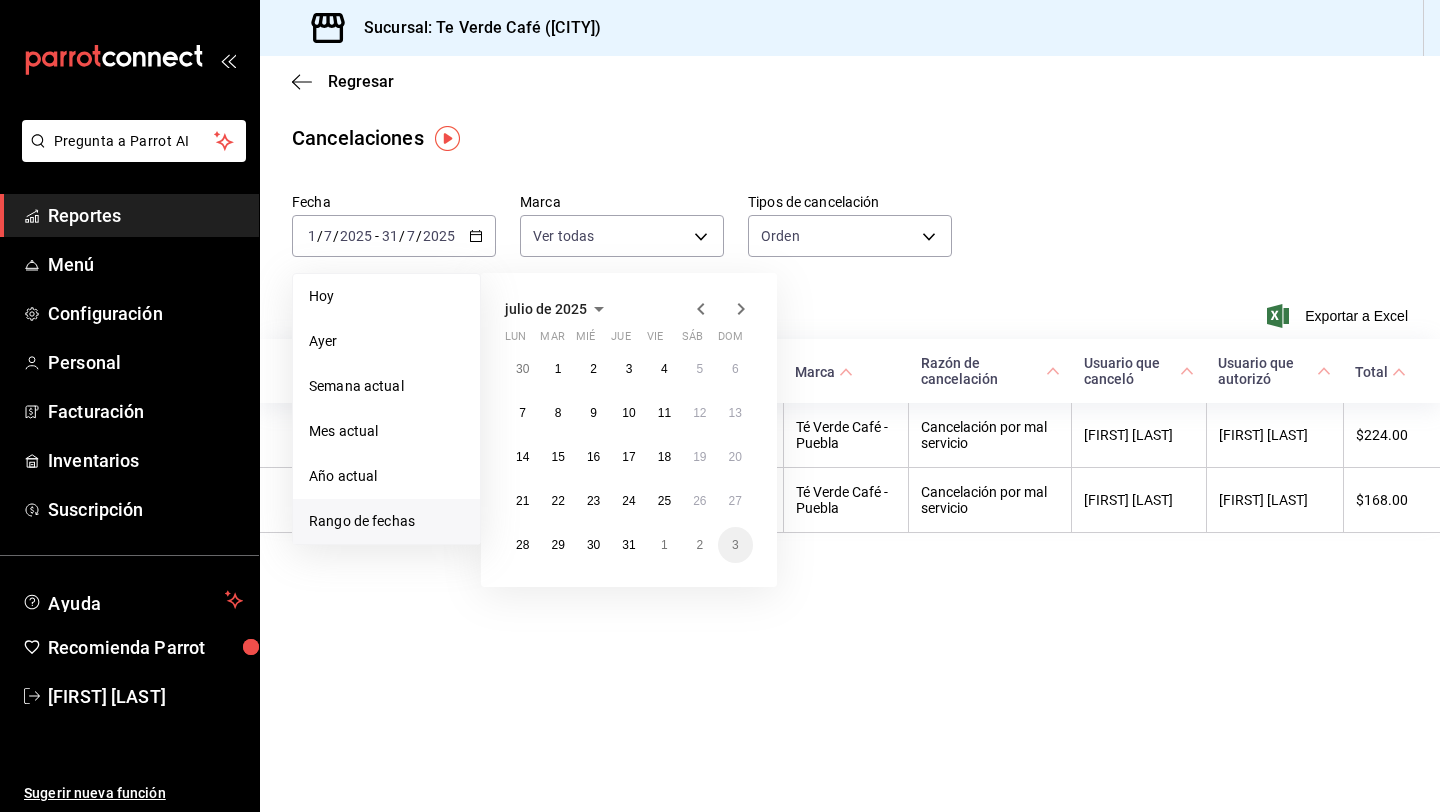 click 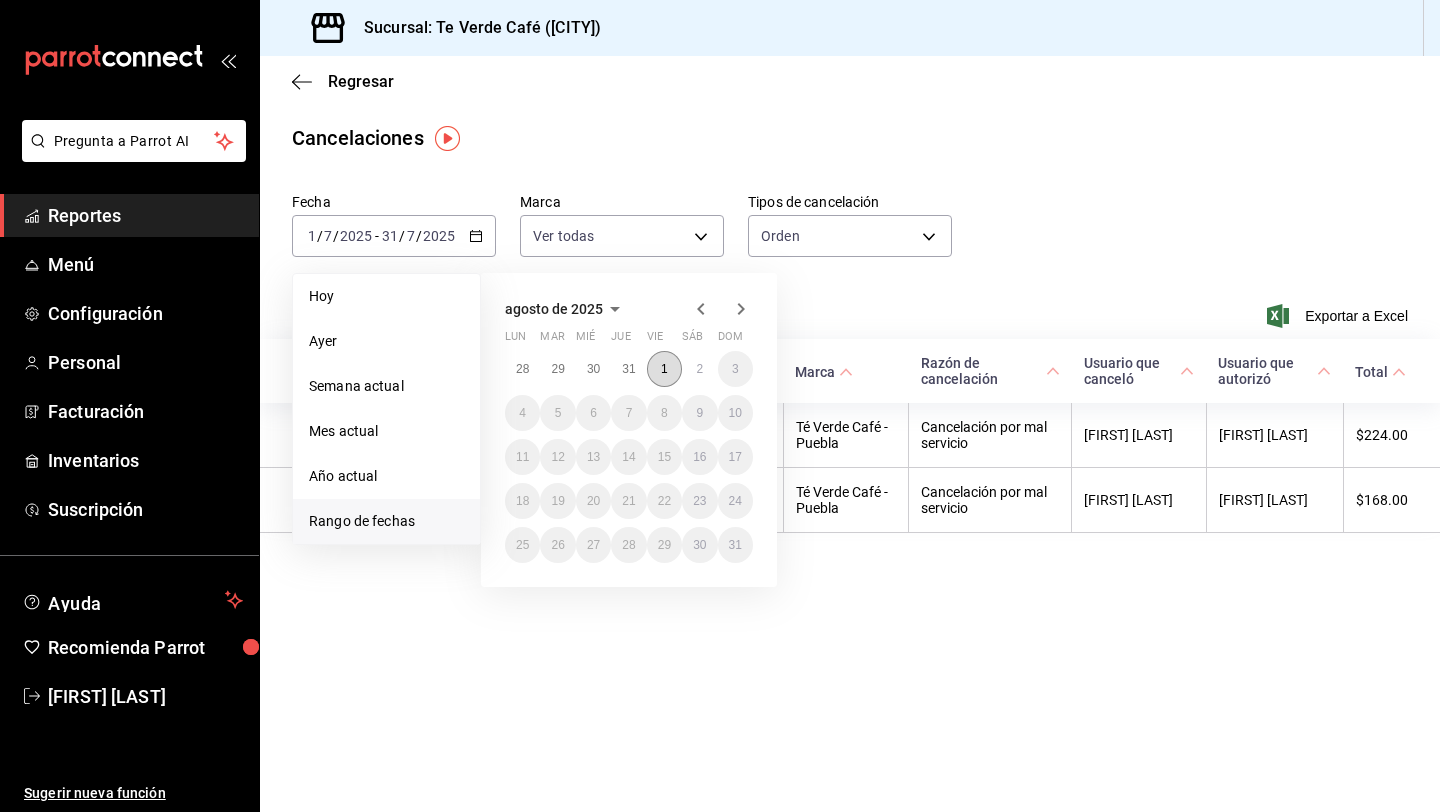 click on "1" at bounding box center [664, 369] 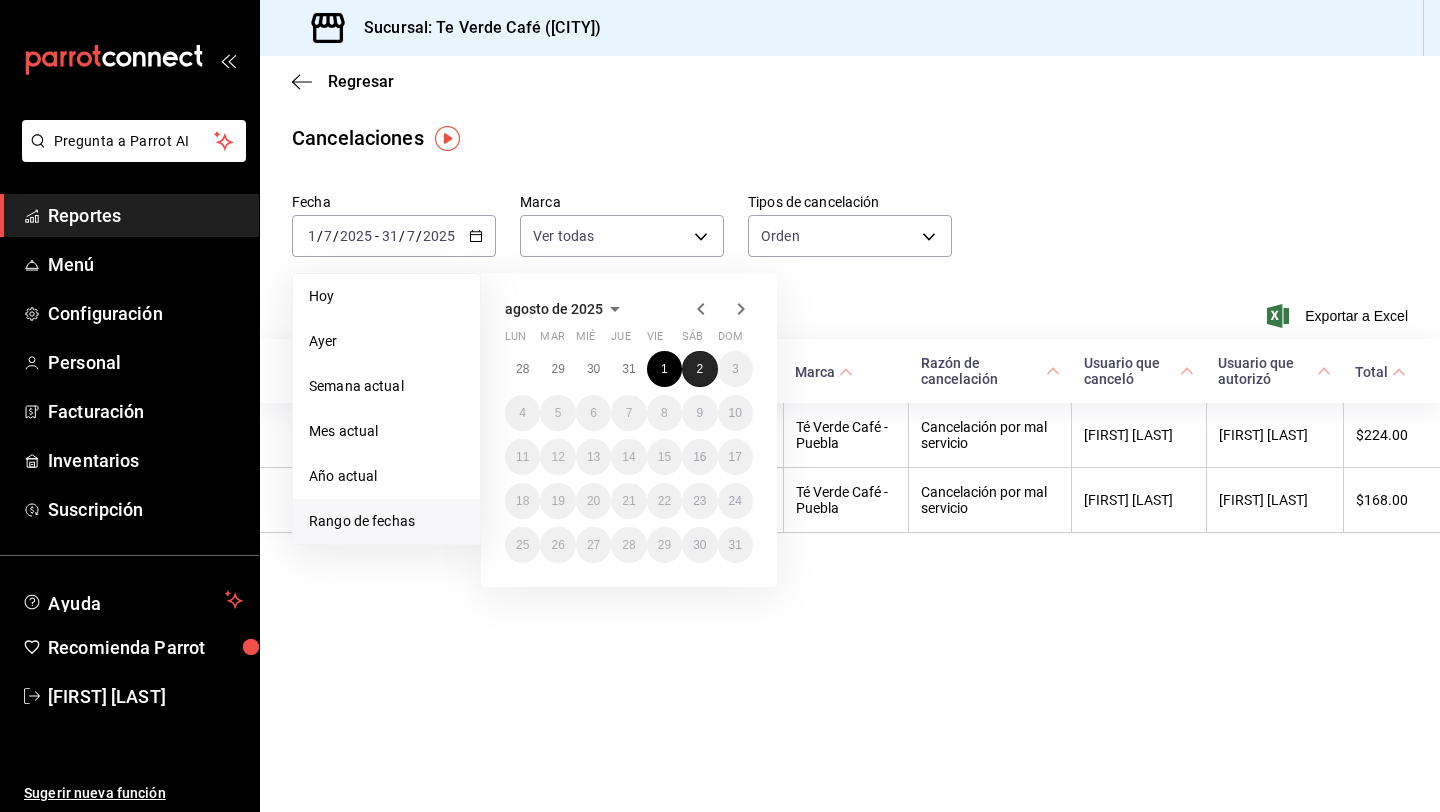 click on "2" at bounding box center [699, 369] 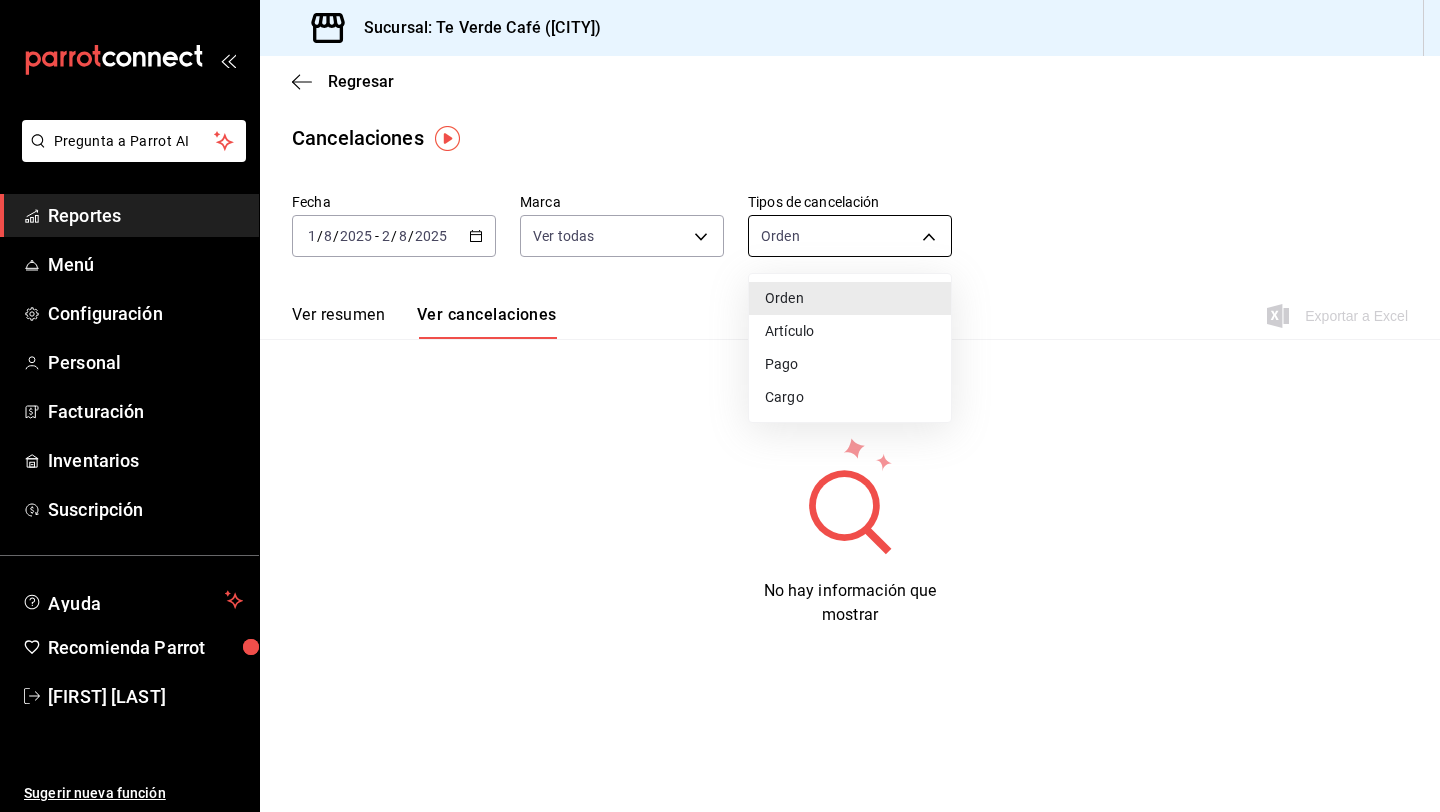 click on "Pregunta a Parrot AI Reportes   Menú   Configuración   Personal   Facturación   Inventarios   Suscripción   Ayuda Recomienda Parrot   Iván Hernández   Sugerir nueva función   Sucursal: Té Verde Café (Puebla) Regresar Cancelaciones Fecha 2025-08-01 1 / 8 / 2025 - 2025-08-02 2 / 8 / 2025 Marca Ver todas [object Object] Tipos de cancelación Orden ORDER Ver resumen Ver cancelaciones Exportar a Excel No hay información que mostrar Pregunta a Parrot AI Reportes   Menú   Configuración   Personal   Facturación   Inventarios   Suscripción   Ayuda Recomienda Parrot   Iván Hernández   Sugerir nueva función   GANA 1 MES GRATIS EN TU SUSCRIPCIÓN AQUÍ ¿Recuerdas cómo empezó tu restaurante?
Hoy puedes ayudar a un colega a tener el mismo cambio que tú viviste.
Recomienda Parrot directamente desde tu Portal Administrador.
Es fácil y rápido.
🎁 Por cada restaurante que se una, ganas 1 mes gratis. Ver video tutorial Ir a video Visitar centro de ayuda (81) 2046 6363 soporte@parrotsoftware.io Orden" at bounding box center [720, 406] 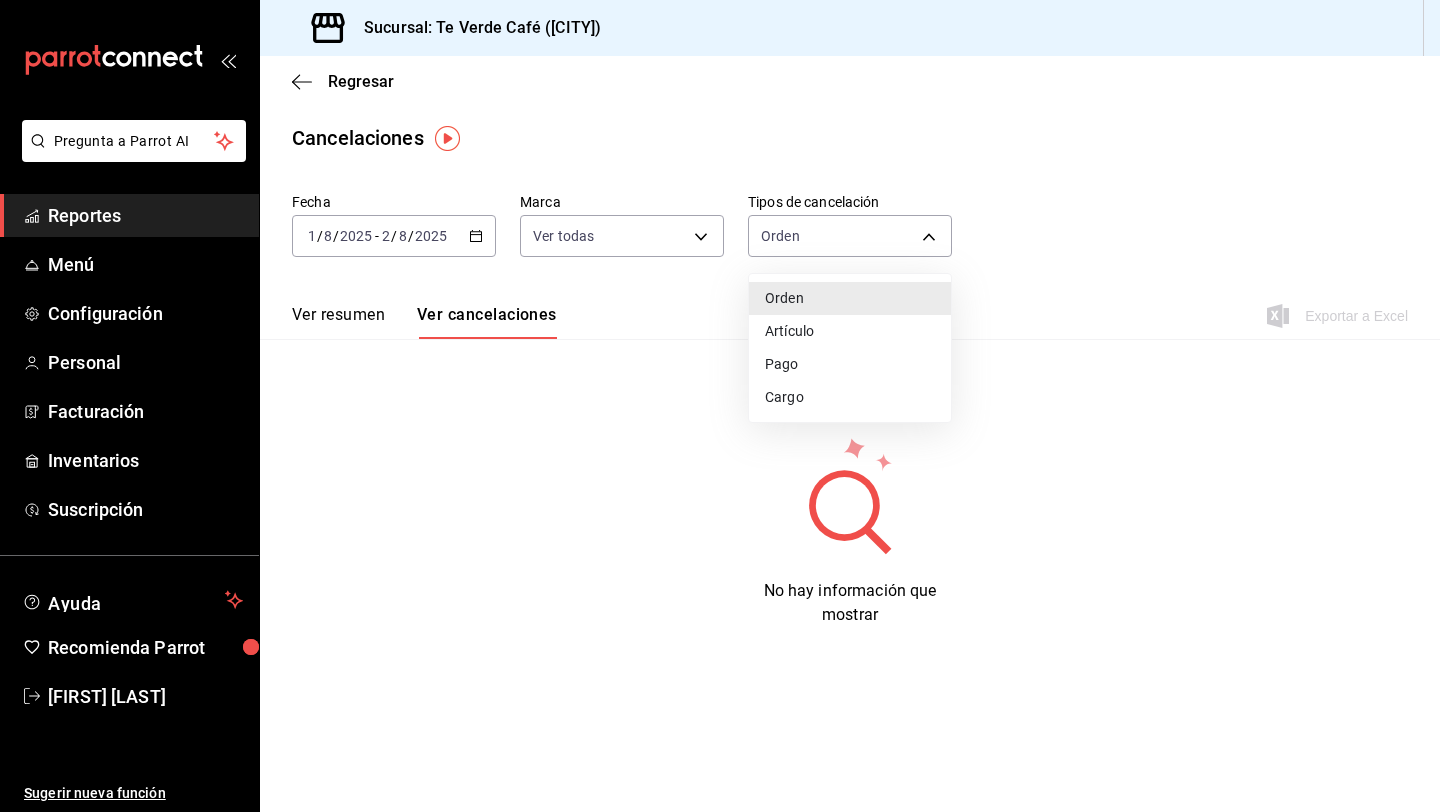 click on "Artículo" at bounding box center [850, 331] 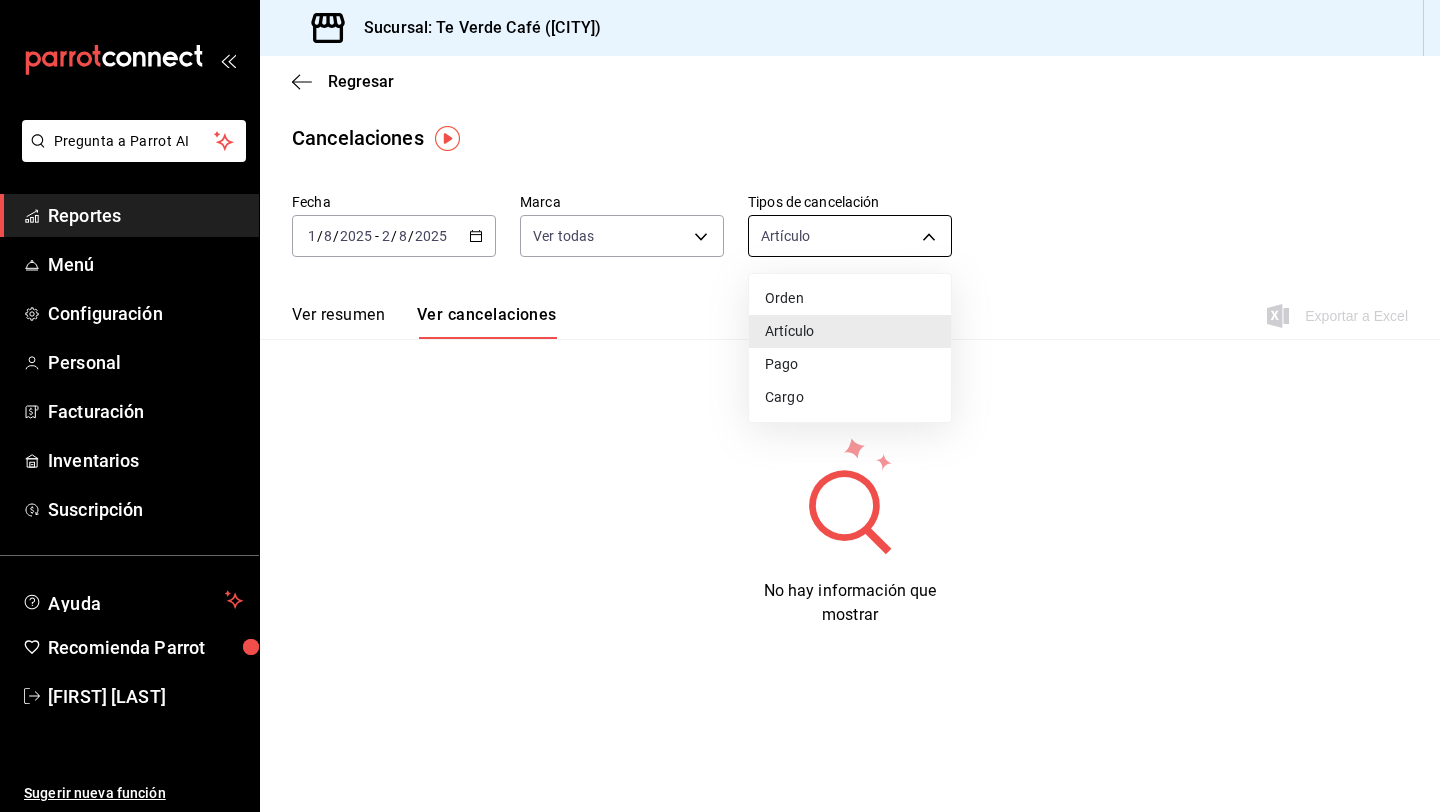 click on "Pregunta a Parrot AI Reportes   Menú   Configuración   Personal   Facturación   Inventarios   Suscripción   Ayuda Recomienda Parrot   Iván Hernández   Sugerir nueva función   Sucursal: Té Verde Café (Puebla) Regresar Cancelaciones Fecha 2025-08-01 1 / 8 / 2025 - 2025-08-02 2 / 8 / 2025 Marca Ver todas [object Object] Tipos de cancelación Artículo ORDER_ITEM Ver resumen Ver cancelaciones Exportar a Excel No hay información que mostrar Pregunta a Parrot AI Reportes   Menú   Configuración   Personal   Facturación   Inventarios   Suscripción   Ayuda Recomienda Parrot   Iván Hernández   Sugerir nueva función   GANA 1 MES GRATIS EN TU SUSCRIPCIÓN AQUÍ ¿Recuerdas cómo empezó tu restaurante?
Hoy puedes ayudar a un colega a tener el mismo cambio que tú viviste.
Recomienda Parrot directamente desde tu Portal Administrador.
Es fácil y rápido.
🎁 Por cada restaurante que se una, ganas 1 mes gratis. Ver video tutorial Ir a video Visitar centro de ayuda (81) 2046 6363 Visitar centro de ayuda" at bounding box center (720, 406) 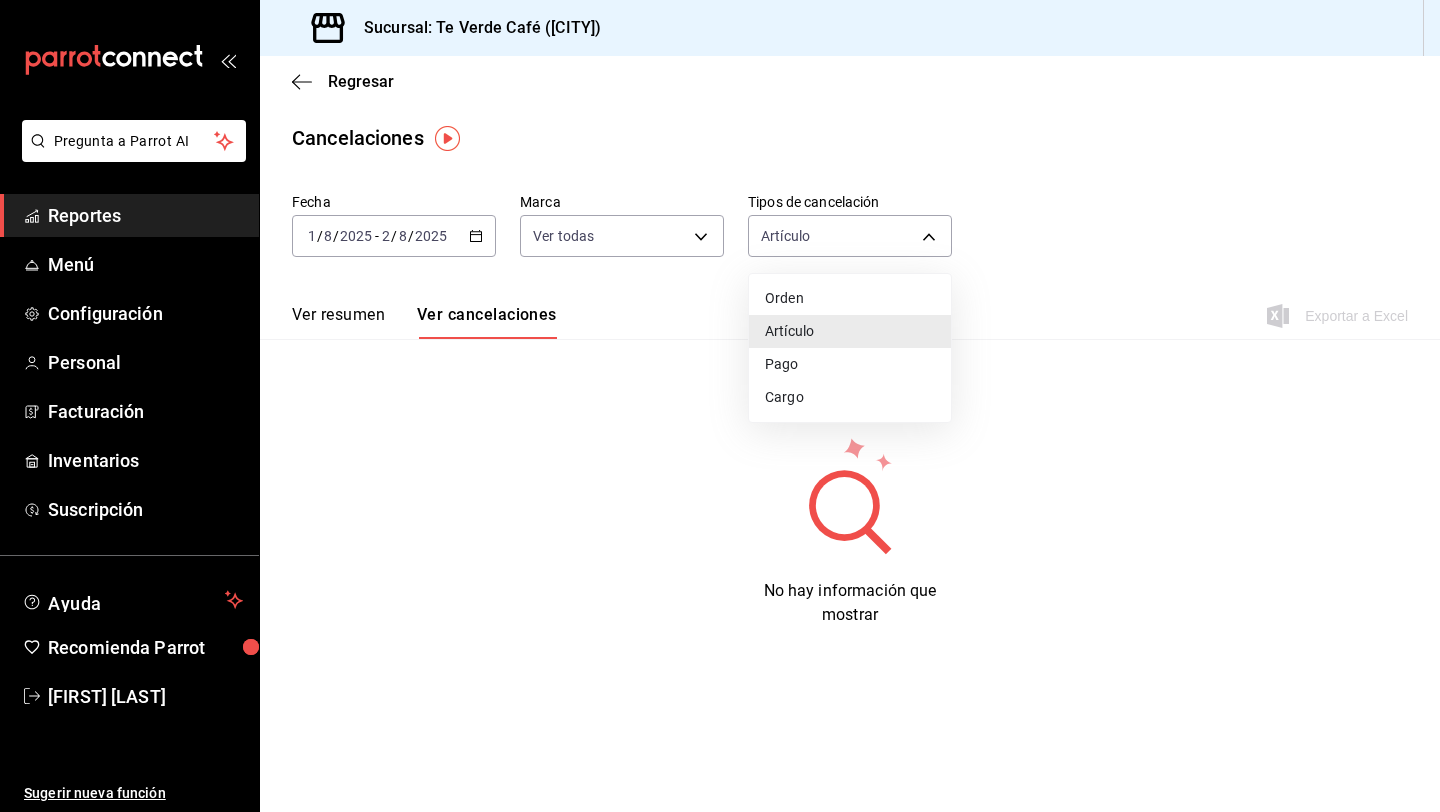 click on "Cargo" at bounding box center (850, 397) 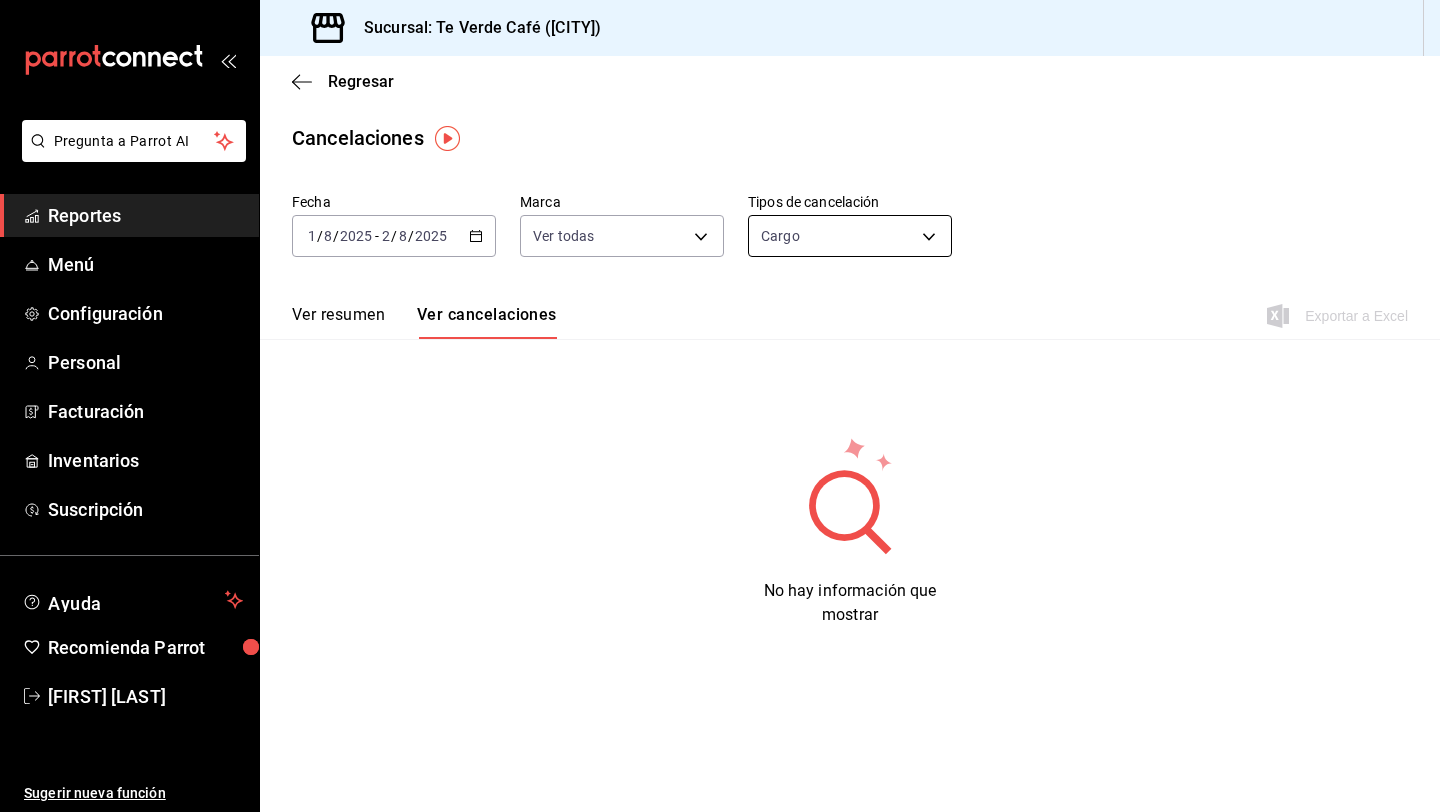 click on "Pregunta a Parrot AI Reportes   Menú   Configuración   Personal   Facturación   Inventarios   Suscripción   Ayuda Recomienda Parrot   Iván Hernández   Sugerir nueva función   Sucursal: Té Verde Café (Puebla) Regresar Cancelaciones Fecha 2025-08-01 1 / 8 / 2025 - 2025-08-02 2 / 8 / 2025 Marca Ver todas [object Object] Tipos de cancelación Cargo SERVICE_CHARGE Ver resumen Ver cancelaciones Exportar a Excel No hay información que mostrar Pregunta a Parrot AI Reportes   Menú   Configuración   Personal   Facturación   Inventarios   Suscripción   Ayuda Recomienda Parrot   Iván Hernández   Sugerir nueva función   GANA 1 MES GRATIS EN TU SUSCRIPCIÓN AQUÍ ¿Recuerdas cómo empezó tu restaurante?
Hoy puedes ayudar a un colega a tener el mismo cambio que tú viviste.
Recomienda Parrot directamente desde tu Portal Administrador.
Es fácil y rápido.
🎁 Por cada restaurante que se una, ganas 1 mes gratis. Ver video tutorial Ir a video Visitar centro de ayuda (81) 2046 6363 Visitar centro de ayuda" at bounding box center (720, 406) 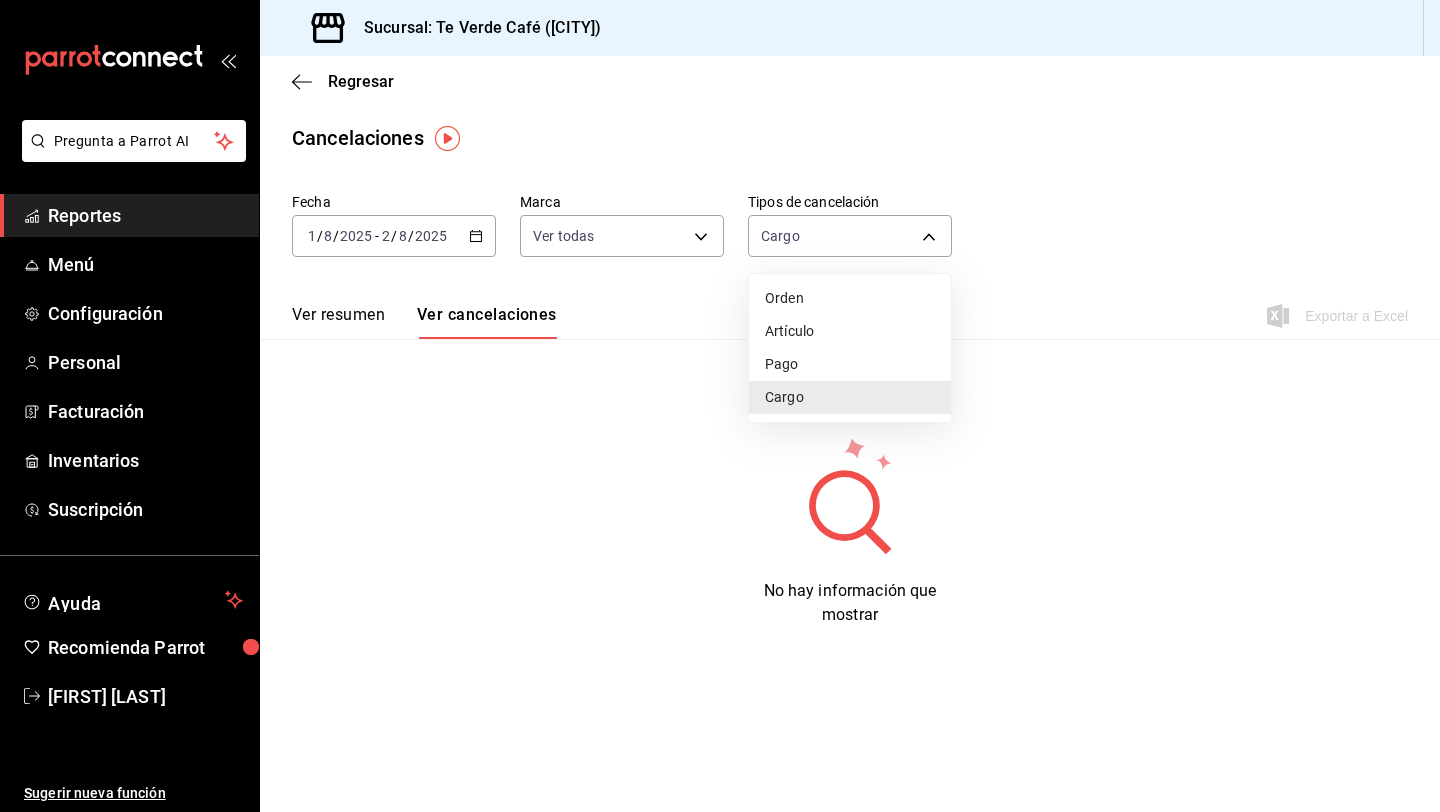 click on "Pago" at bounding box center (850, 364) 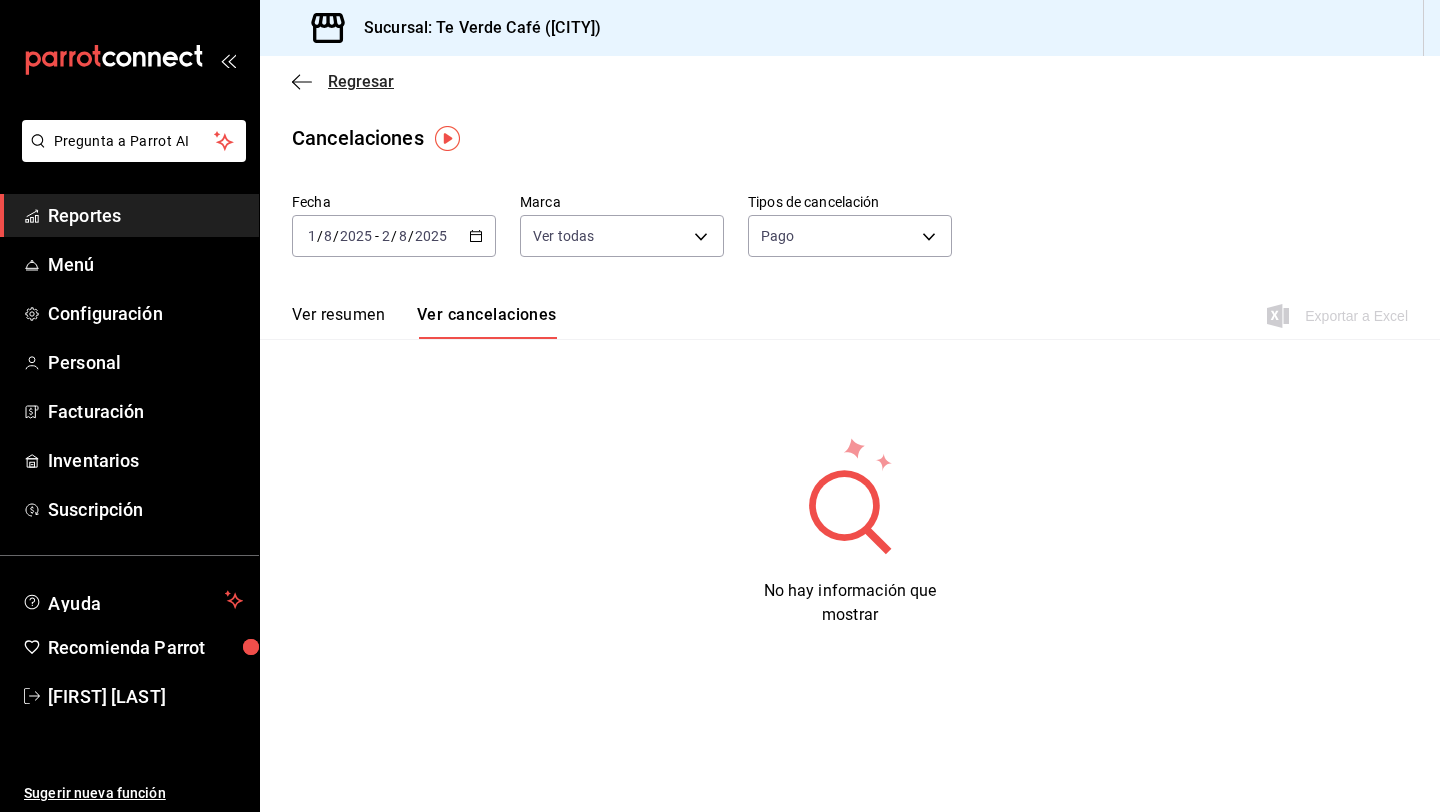 click 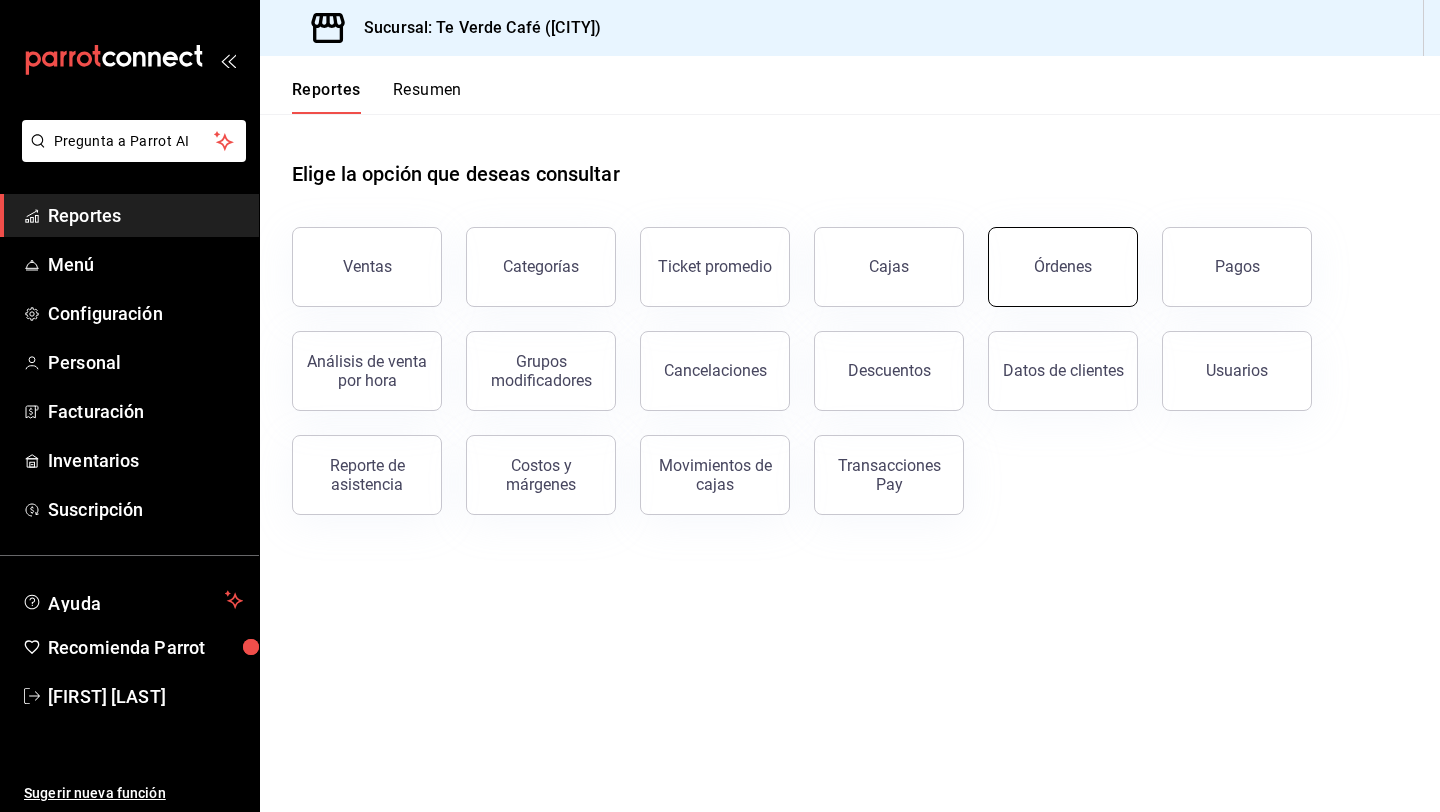 click on "Órdenes" at bounding box center (1063, 267) 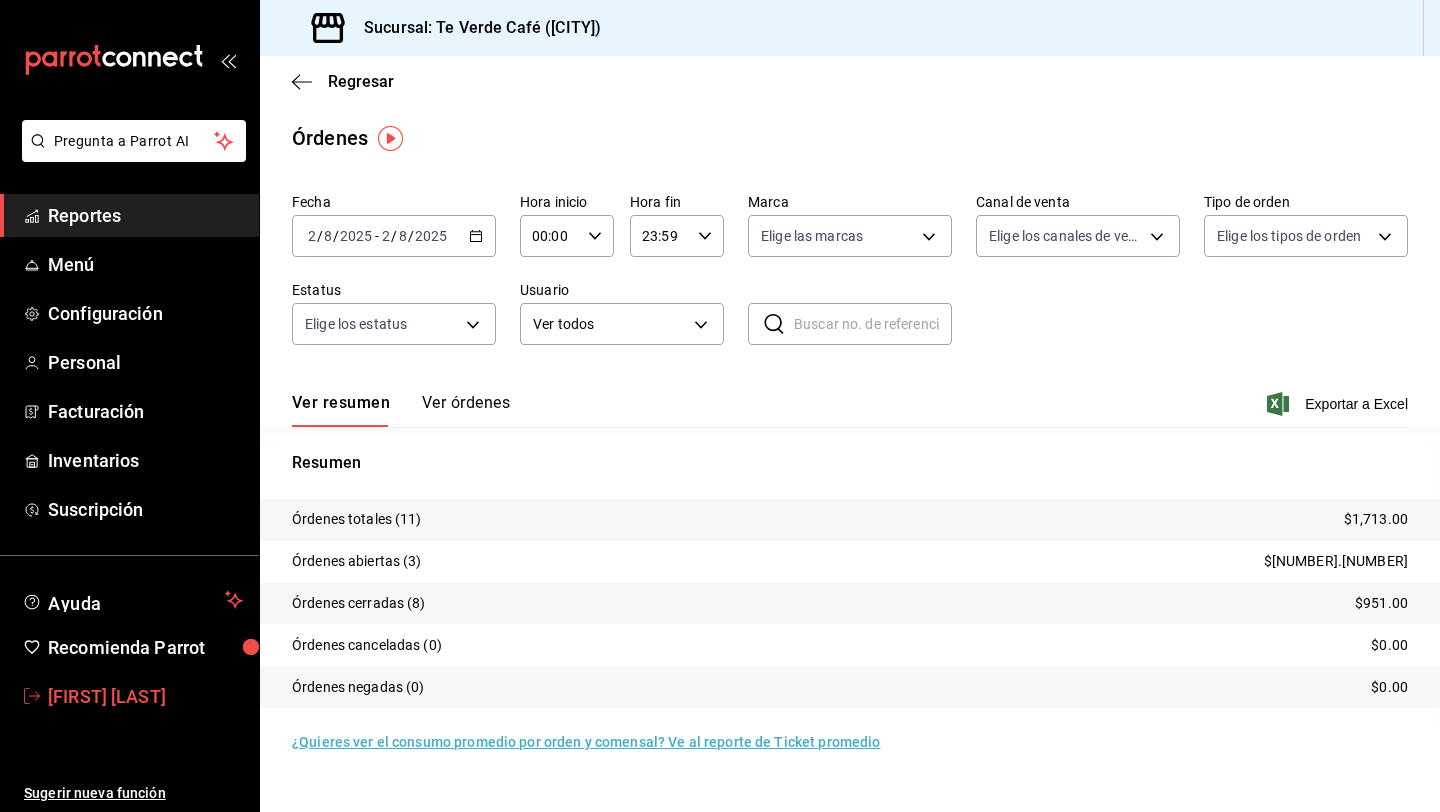 click on "[NAME] [LAST NAME]" at bounding box center (145, 696) 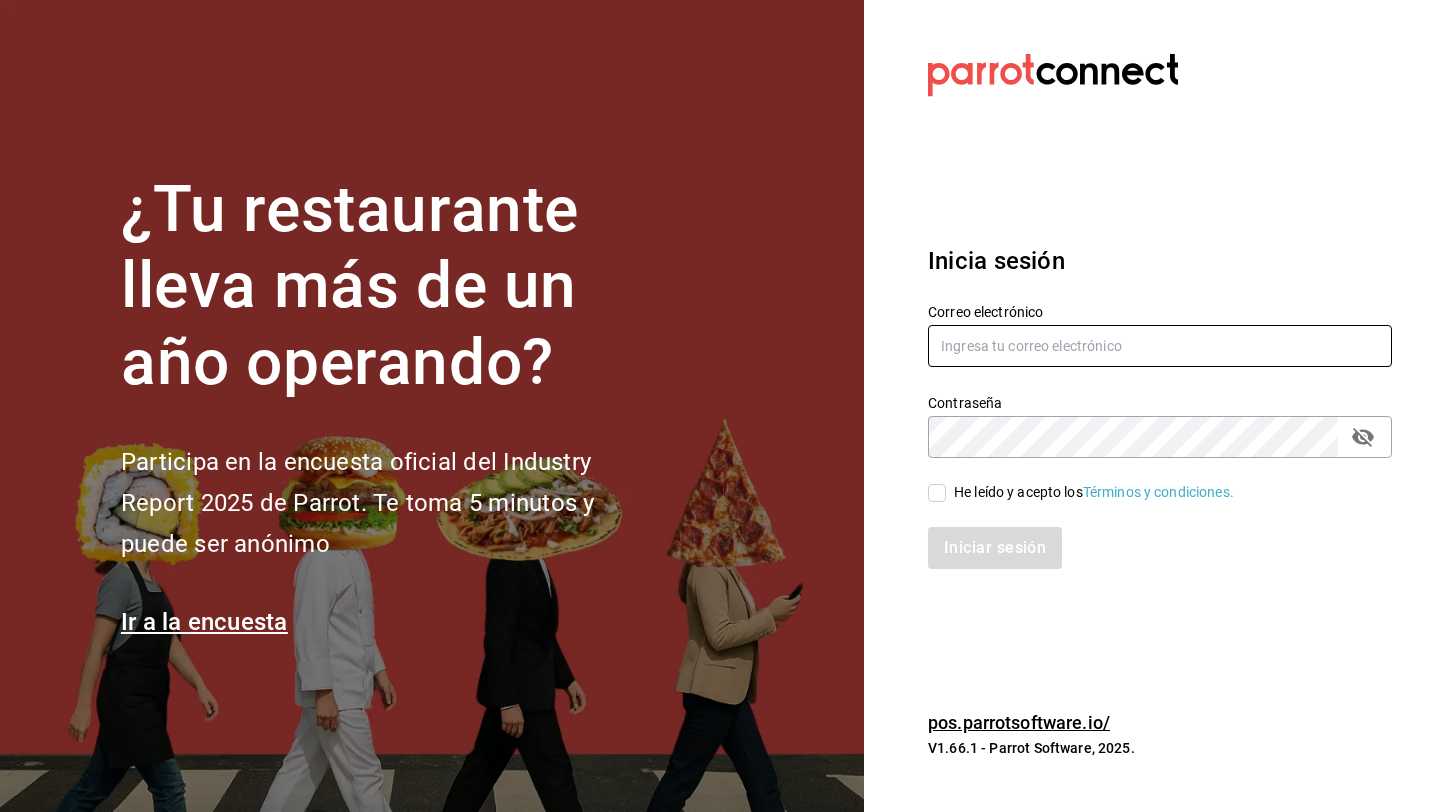 type on "teverdecafecholula@[EMAIL]" 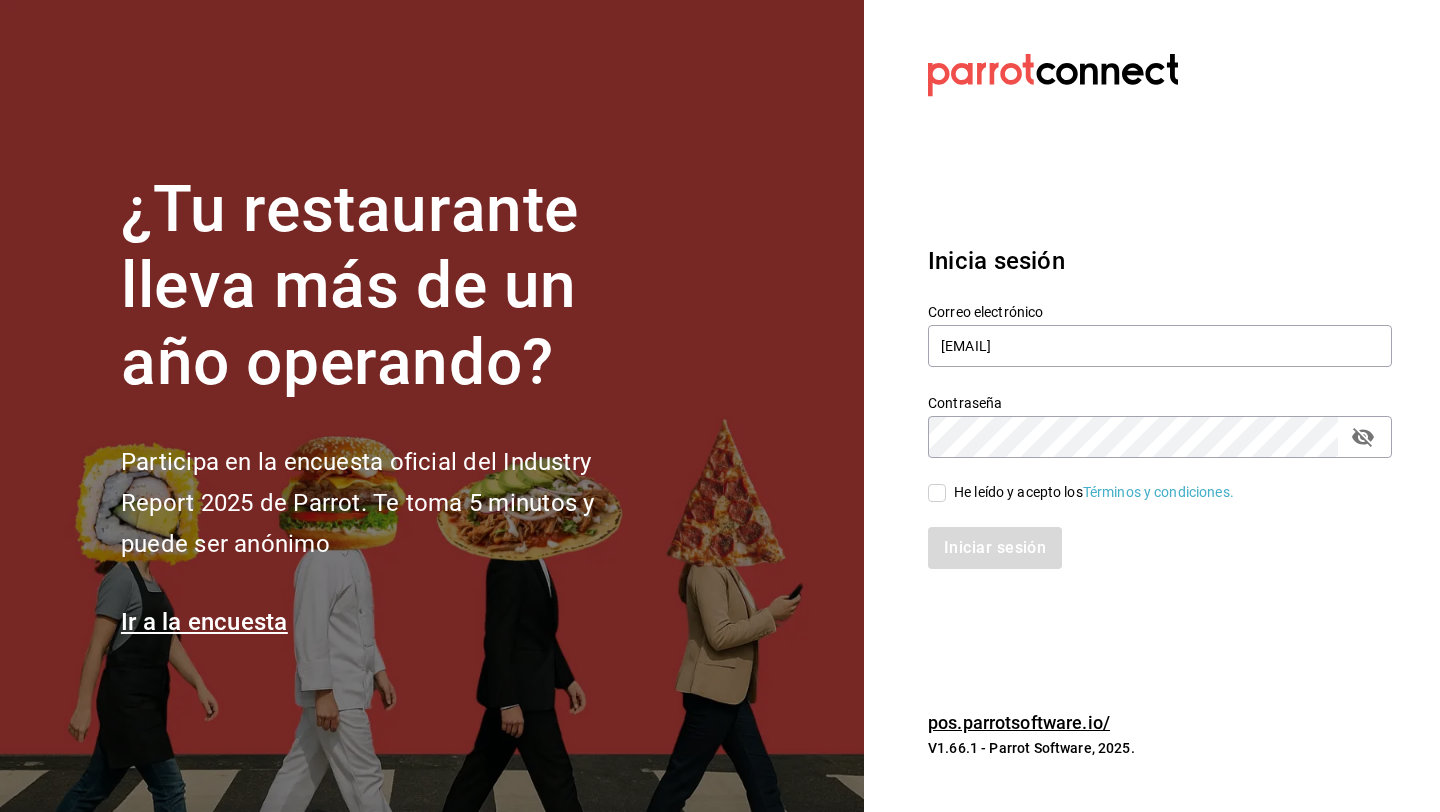 click on "He leído y acepto los  Términos y condiciones." at bounding box center (937, 493) 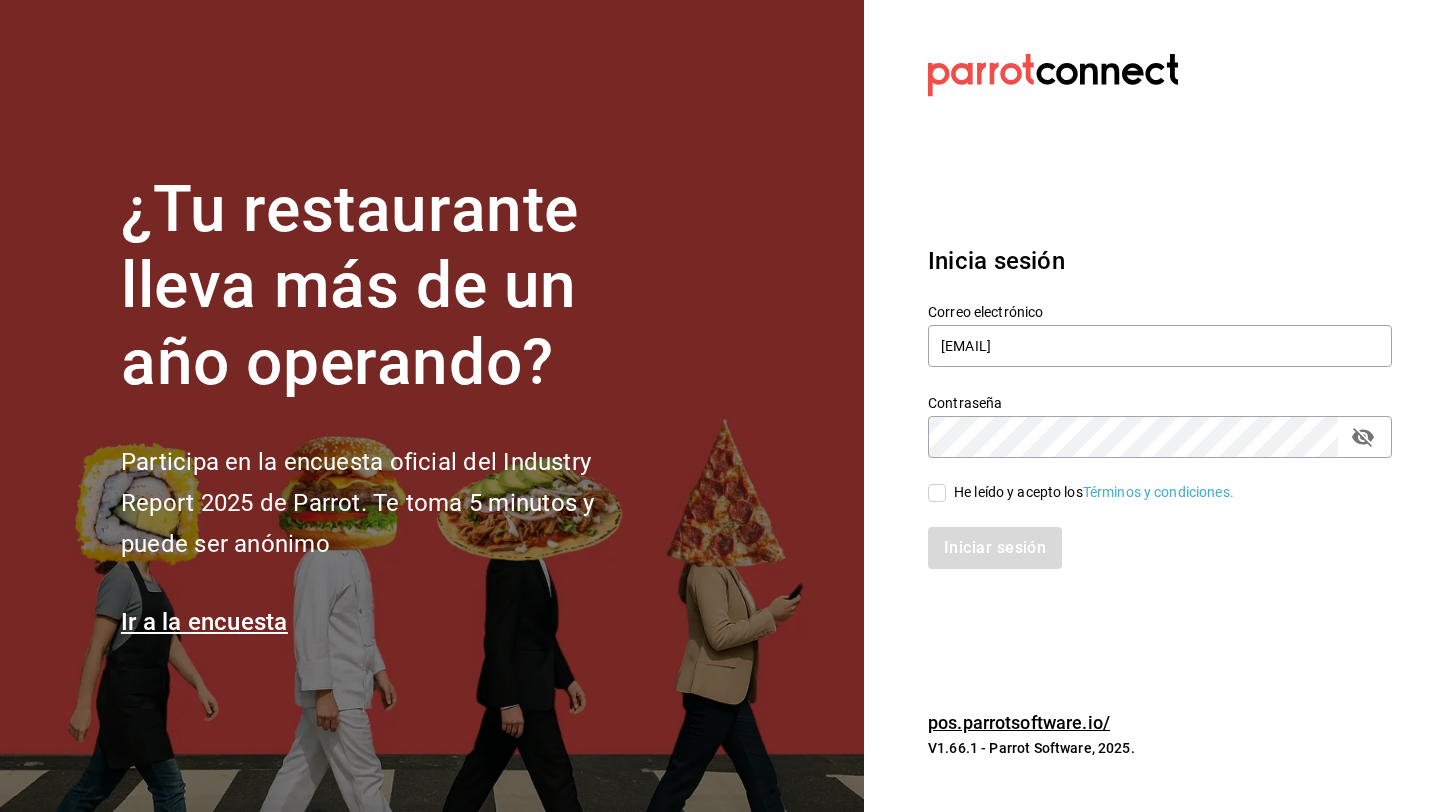checkbox on "true" 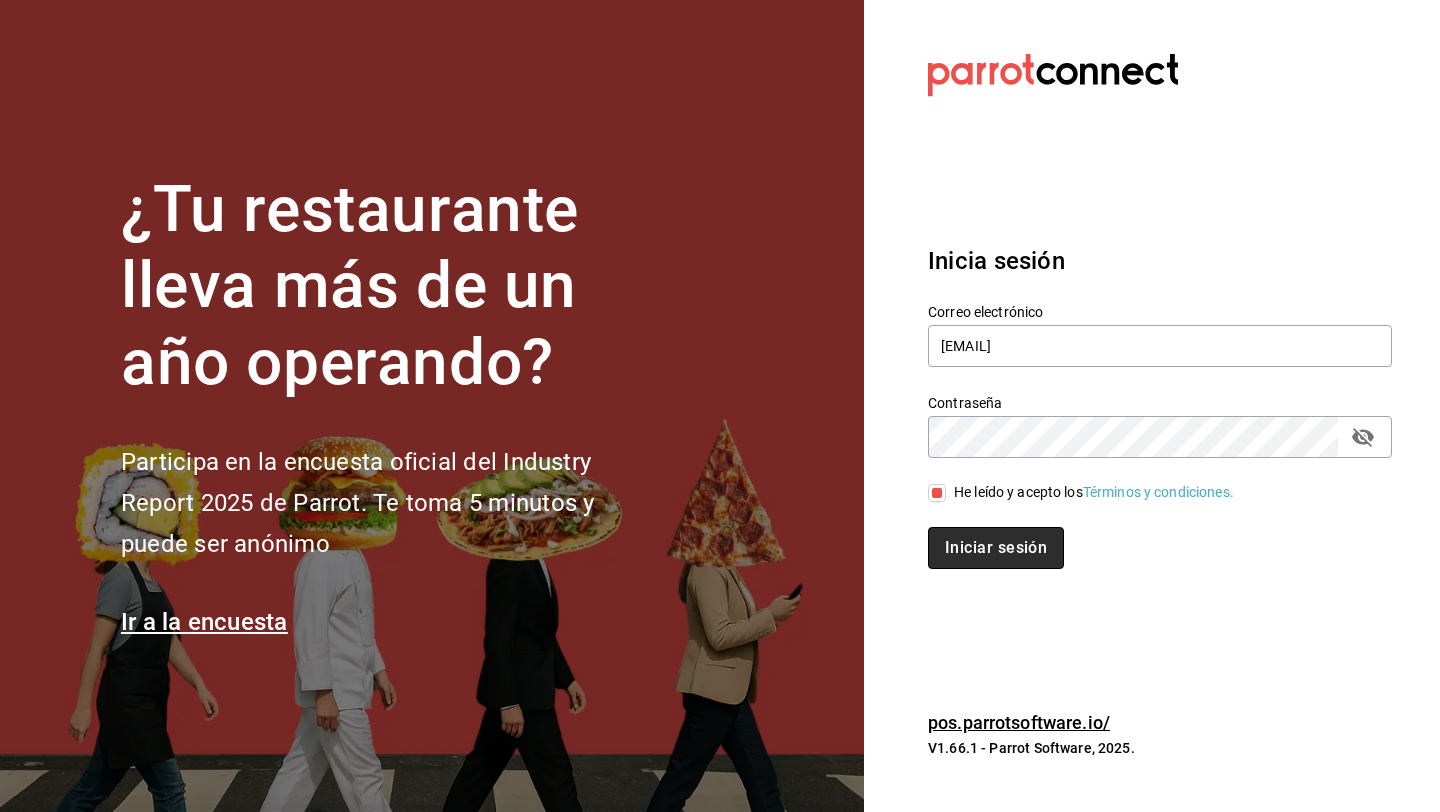 click on "Iniciar sesión" at bounding box center (996, 548) 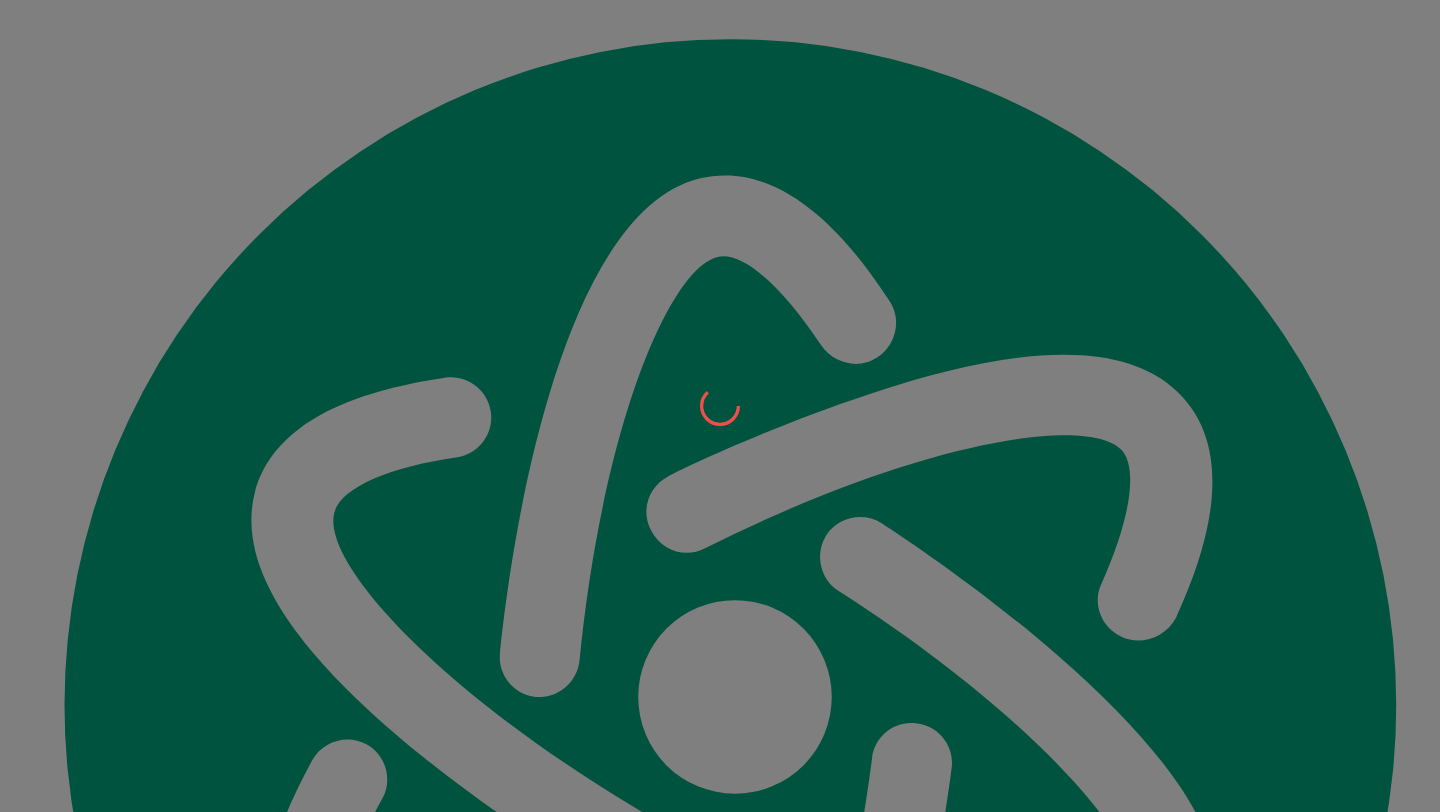 scroll, scrollTop: 0, scrollLeft: 0, axis: both 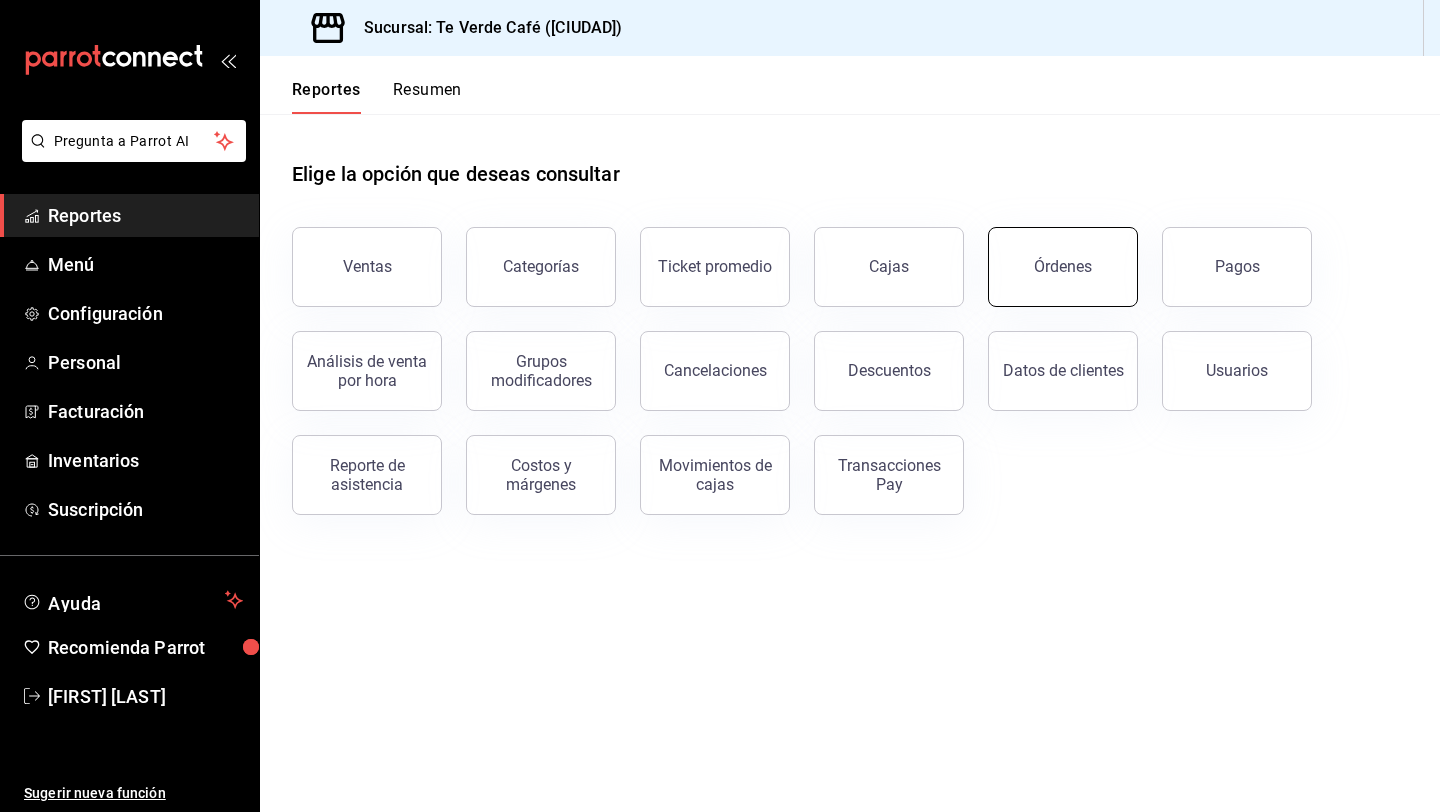 click on "Órdenes" at bounding box center [1063, 267] 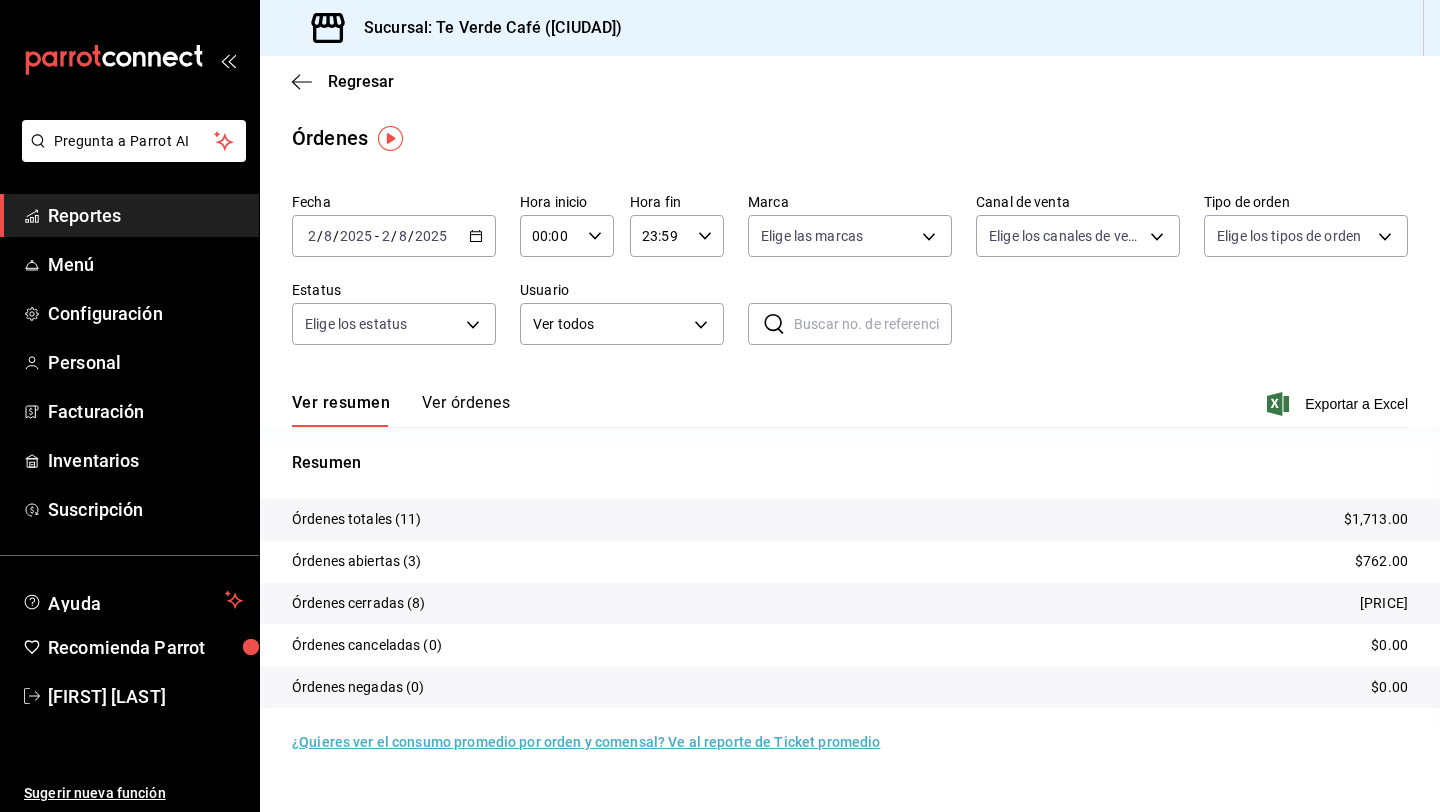 click on "Ver órdenes" at bounding box center (466, 410) 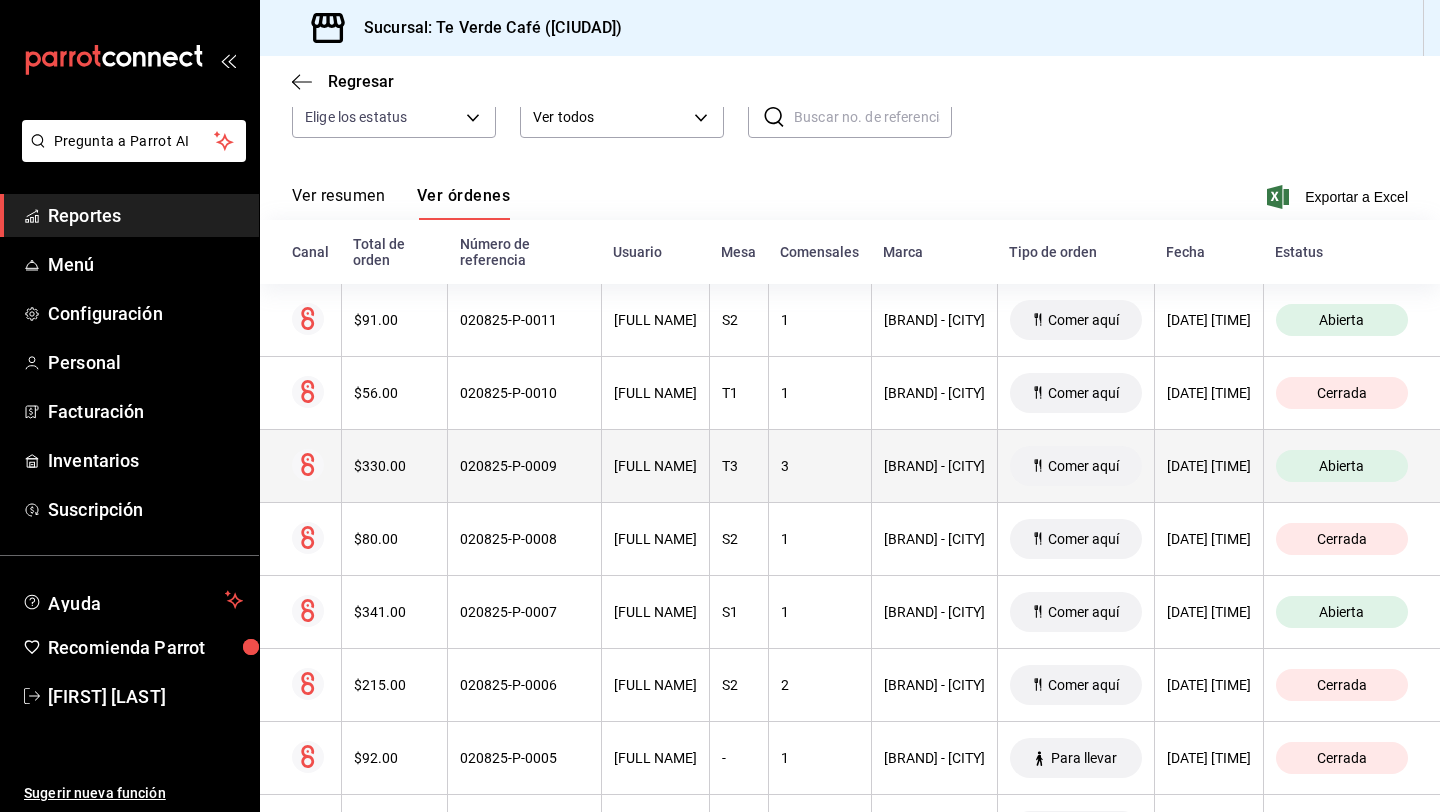 scroll, scrollTop: 208, scrollLeft: 0, axis: vertical 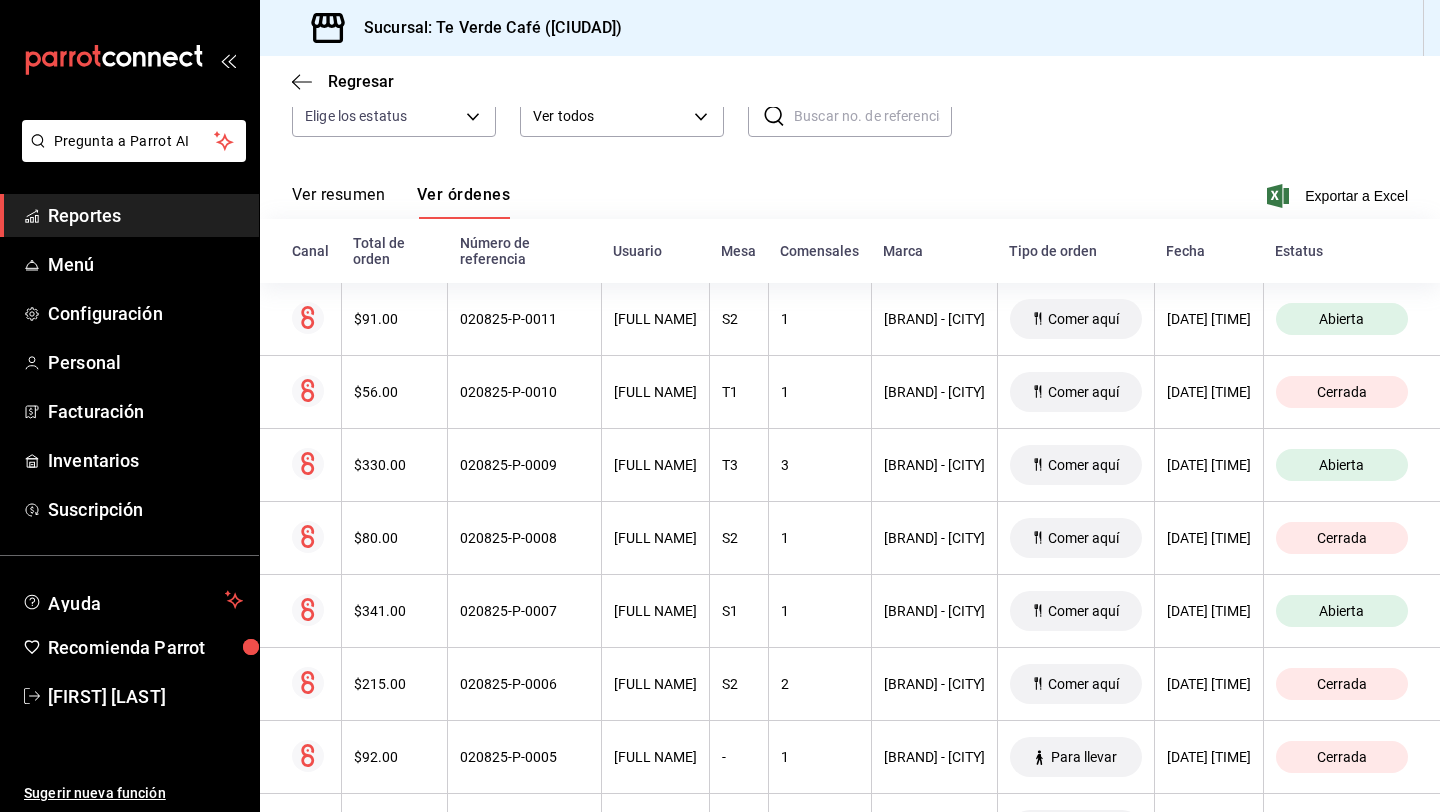 click on "Reportes" at bounding box center [145, 215] 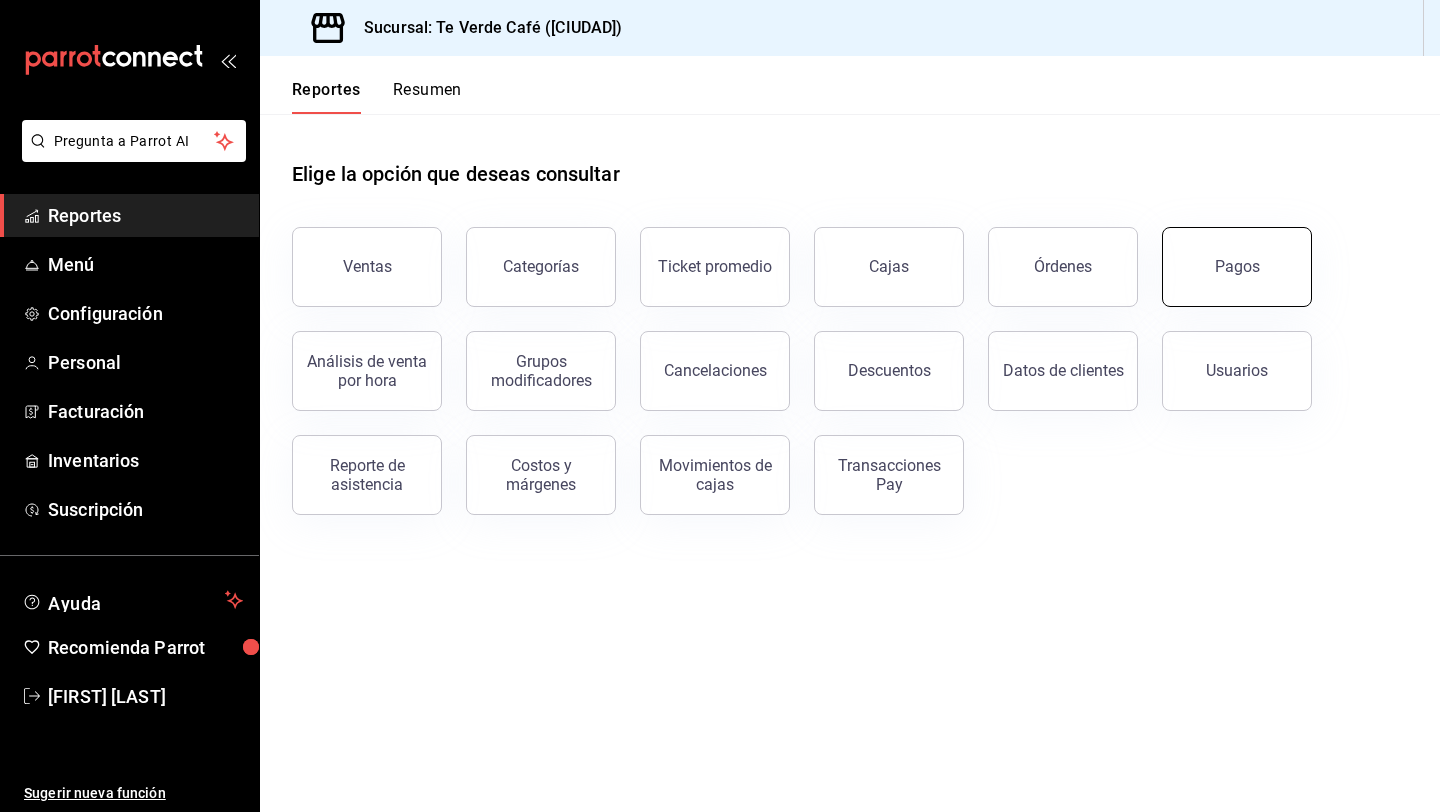 click on "Pagos" at bounding box center [1237, 267] 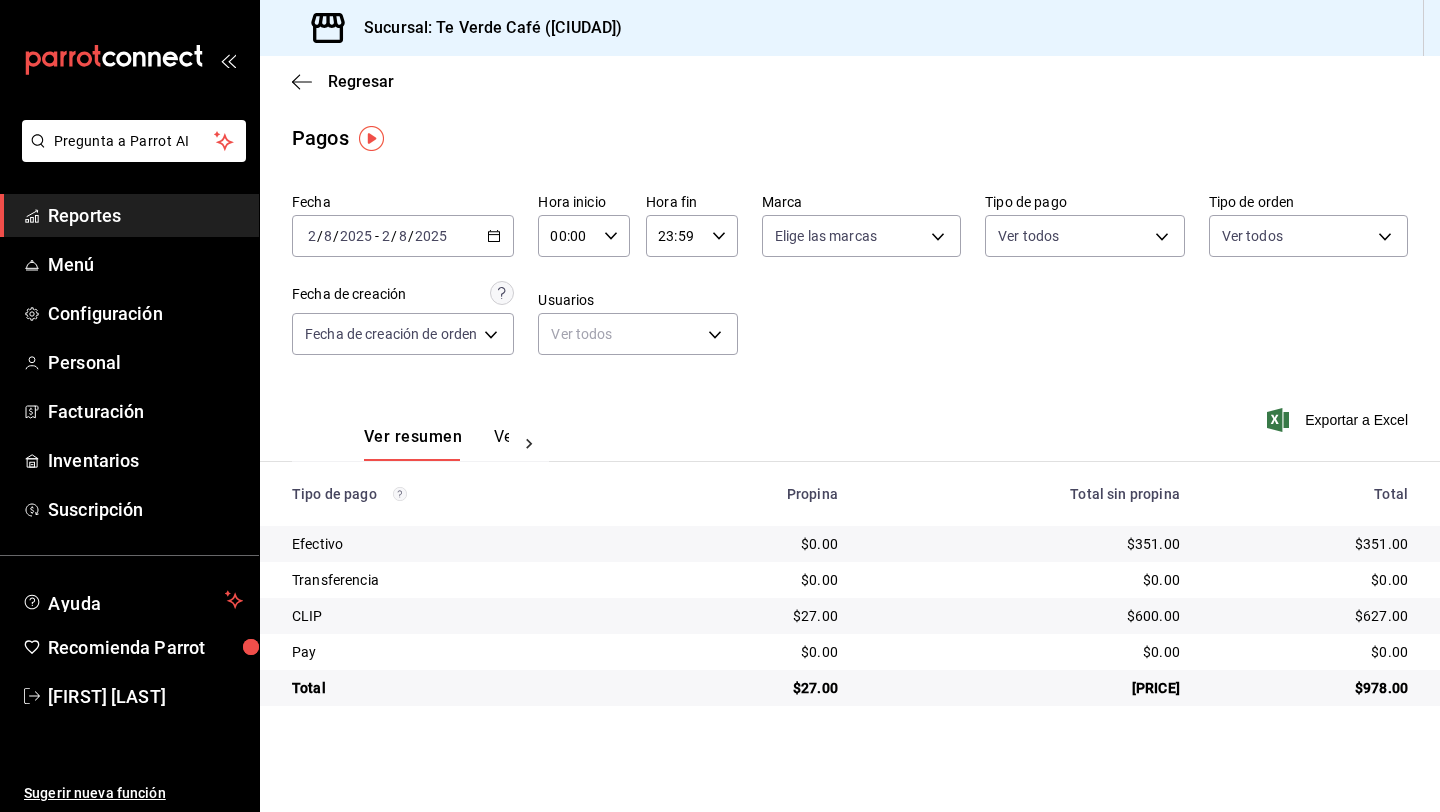click on "Ver pagos" at bounding box center (531, 444) 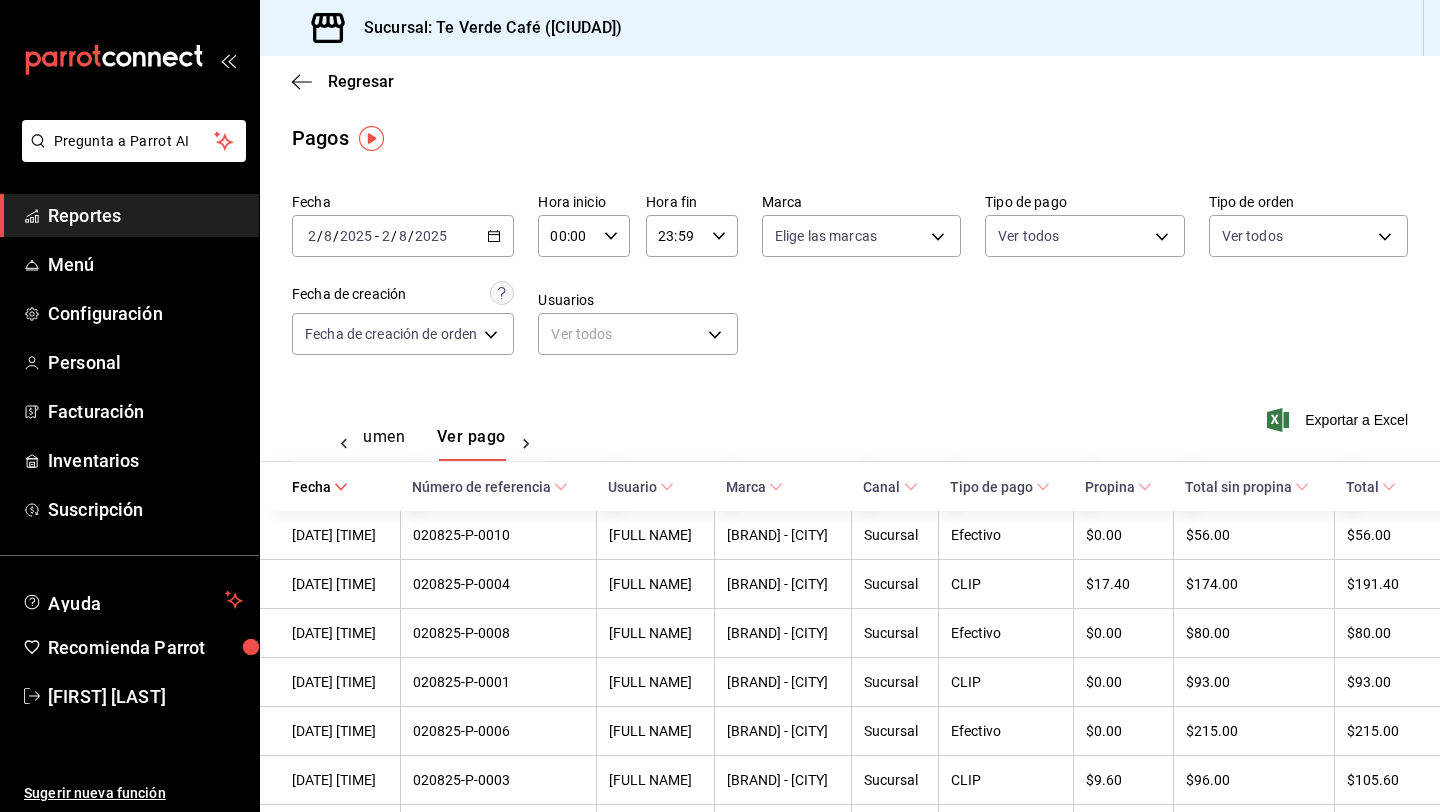 scroll, scrollTop: 0, scrollLeft: 59, axis: horizontal 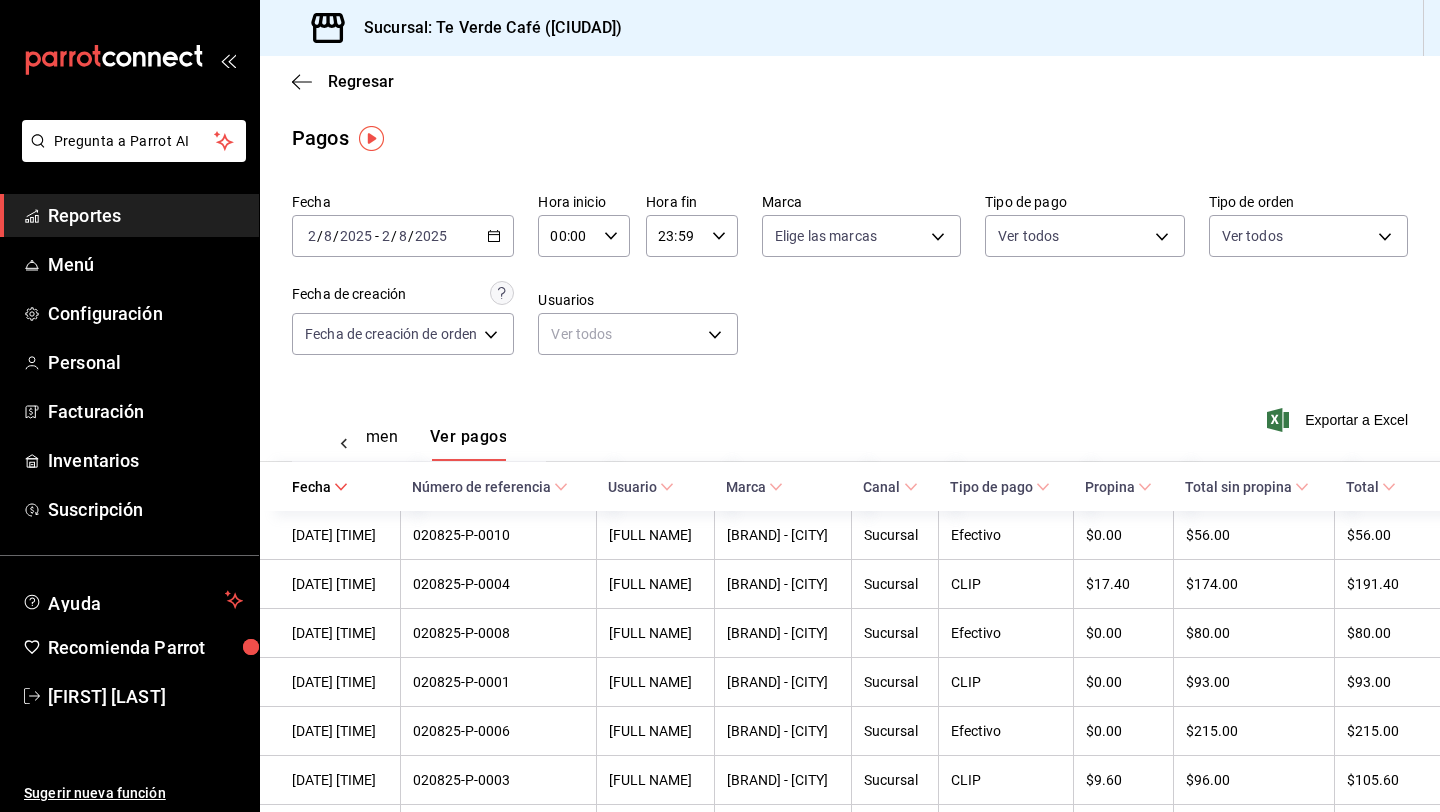 click on "Regresar" at bounding box center (850, 81) 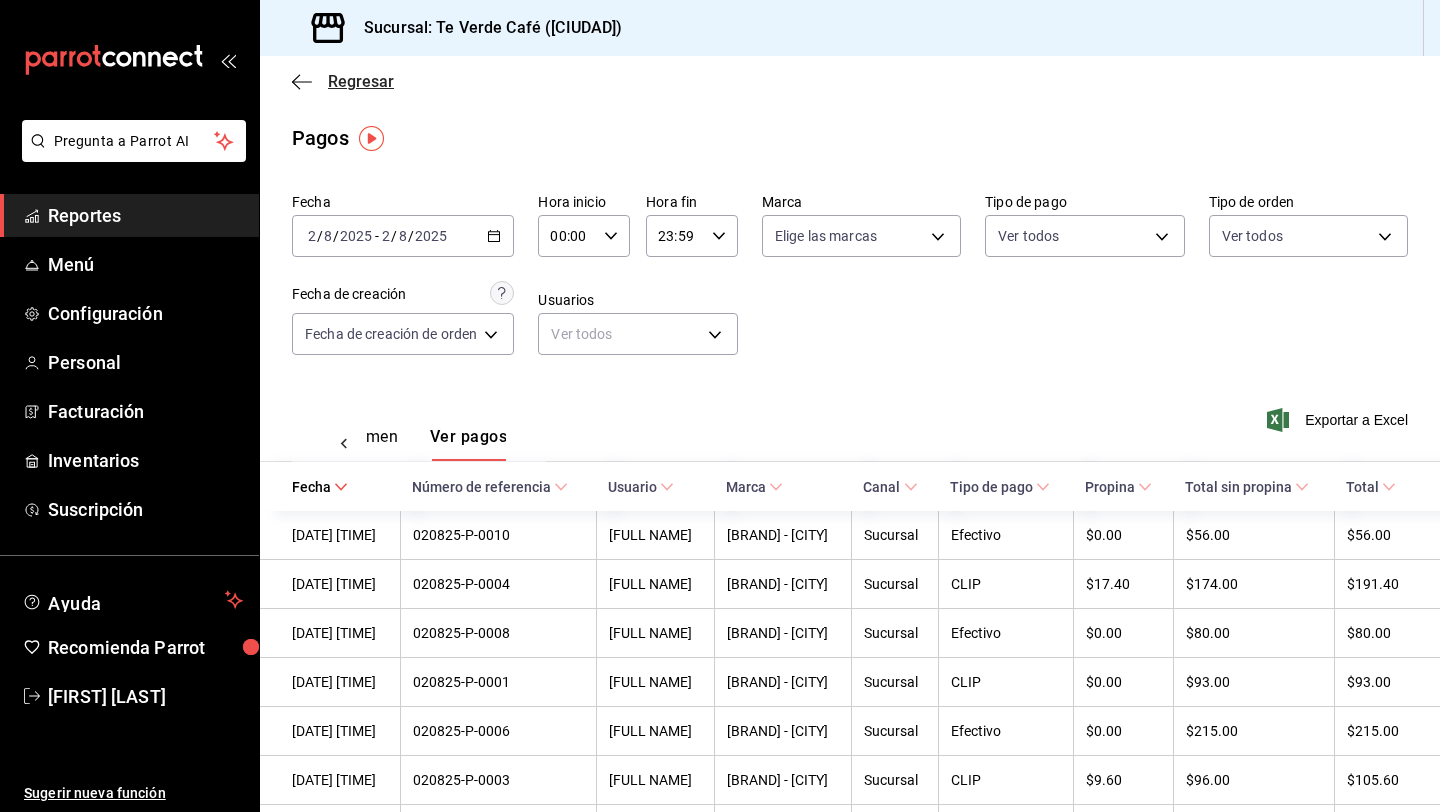 click 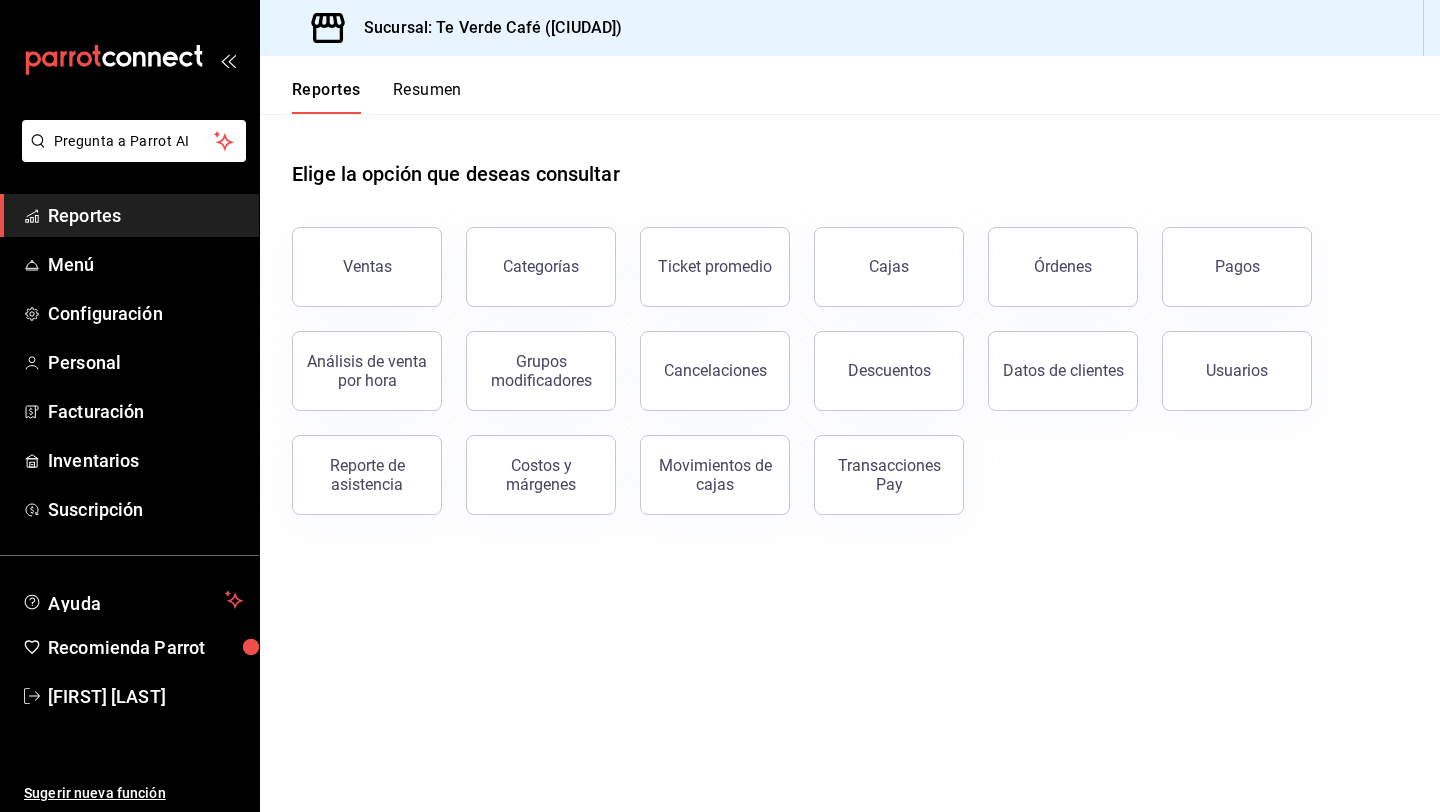 click on "Resumen" at bounding box center (427, 97) 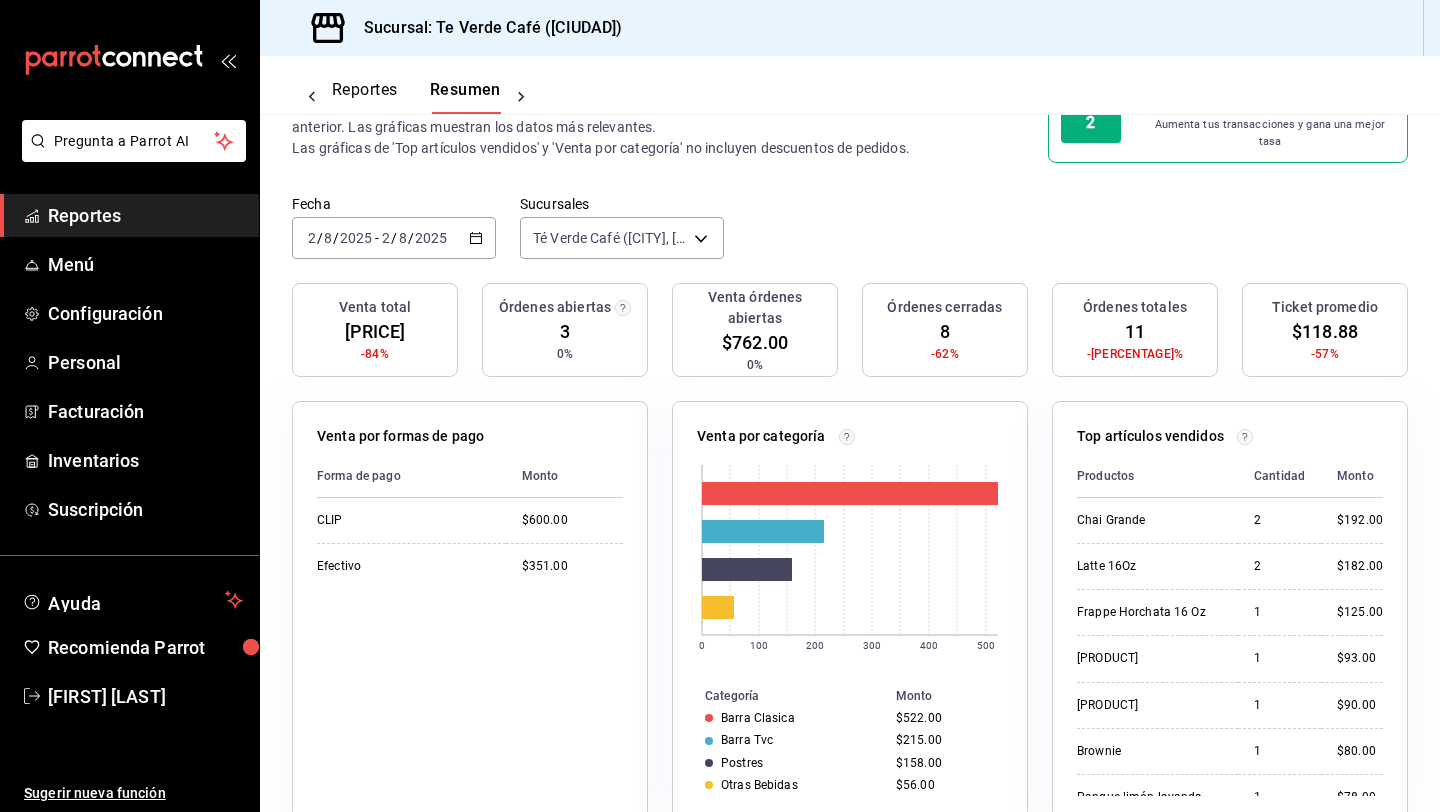 scroll, scrollTop: 85, scrollLeft: 0, axis: vertical 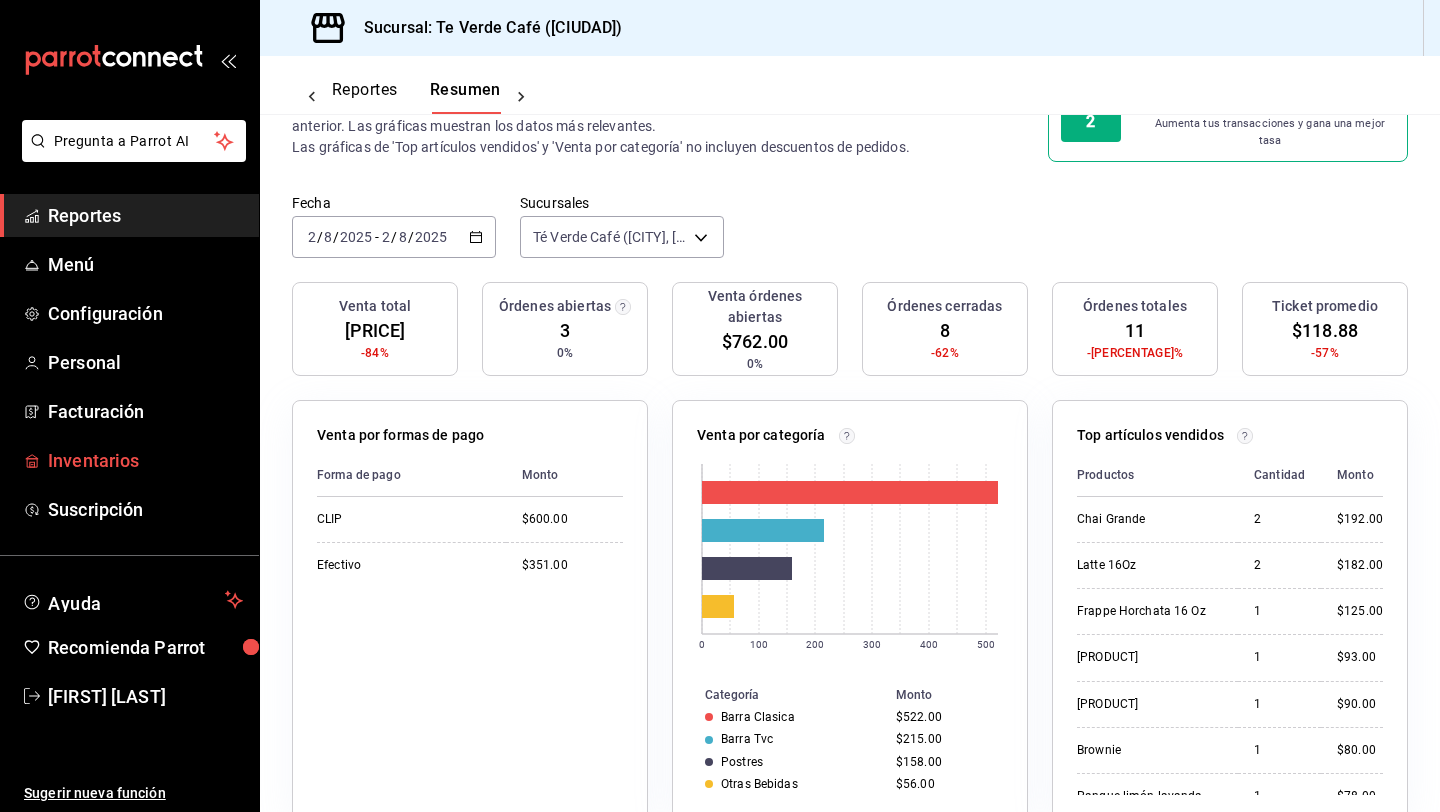 click on "Inventarios" at bounding box center (145, 460) 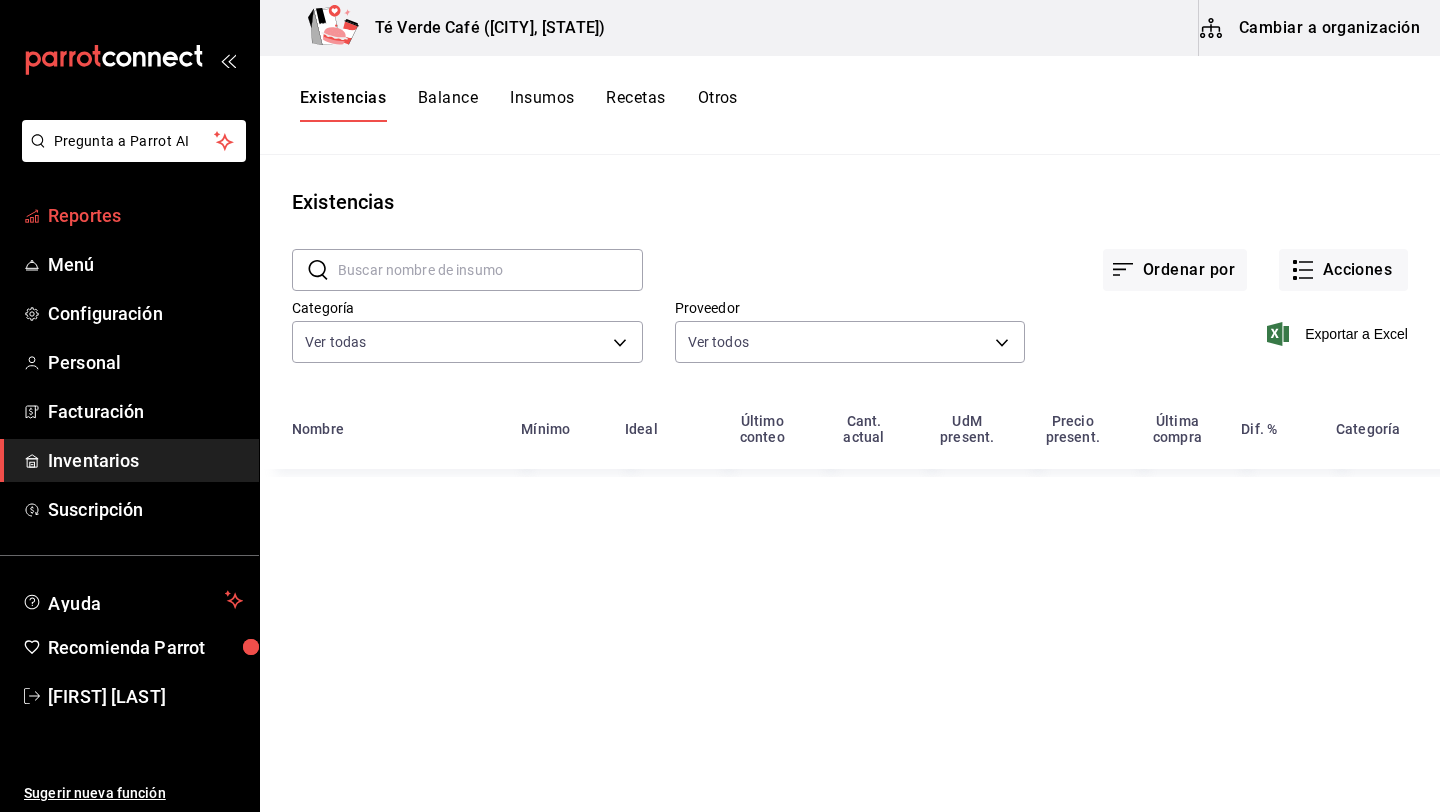 click on "Reportes" at bounding box center [145, 215] 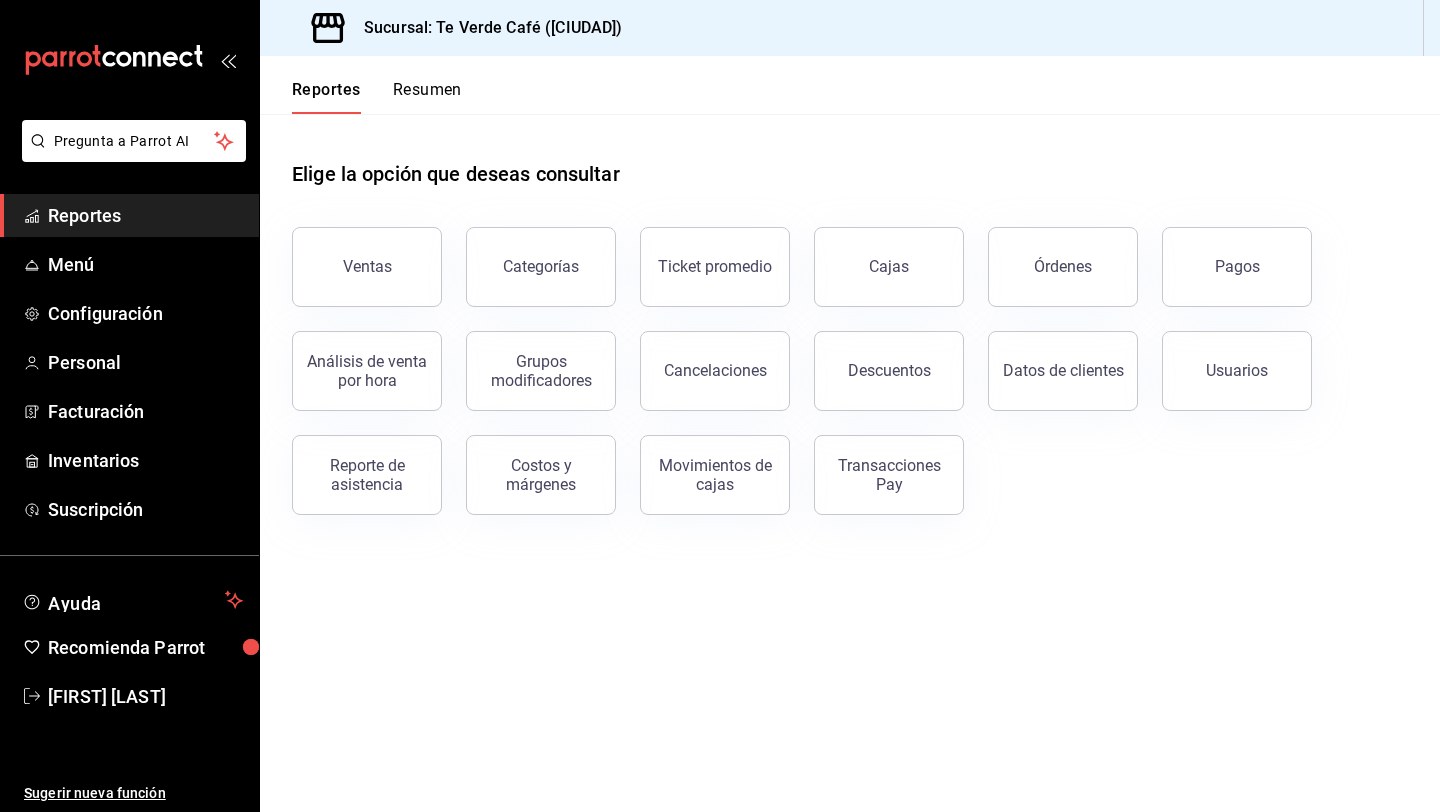 click on "Resumen" at bounding box center (427, 97) 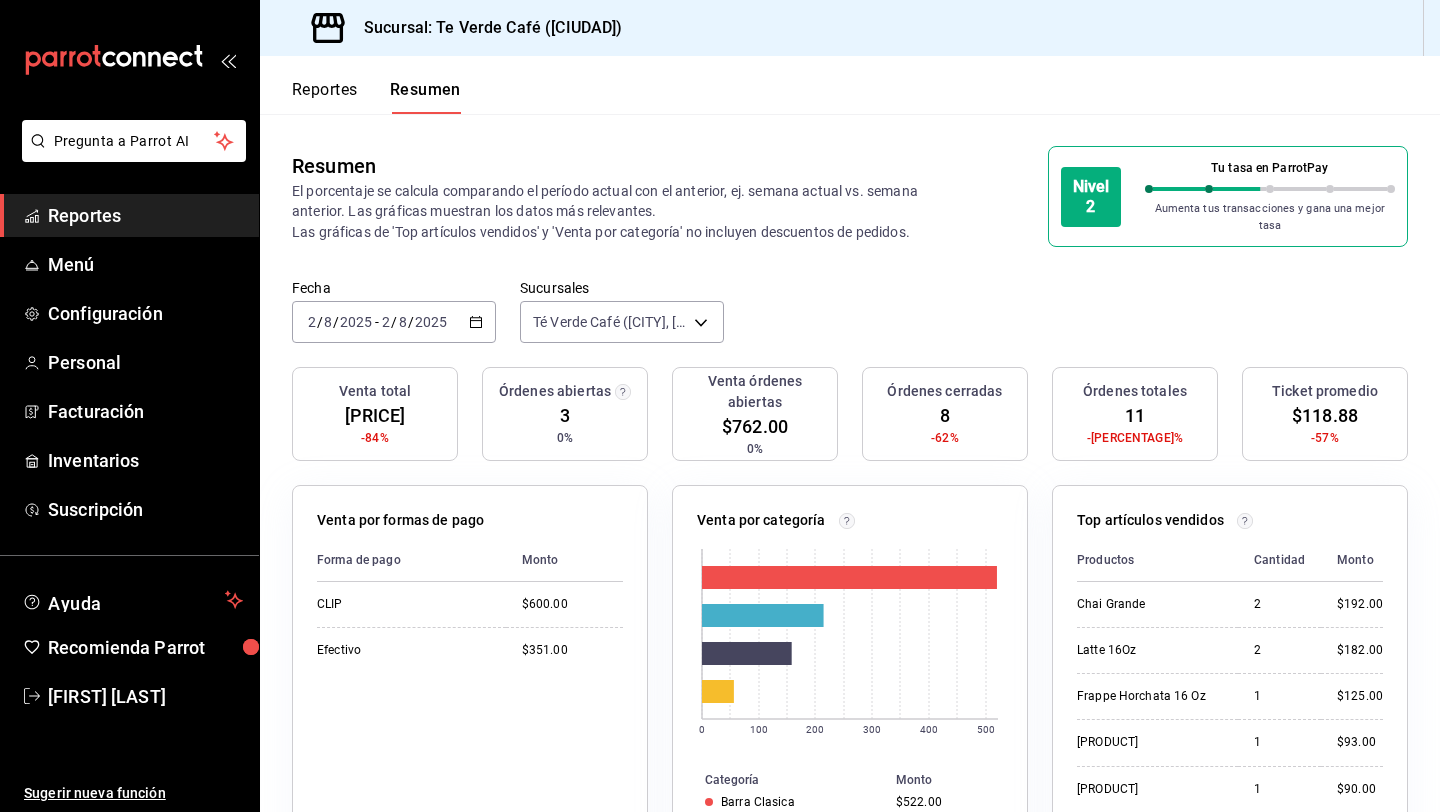 scroll, scrollTop: 47, scrollLeft: 0, axis: vertical 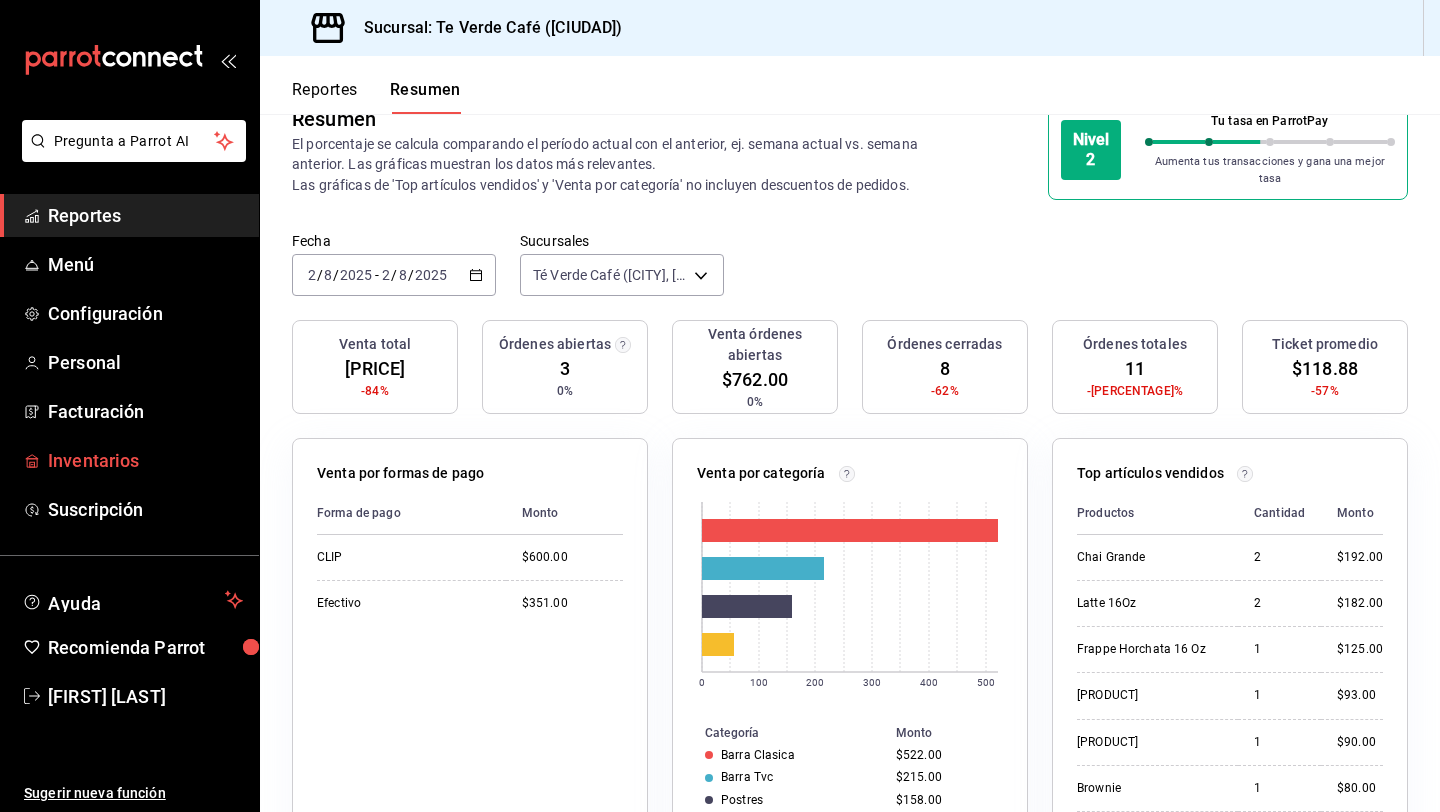 click on "Inventarios" at bounding box center (145, 460) 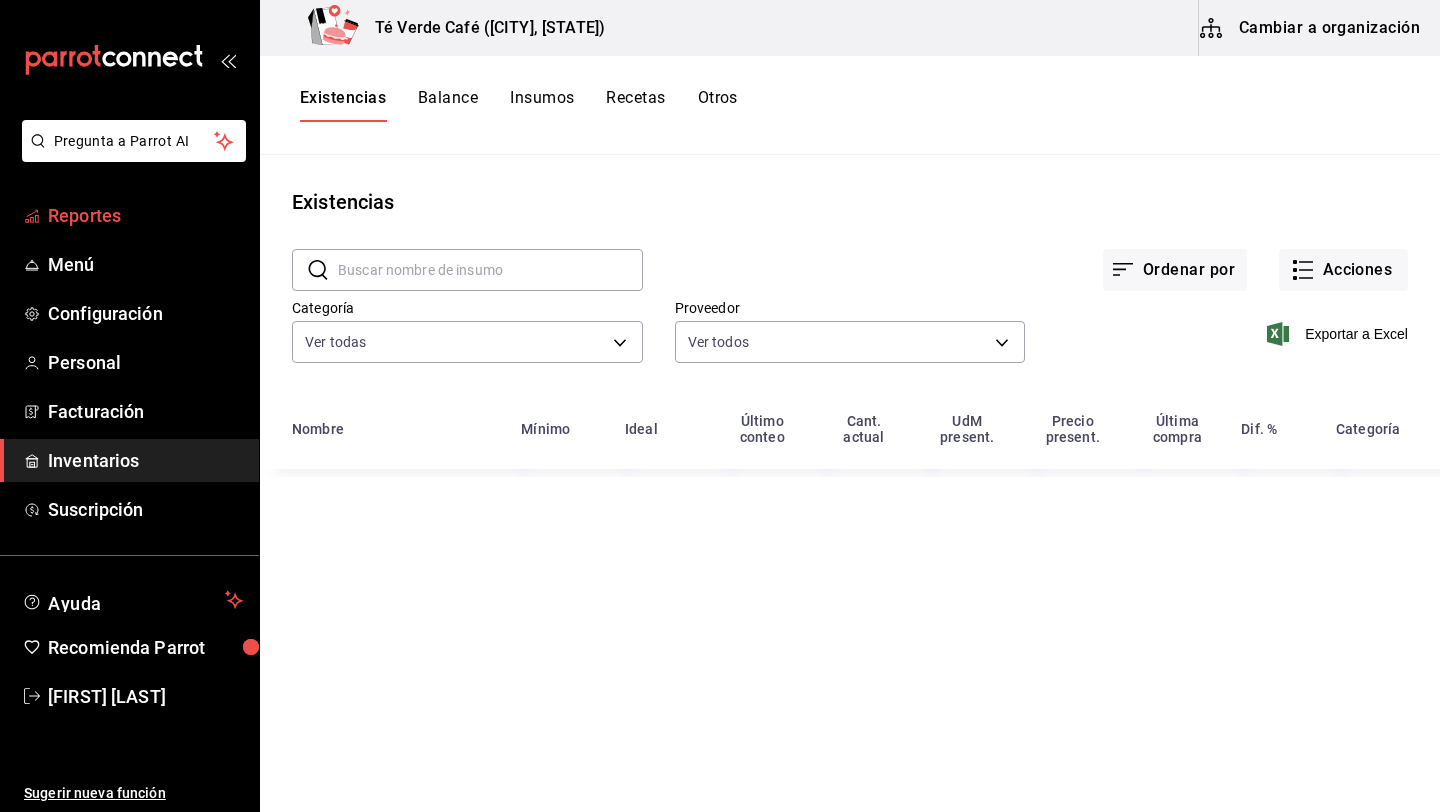 click on "Reportes" at bounding box center (145, 215) 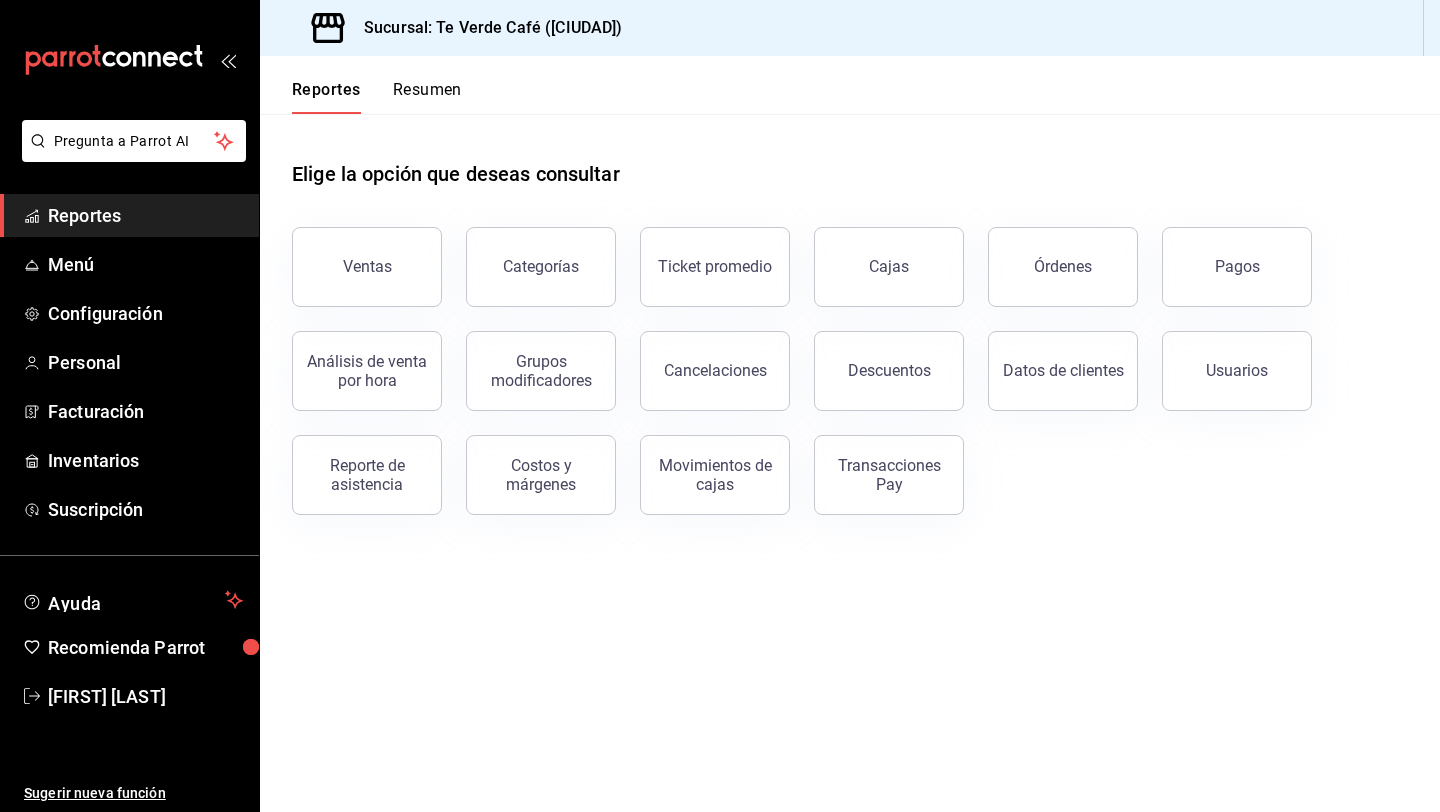 click on "Datos de clientes" at bounding box center (1051, 359) 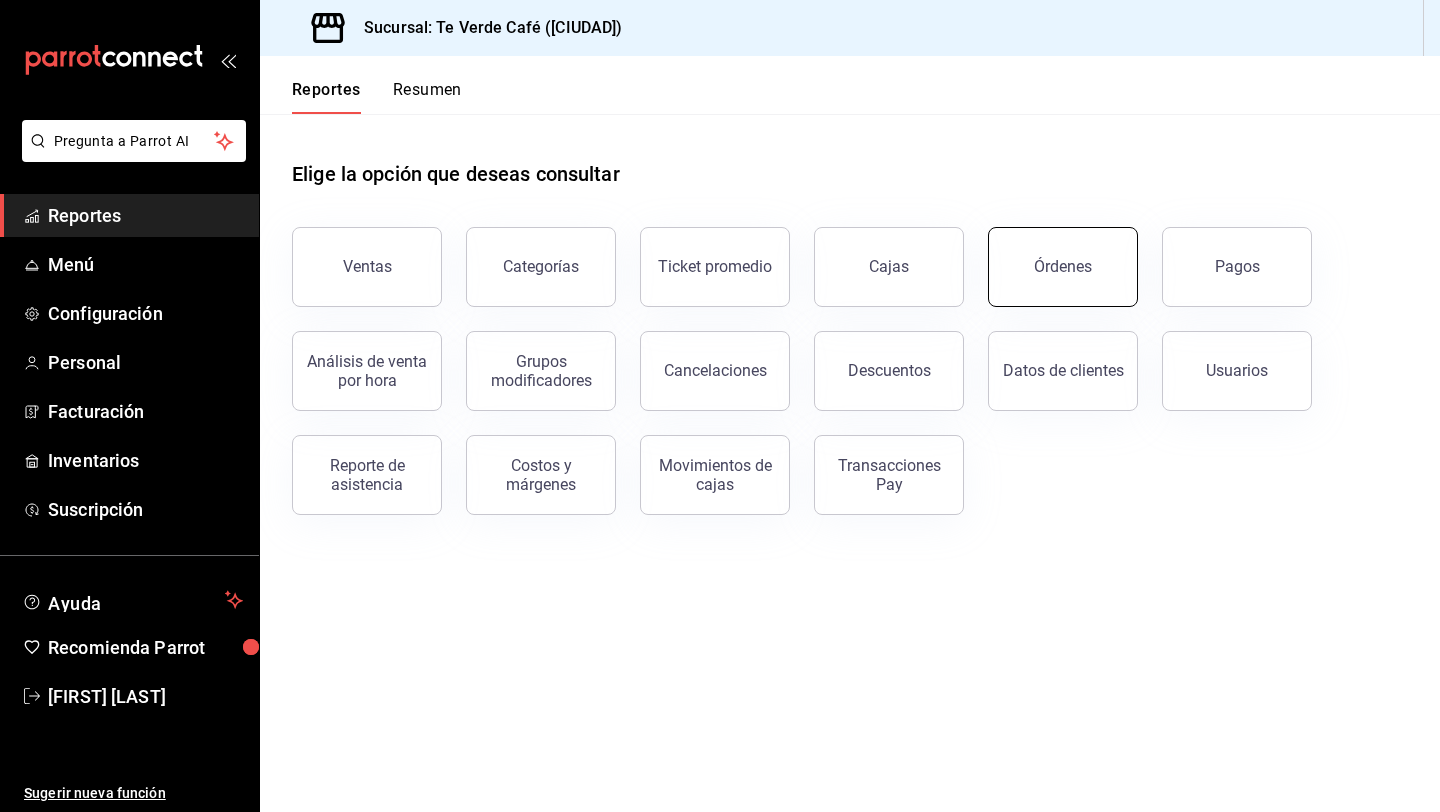 click on "Órdenes" at bounding box center [1063, 267] 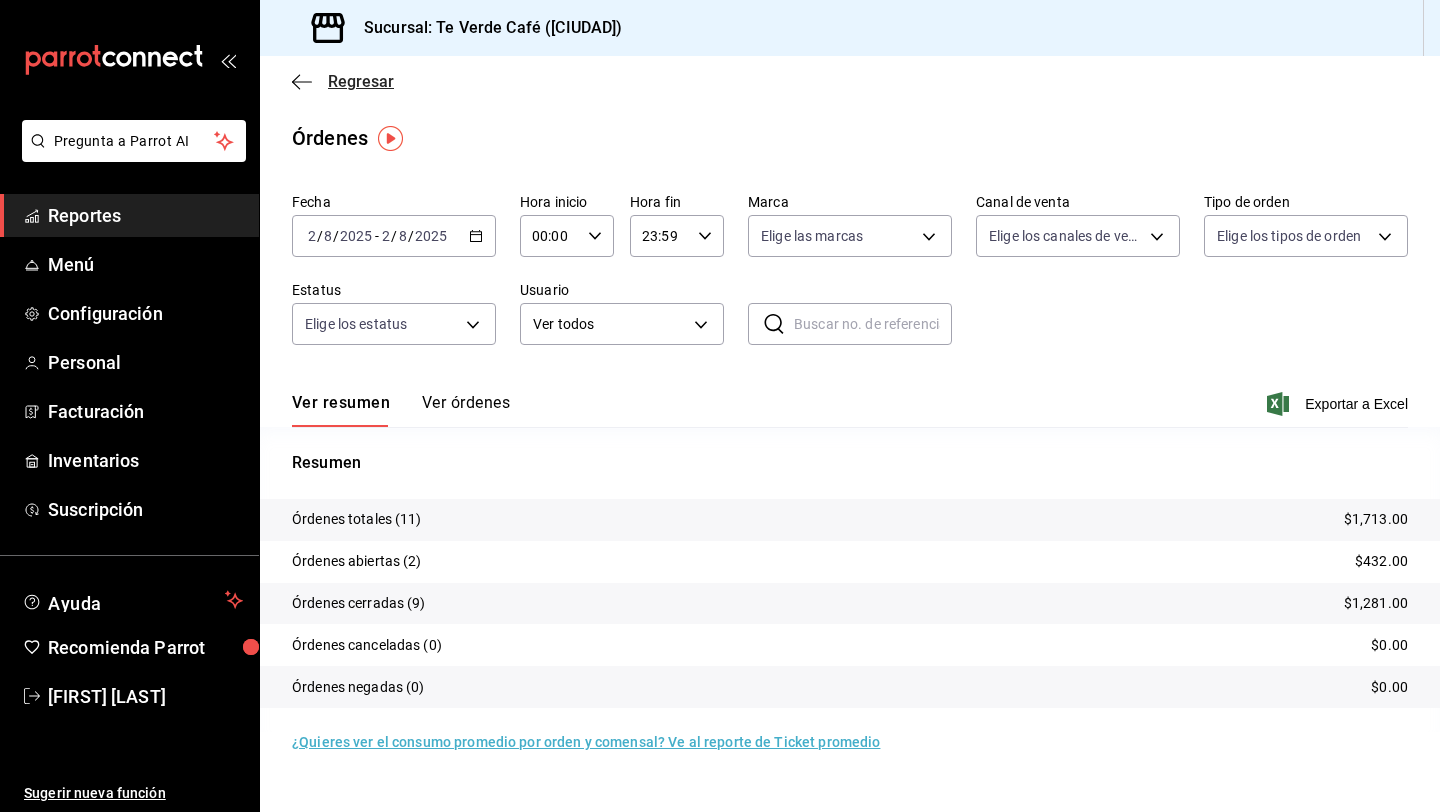 click on "Regresar" at bounding box center [343, 81] 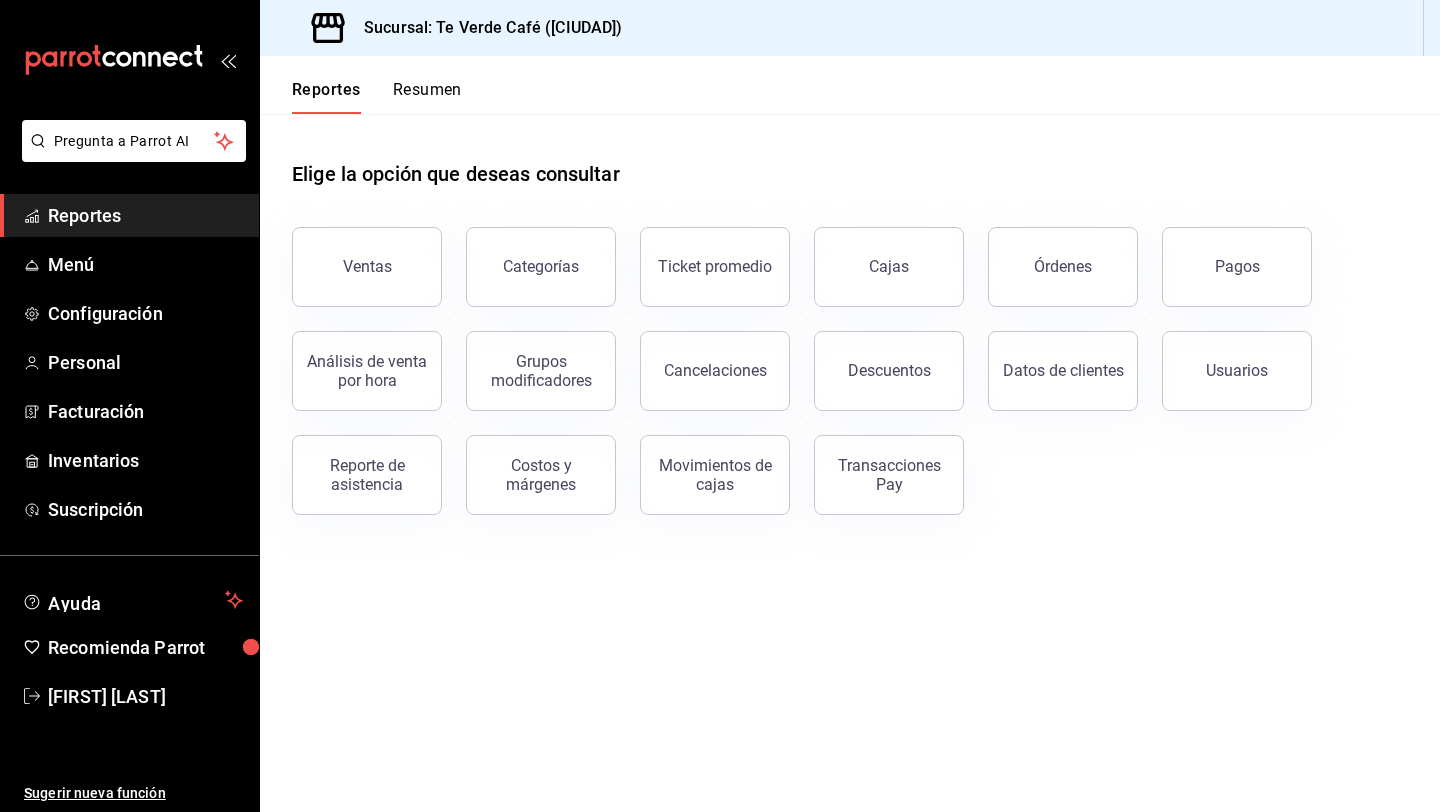 click on "Resumen" at bounding box center (427, 97) 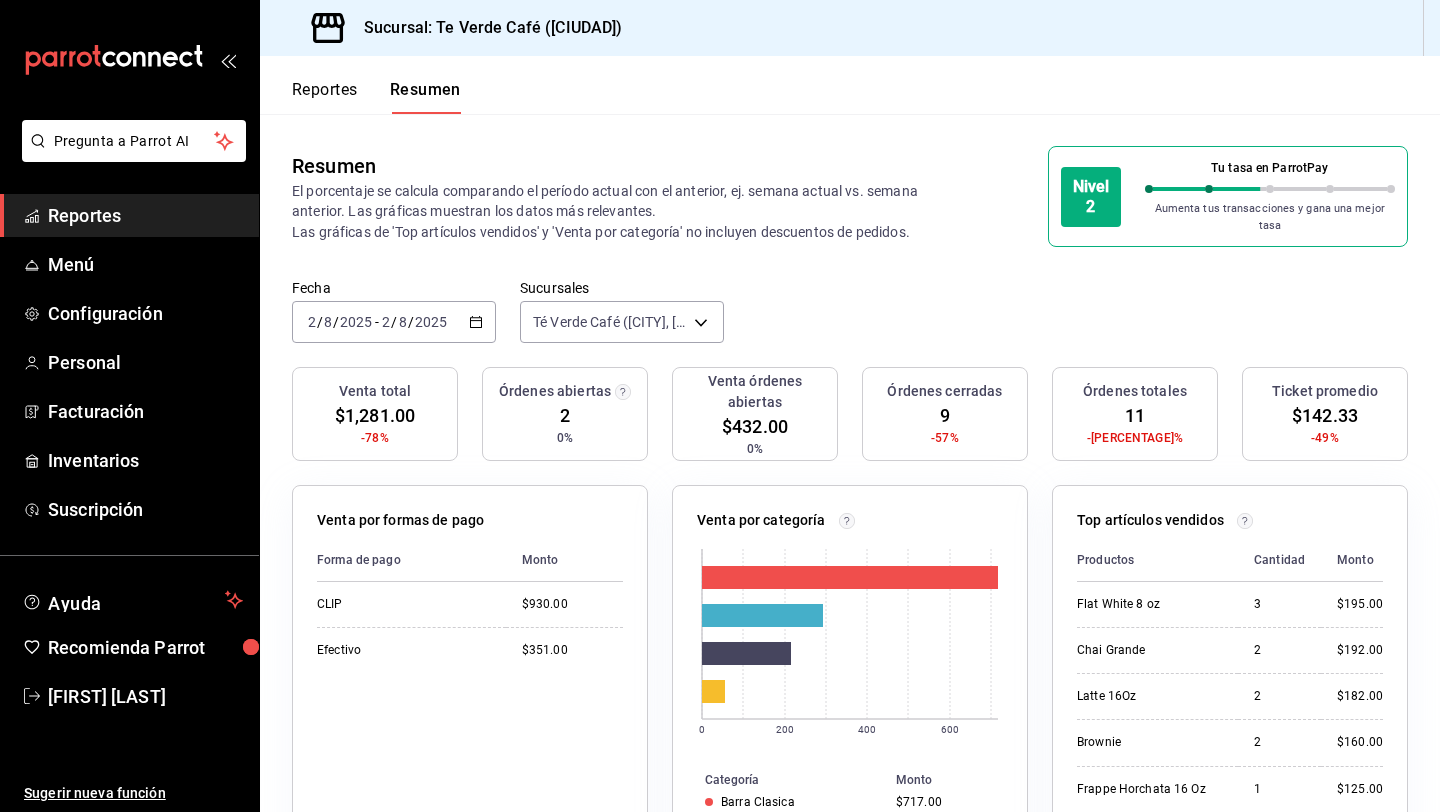 click on "Reportes" at bounding box center [145, 215] 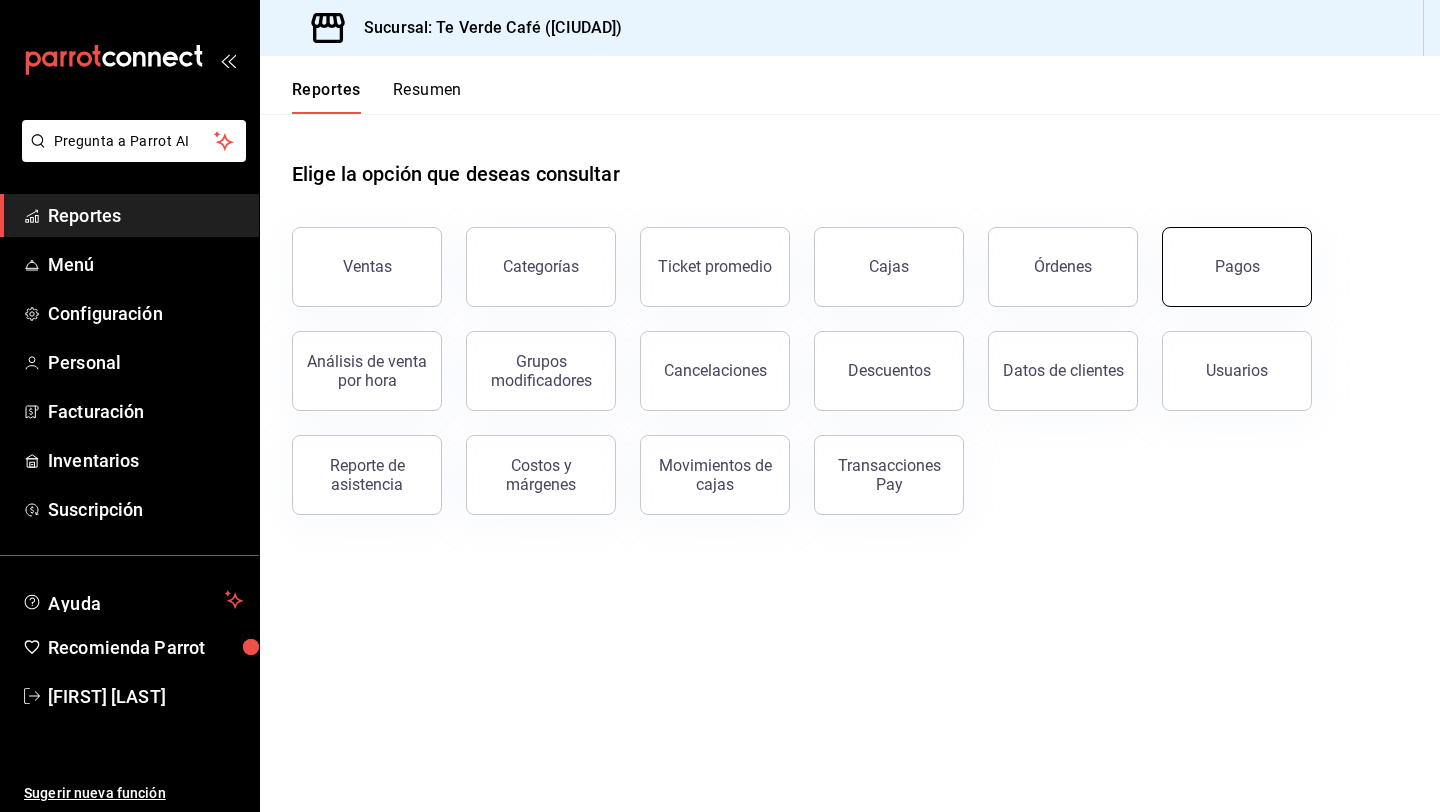 click on "Pagos" at bounding box center (1237, 267) 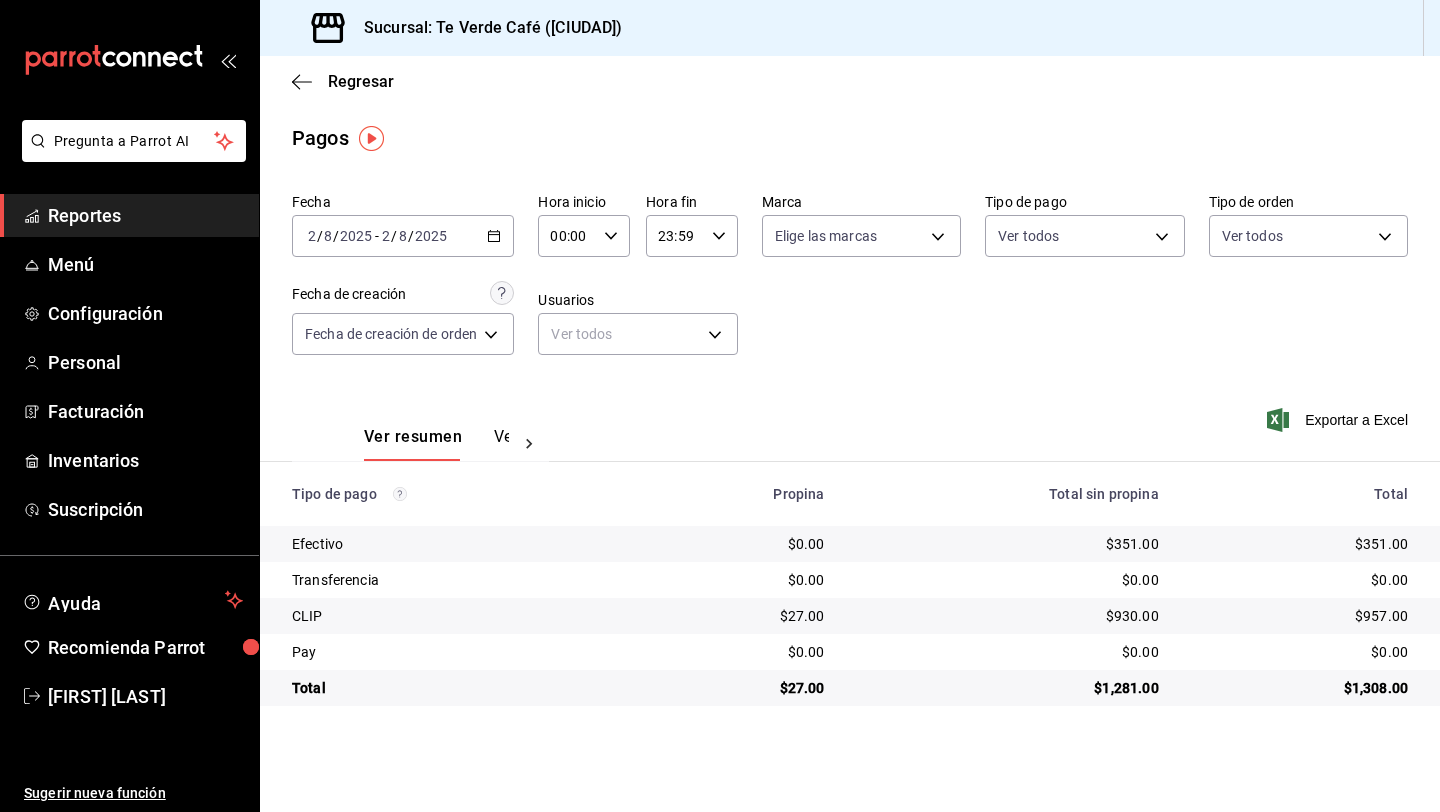 click on "Ver pagos" at bounding box center [531, 444] 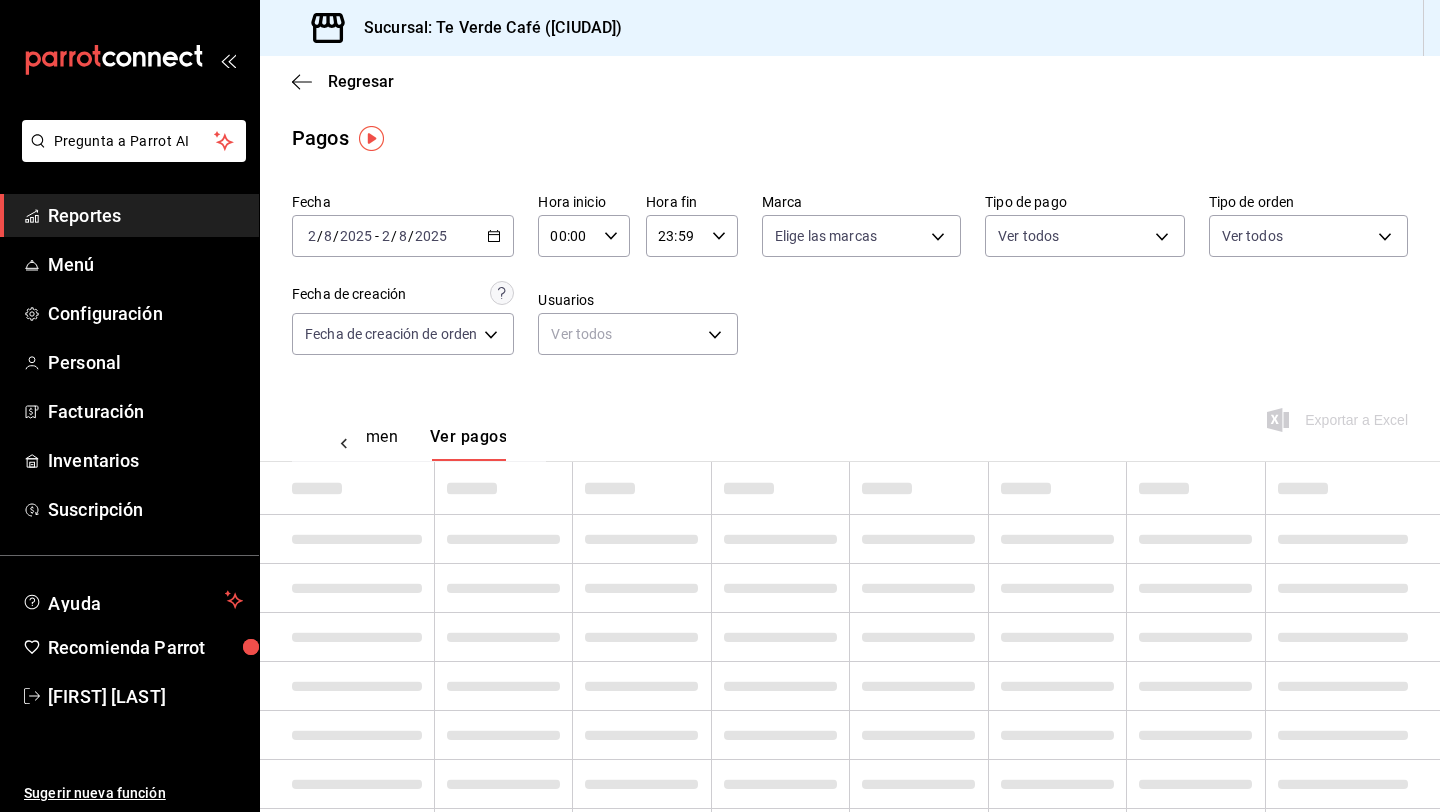 scroll, scrollTop: 0, scrollLeft: 59, axis: horizontal 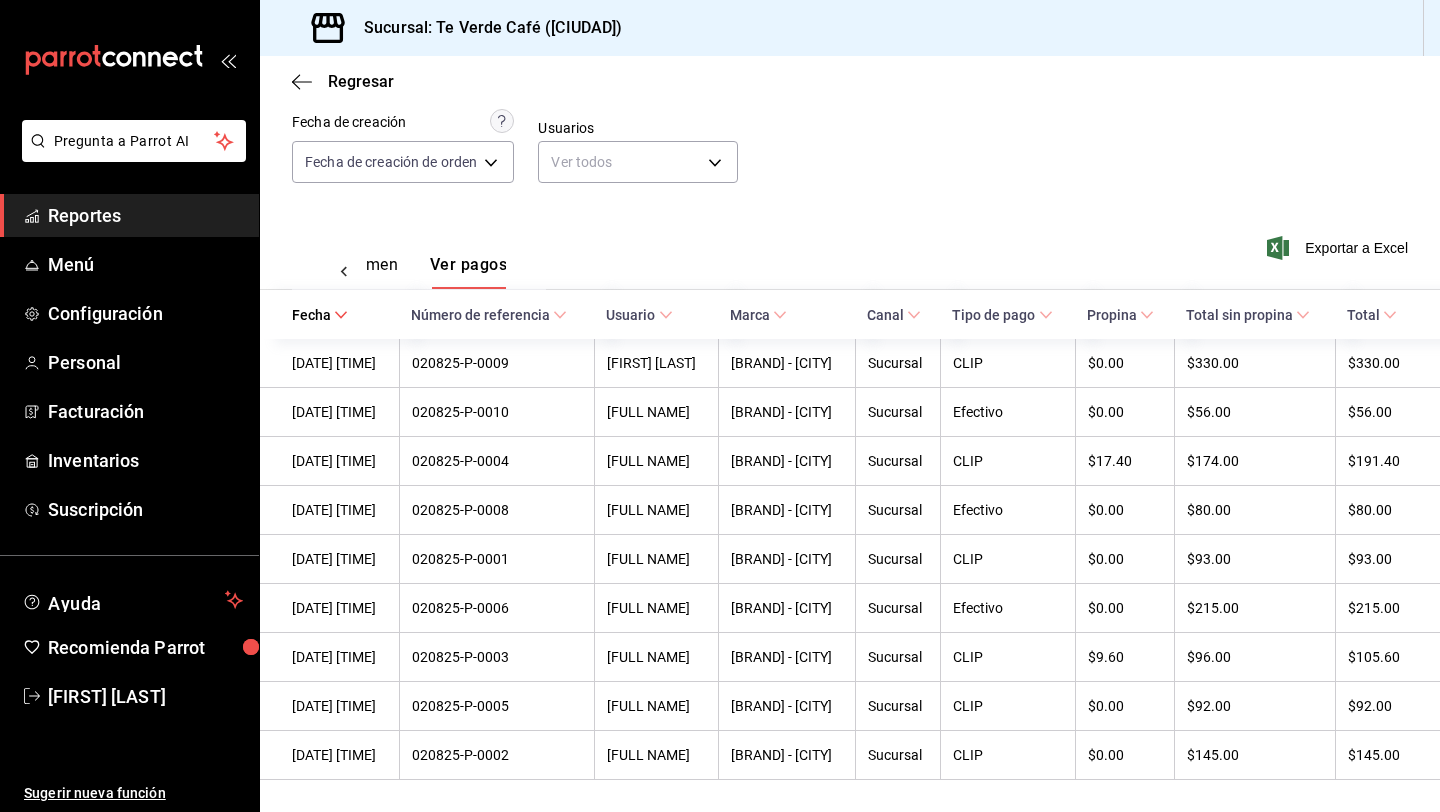 click on "Ver resumen" at bounding box center [351, 272] 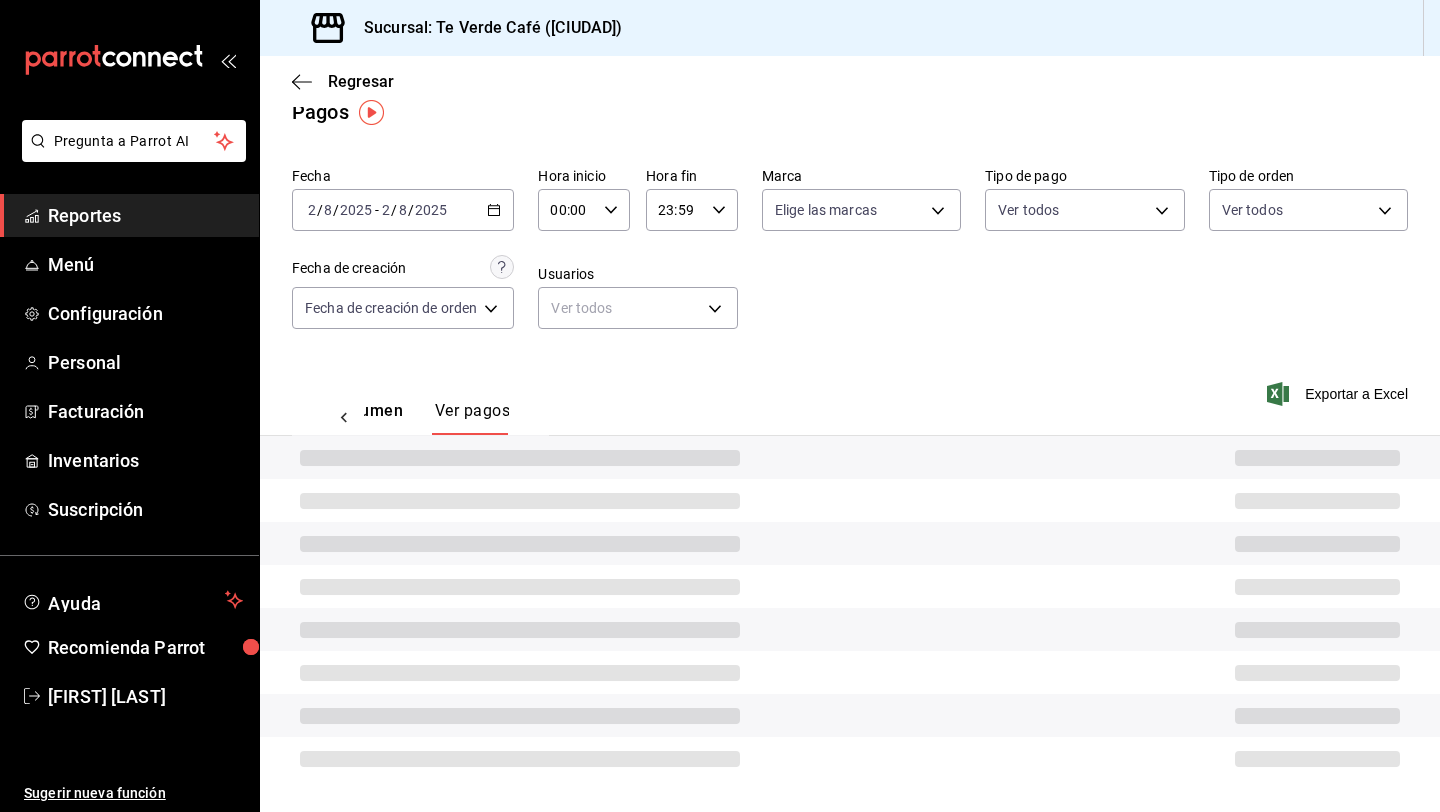 scroll, scrollTop: 26, scrollLeft: 0, axis: vertical 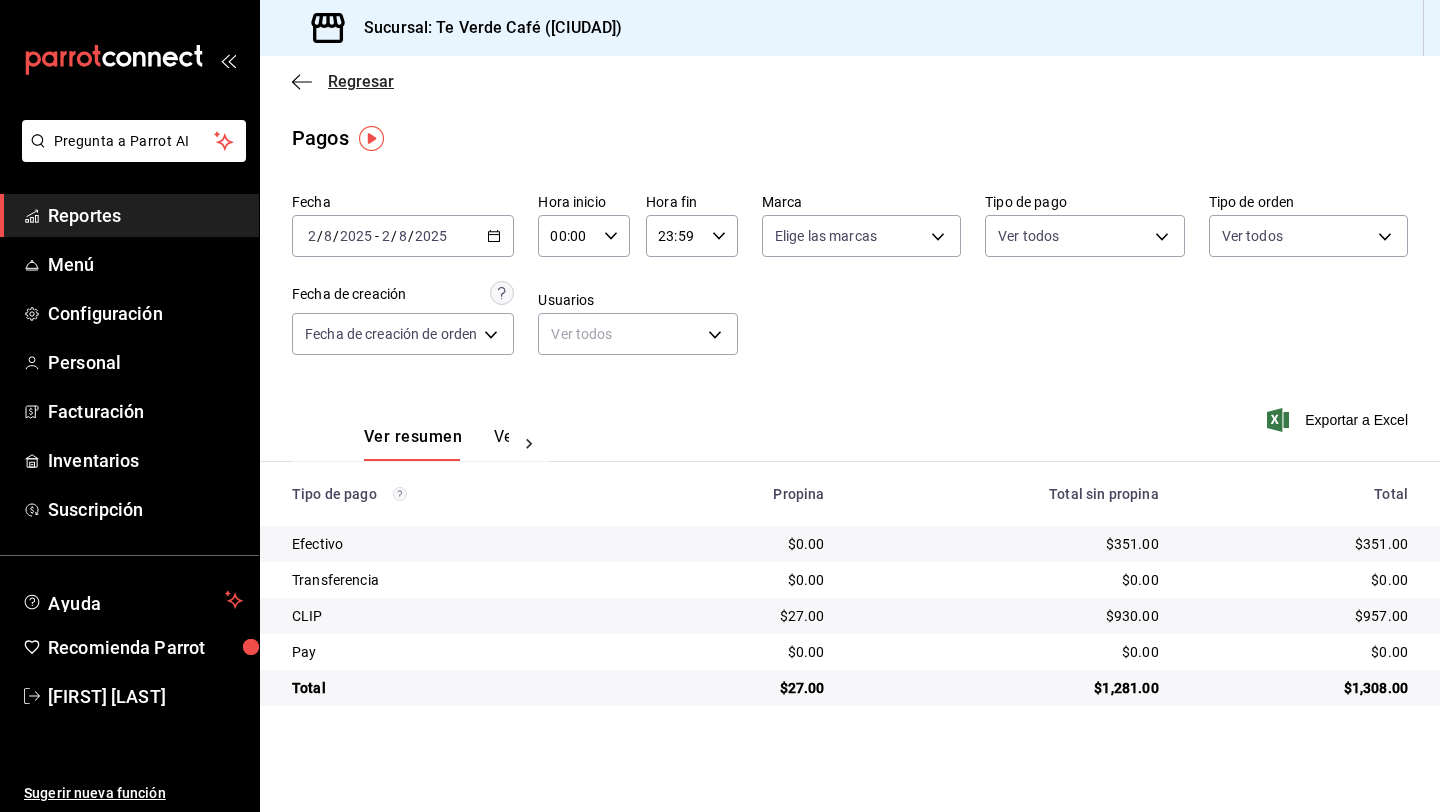 click 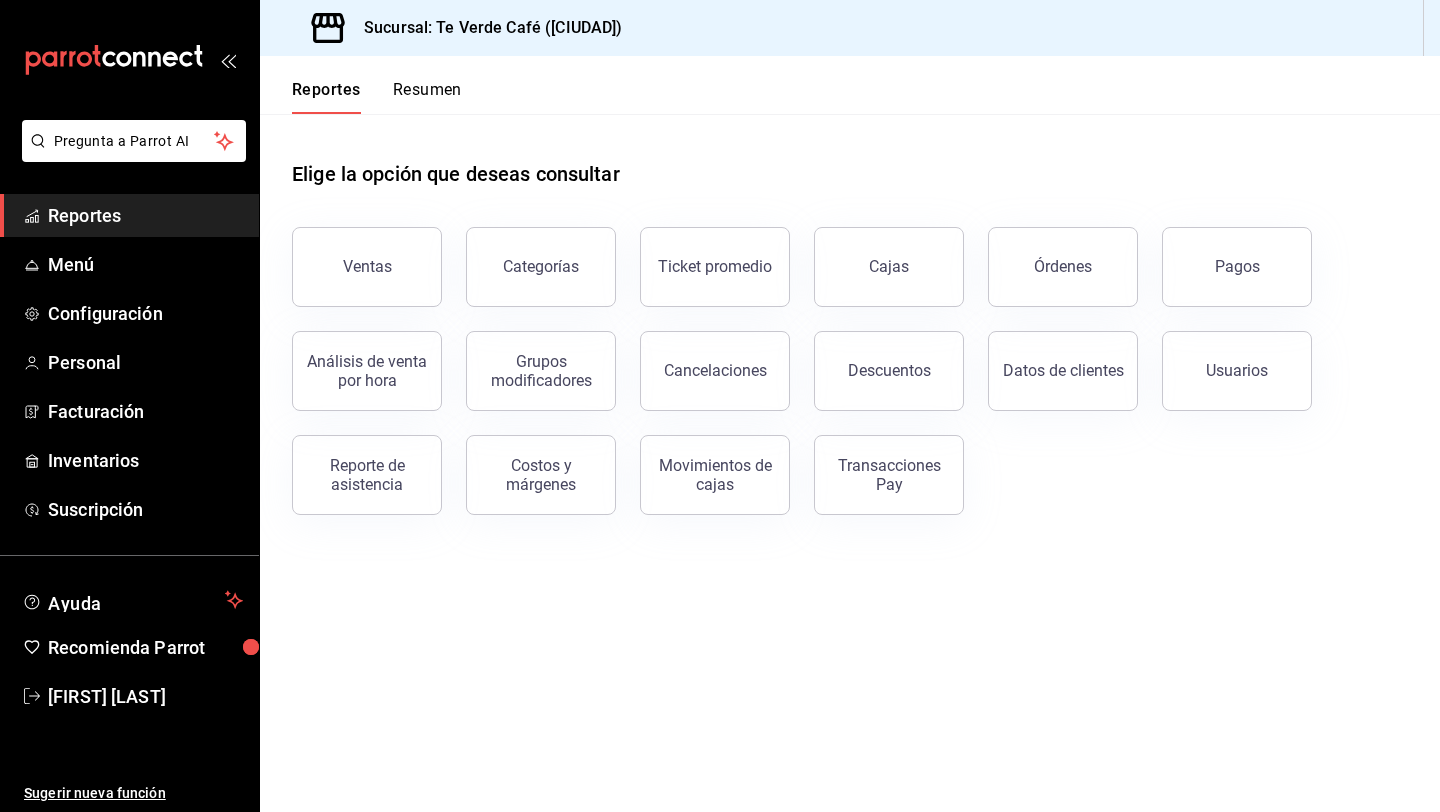 click on "Resumen" at bounding box center [427, 97] 